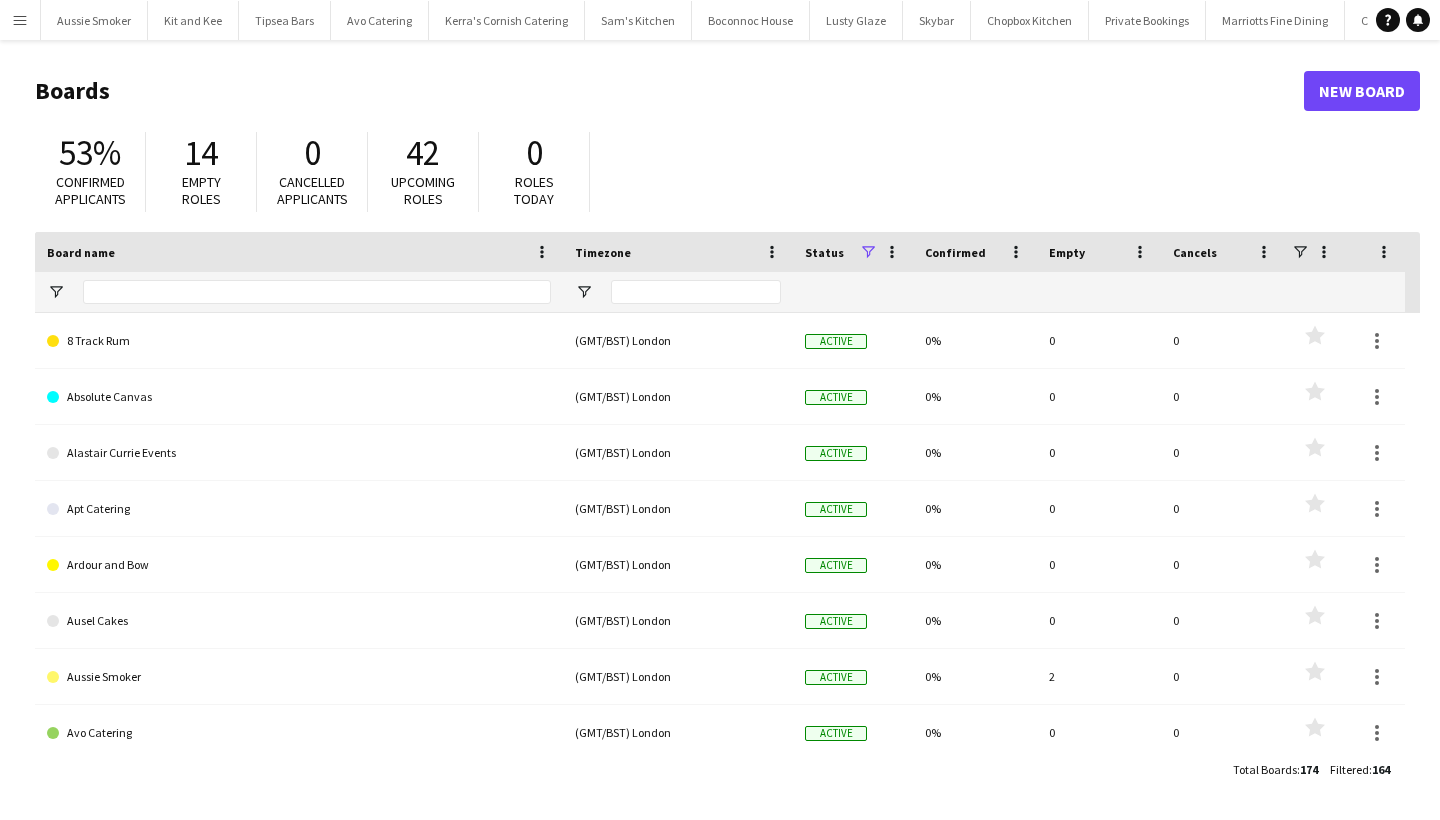 scroll, scrollTop: 0, scrollLeft: 0, axis: both 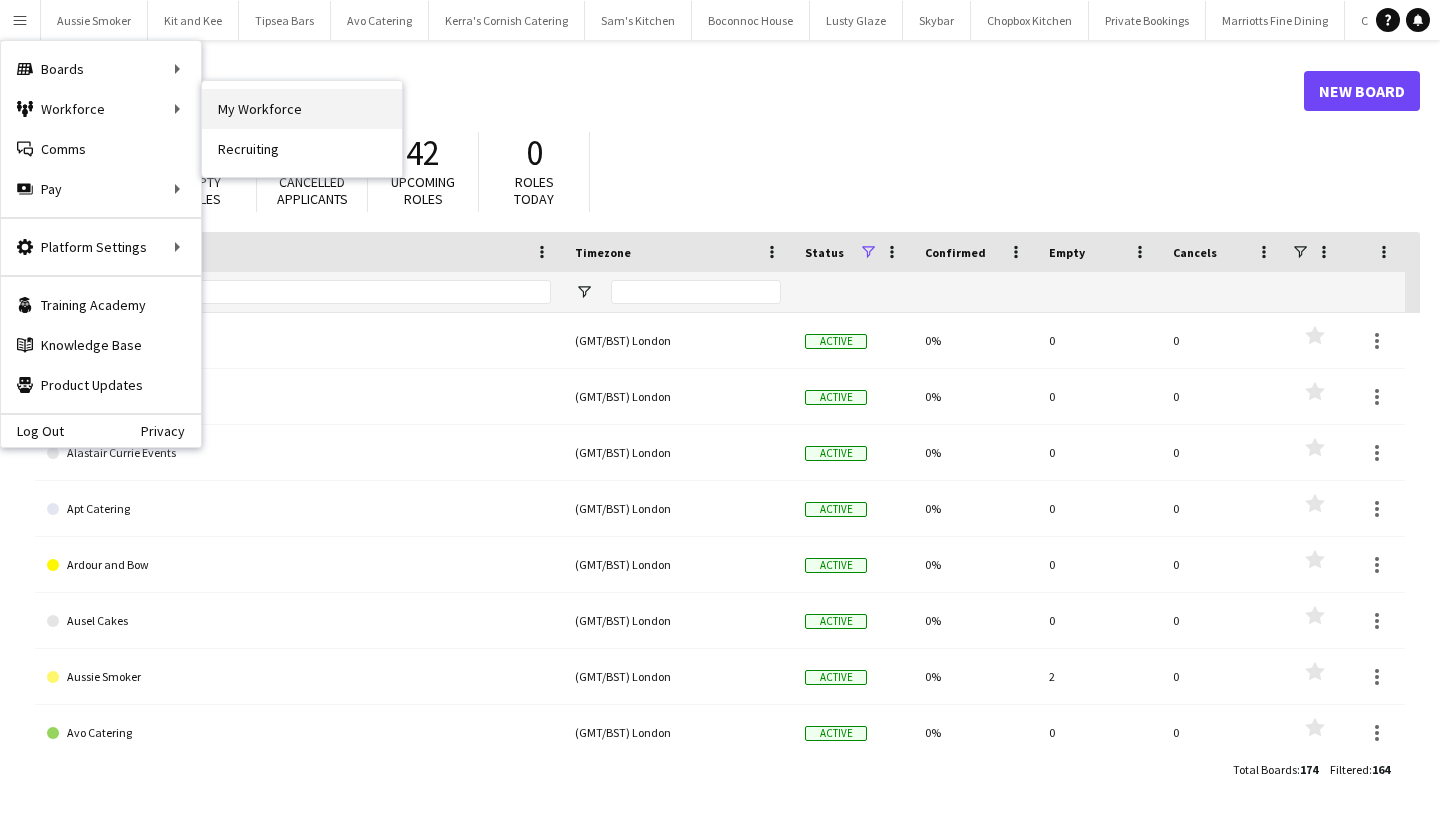 click on "My Workforce" at bounding box center [302, 109] 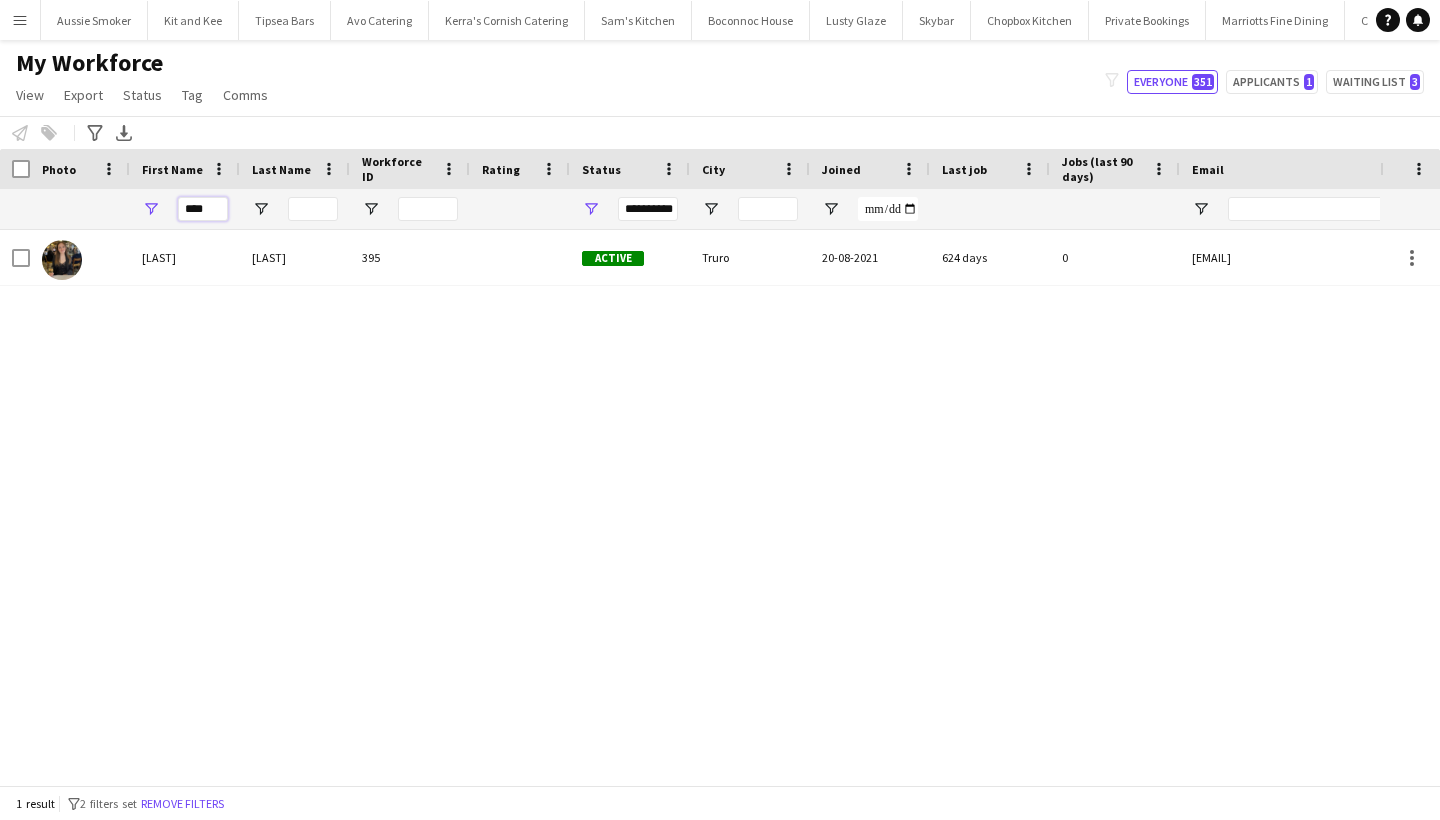 click on "****" at bounding box center (203, 209) 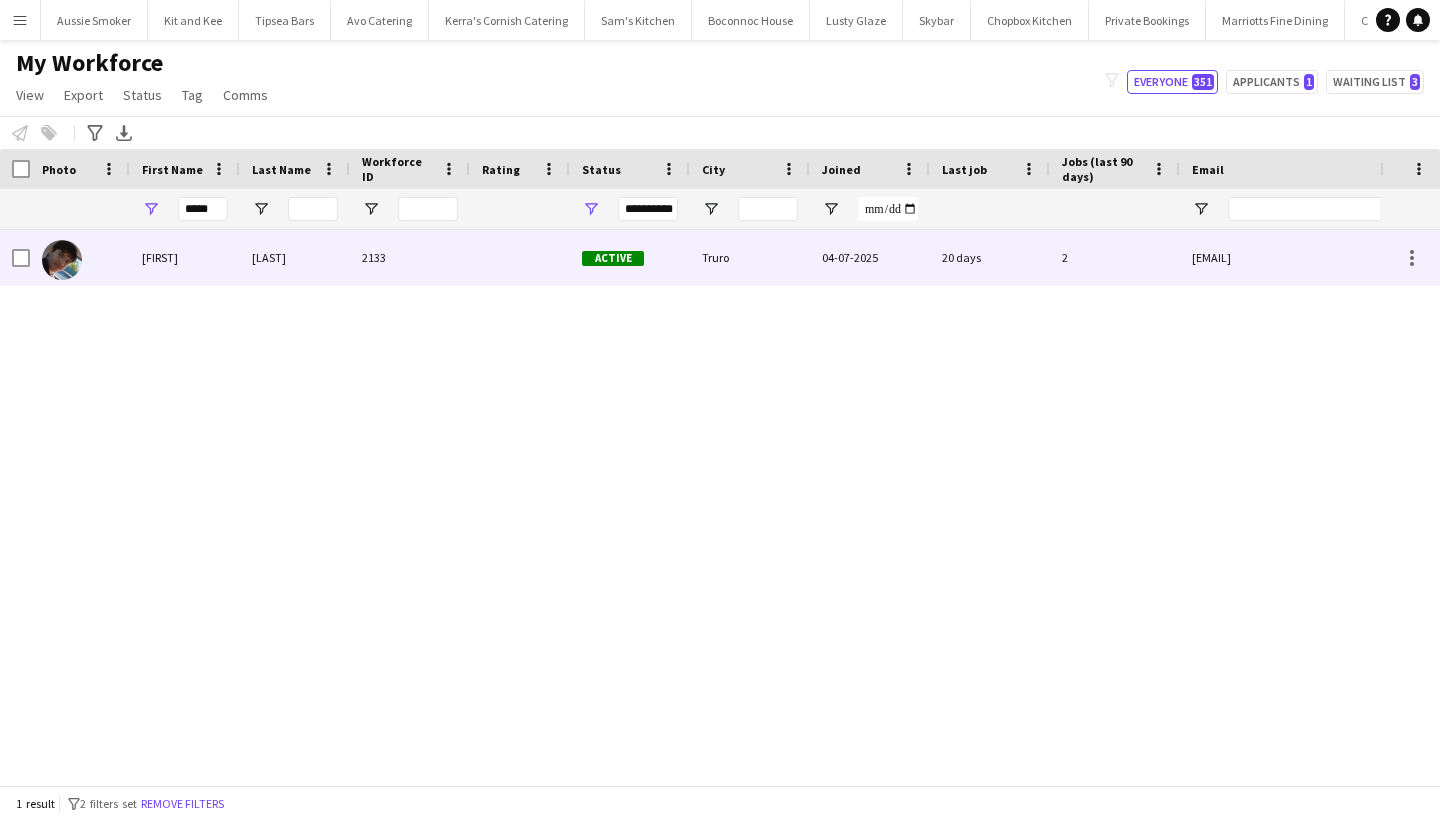 click on "[FIRST]" at bounding box center [185, 257] 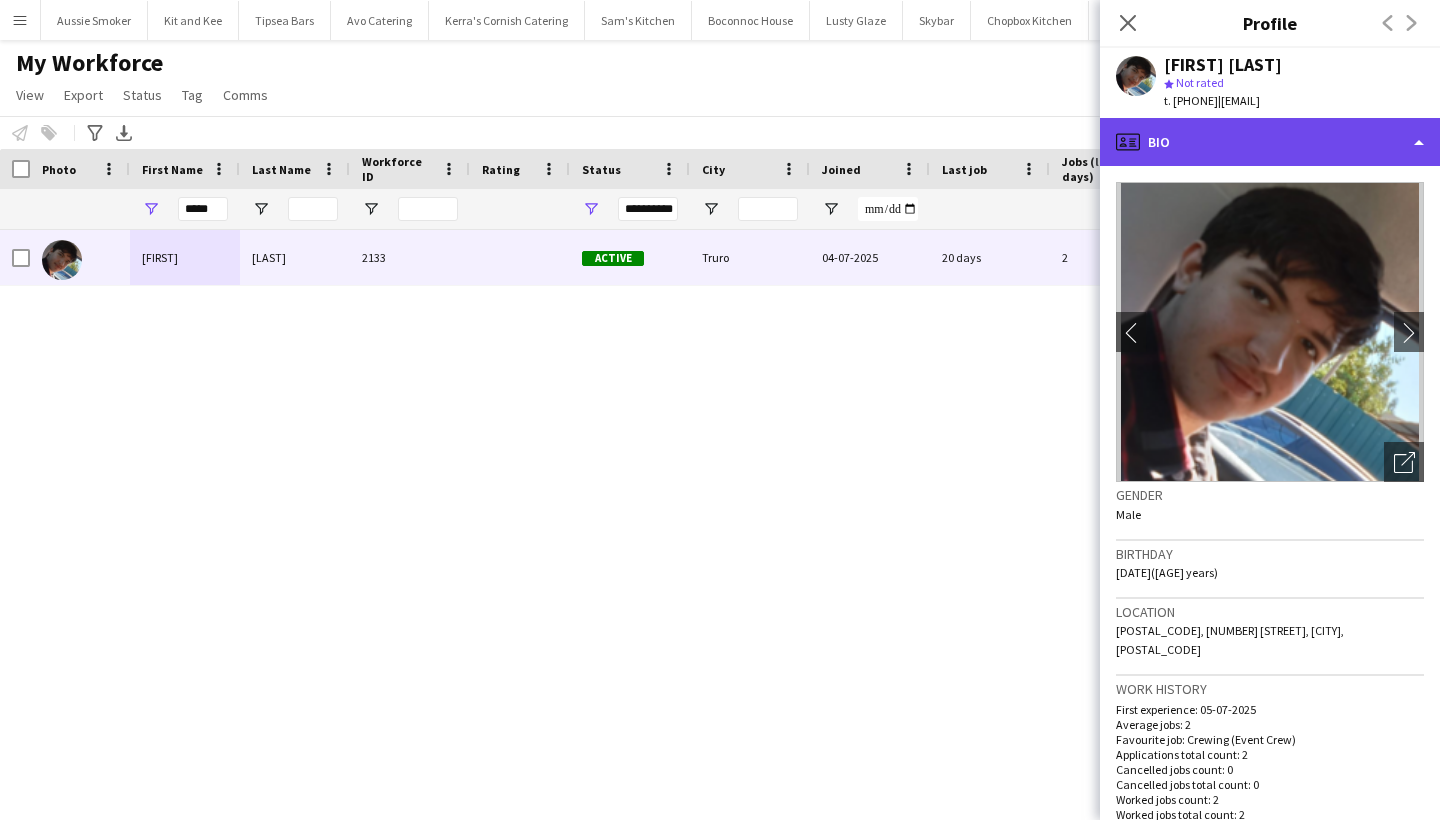 click on "profile
Bio" 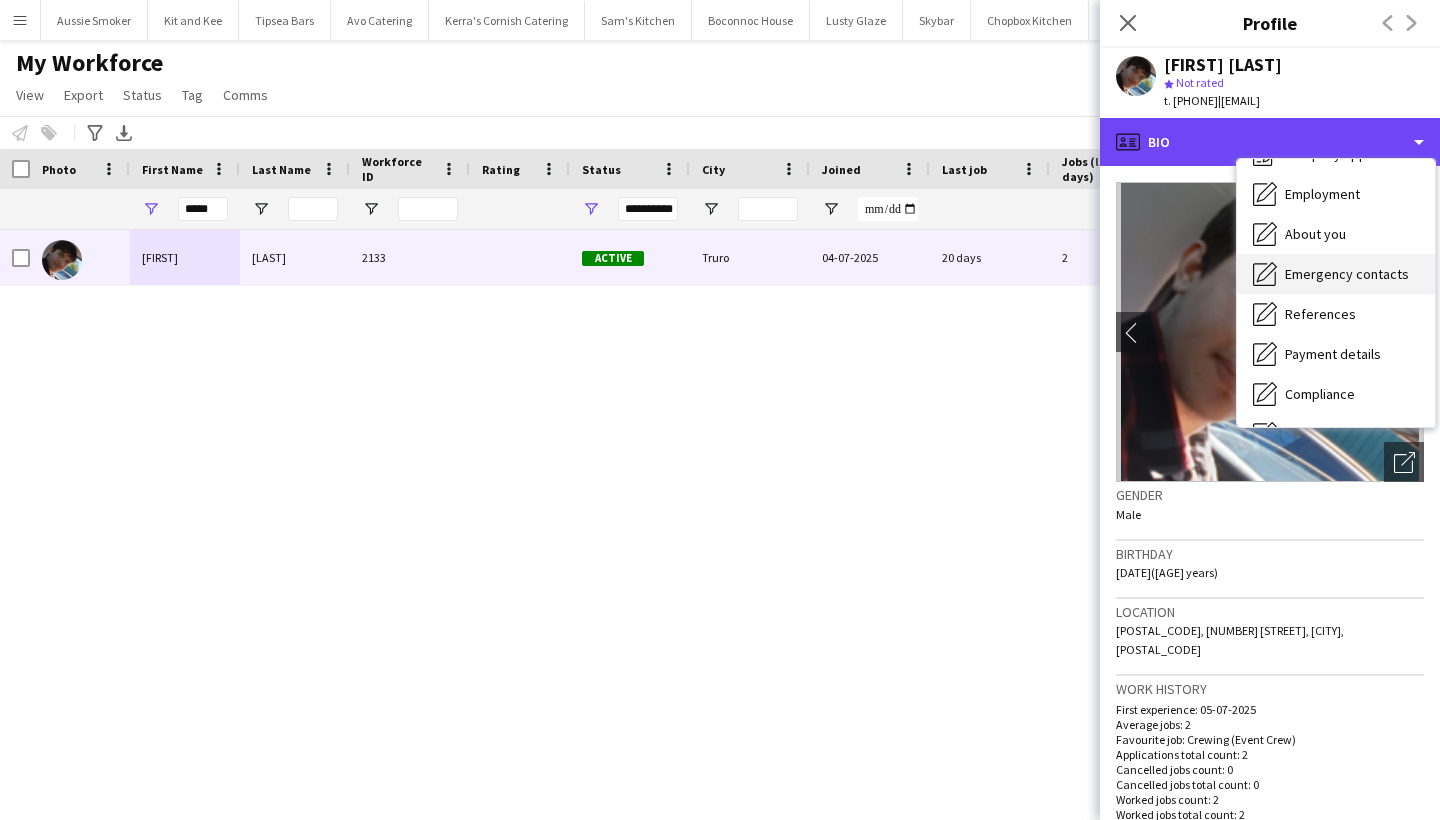 scroll, scrollTop: 74, scrollLeft: 0, axis: vertical 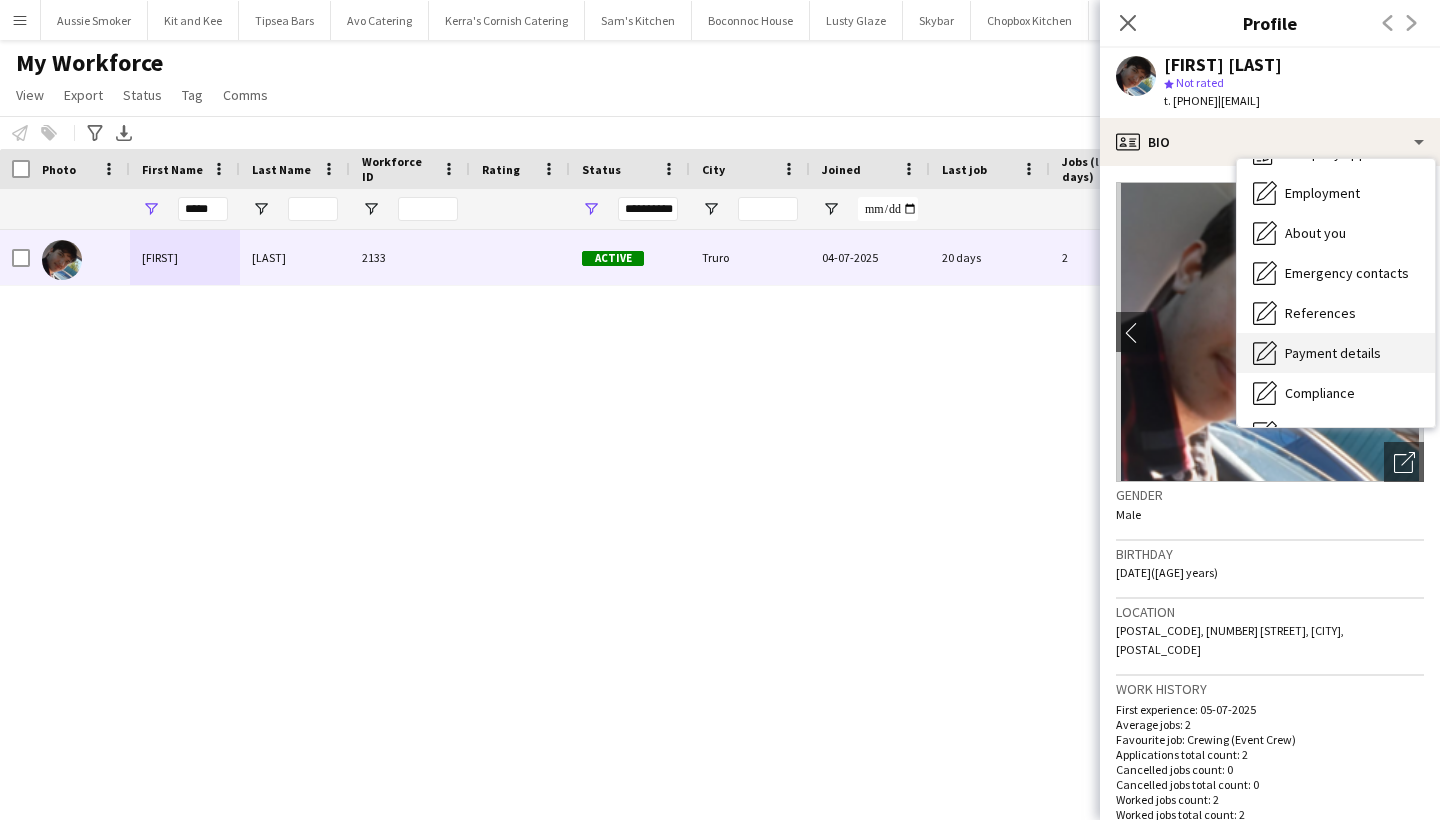 click on "Payment details" at bounding box center [1333, 353] 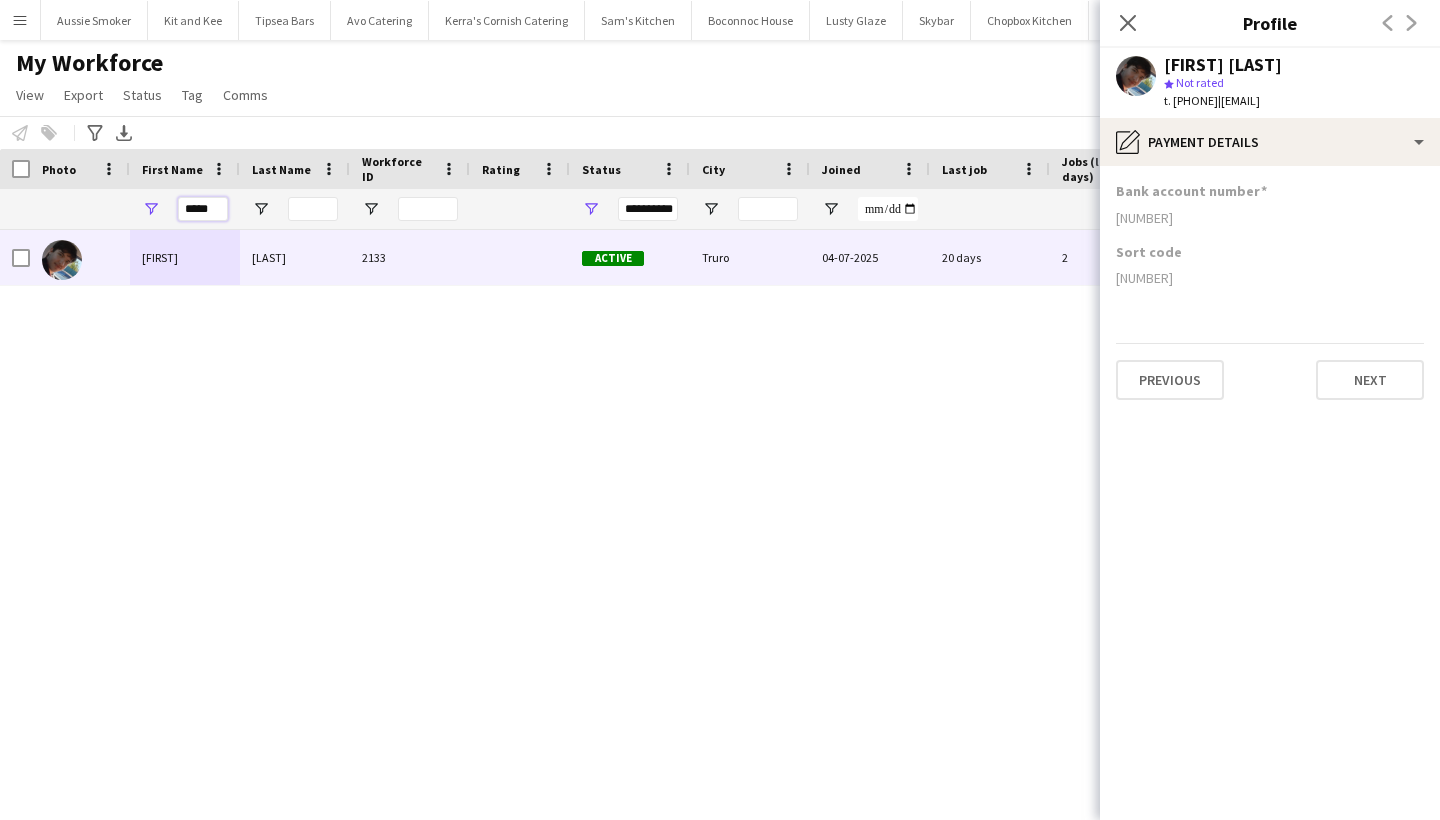click on "*****" at bounding box center (203, 209) 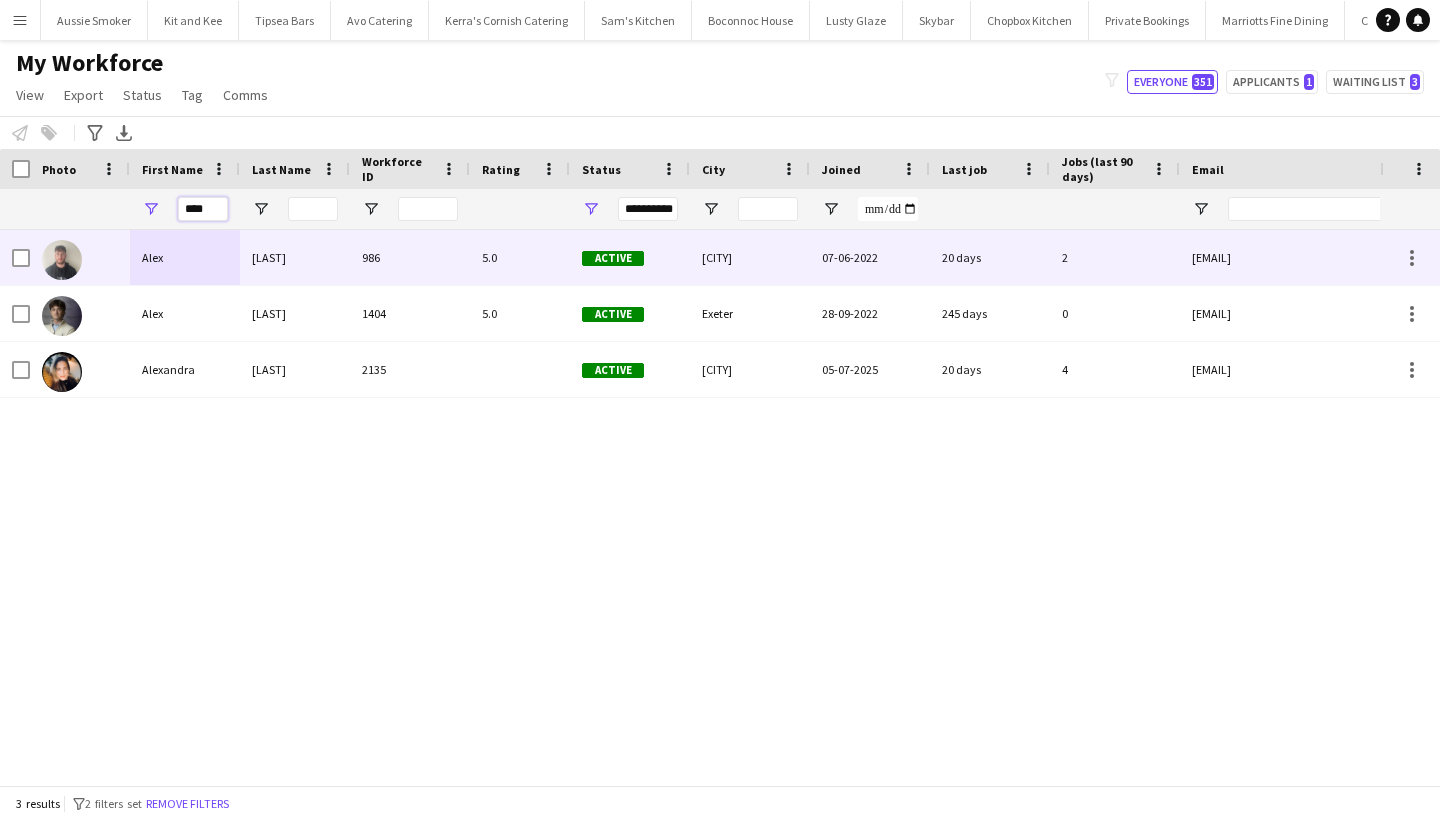 type on "****" 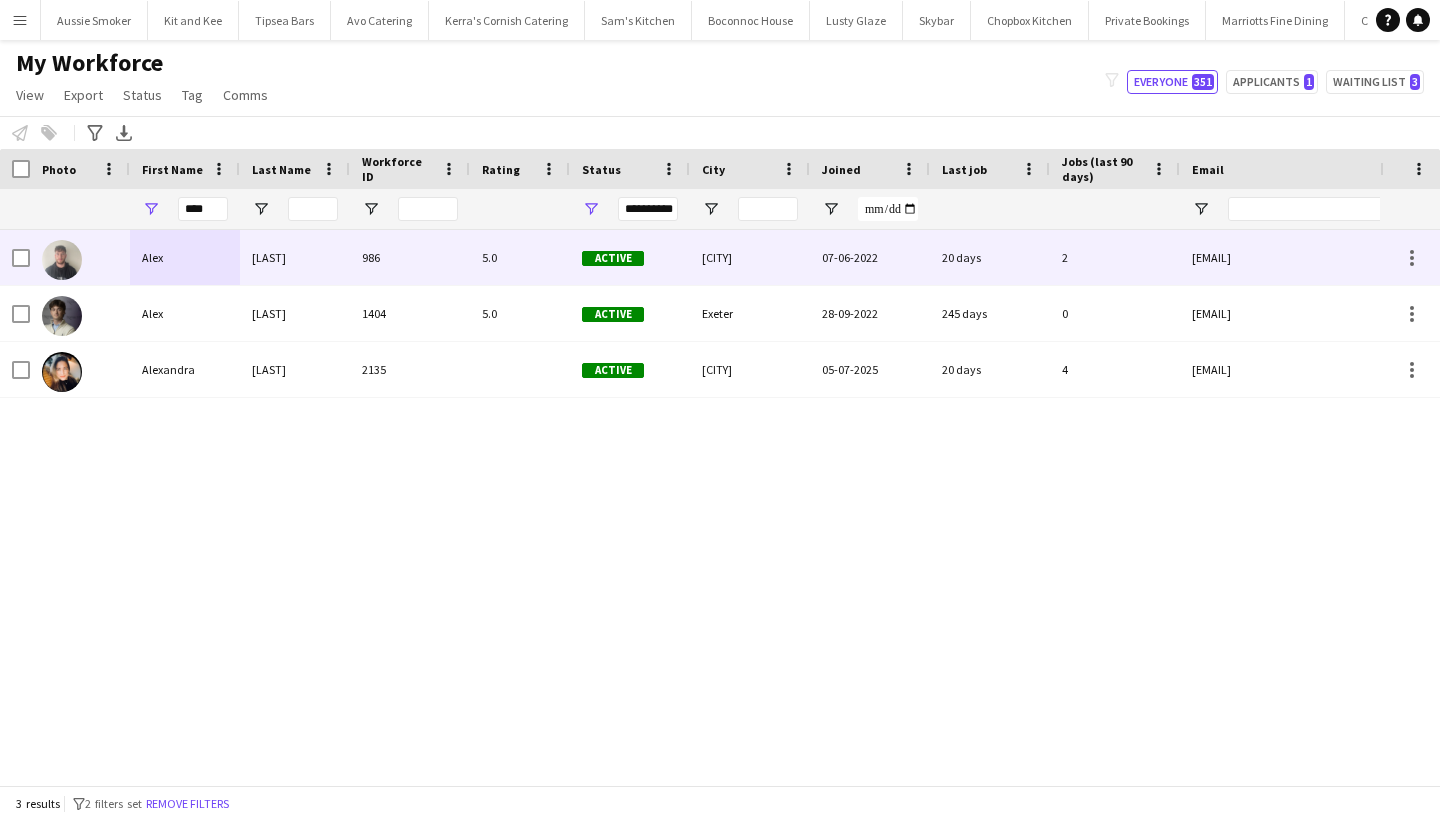 drag, startPoint x: 232, startPoint y: 241, endPoint x: 245, endPoint y: 258, distance: 21.400934 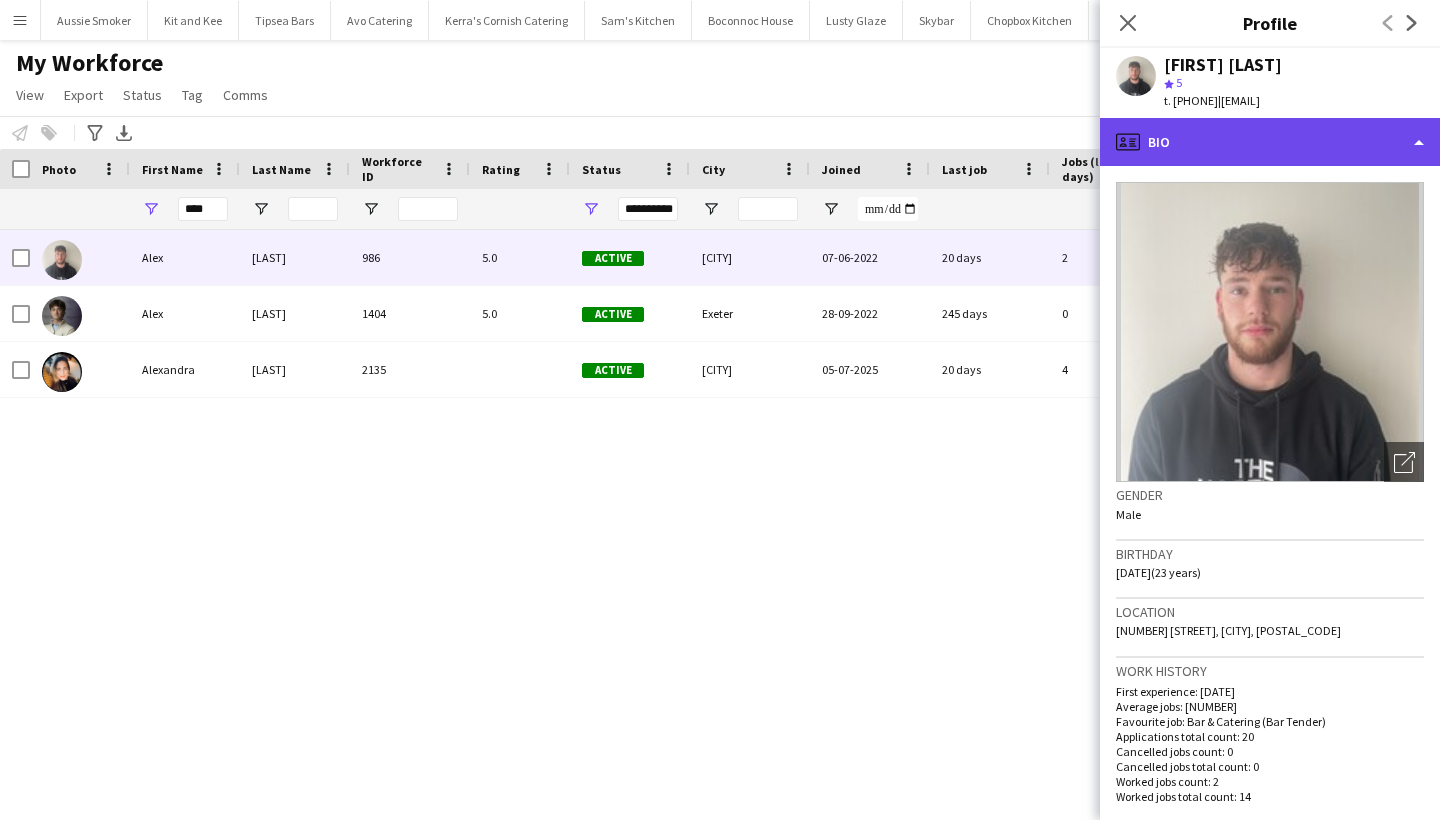 click on "profile
Bio" 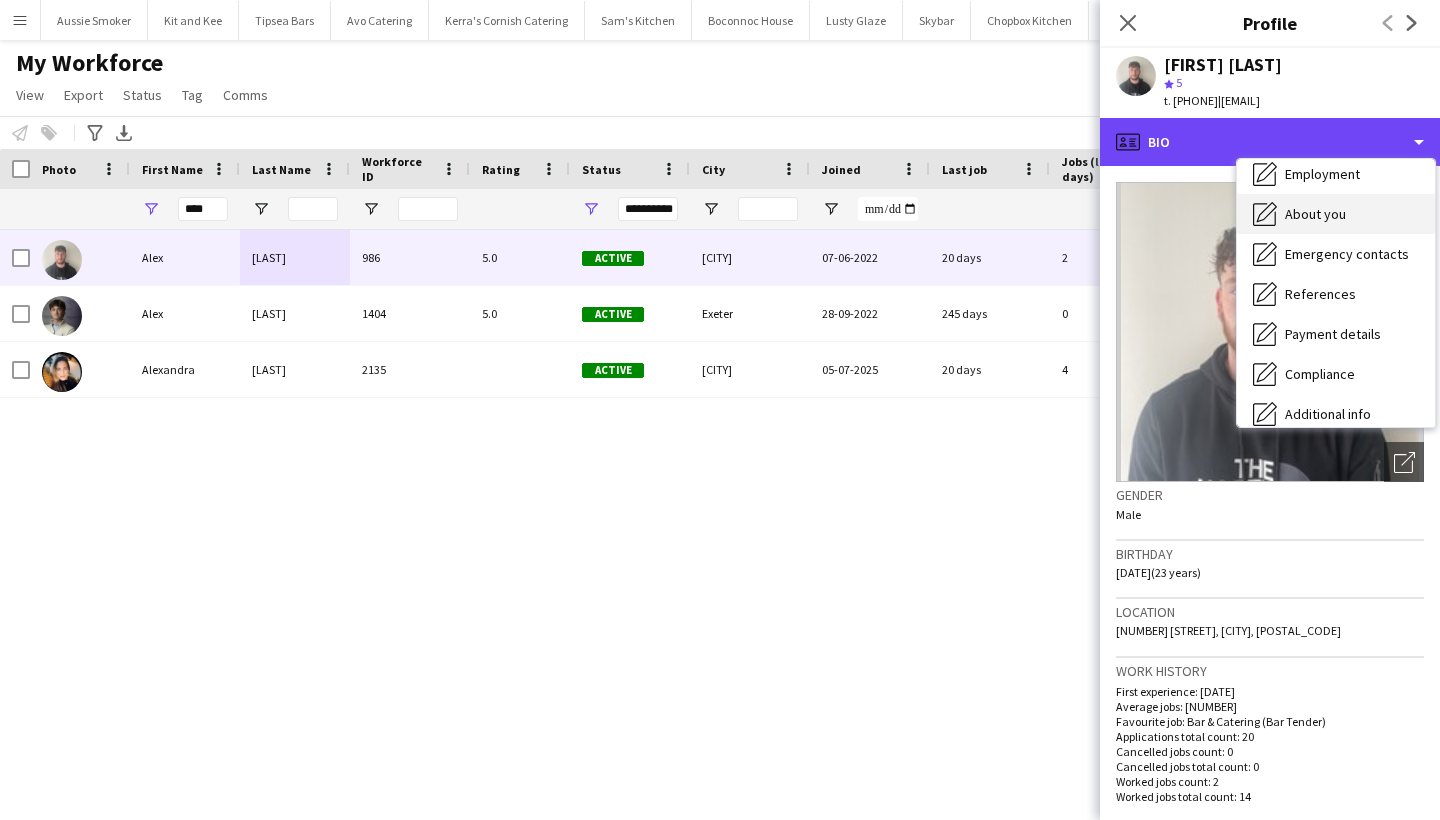 scroll, scrollTop: 102, scrollLeft: 0, axis: vertical 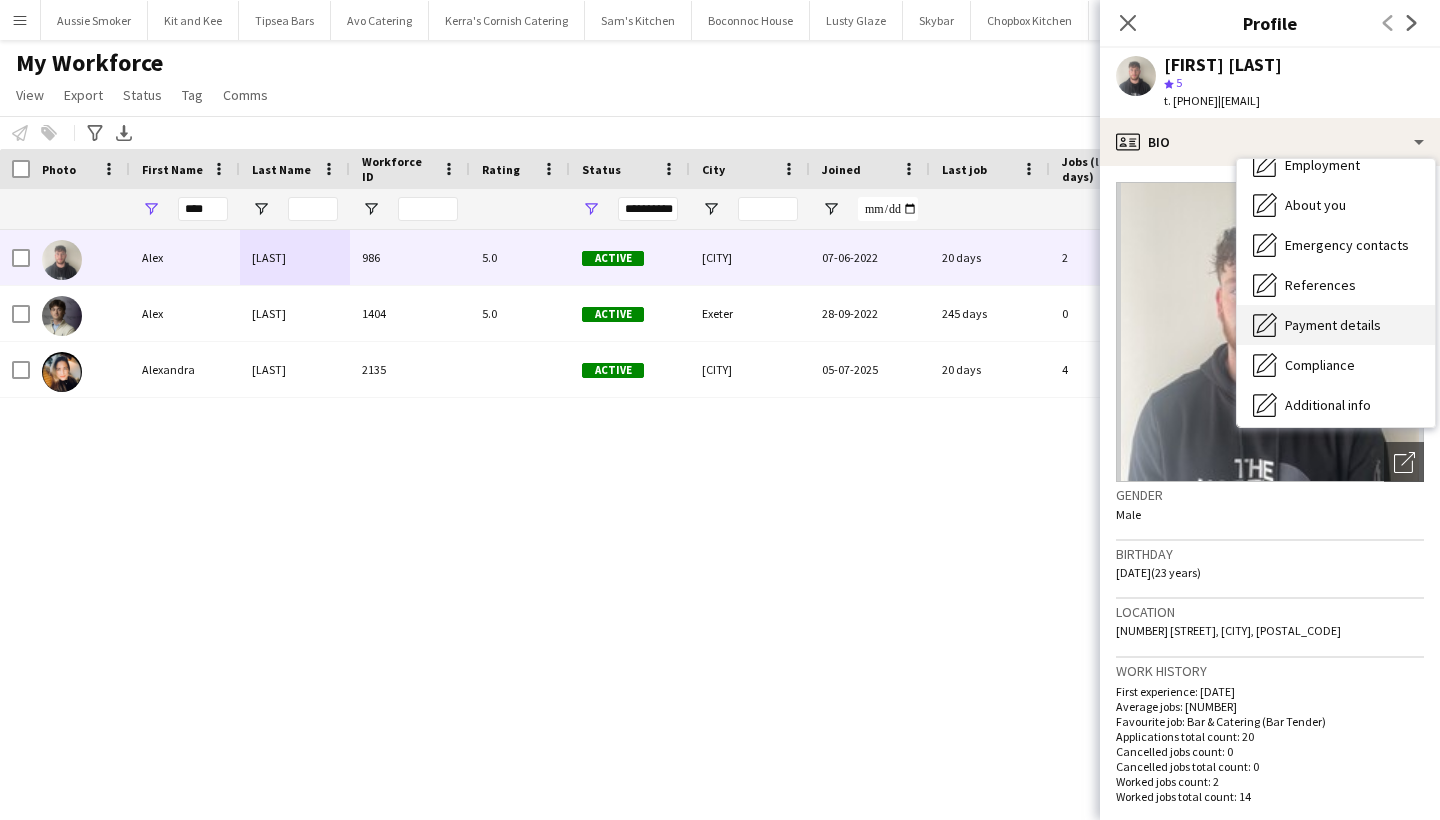 click on "Payment details
Payment details" at bounding box center (1336, 325) 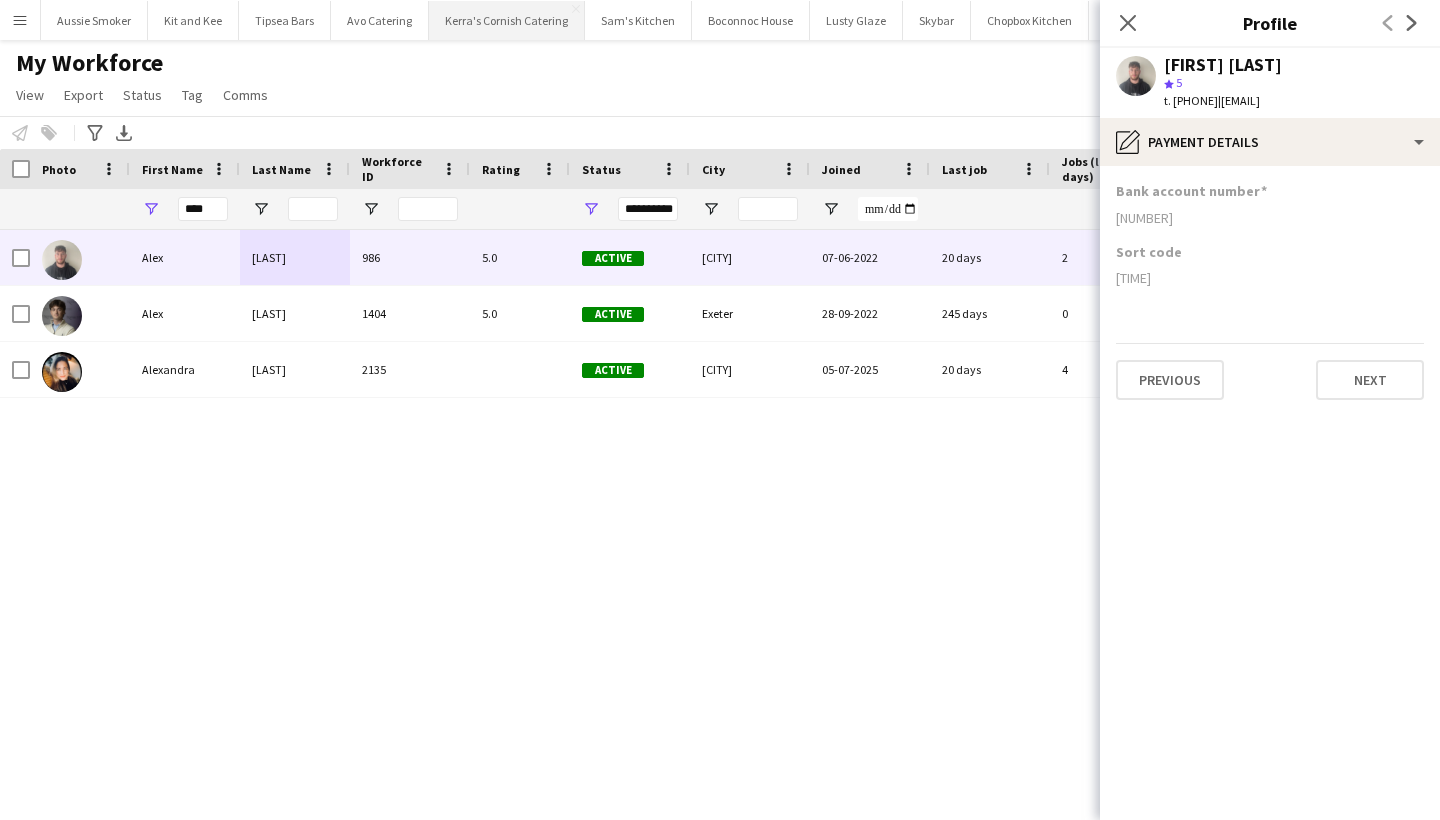 click on "Kerra's Cornish Catering
Close" at bounding box center [507, 20] 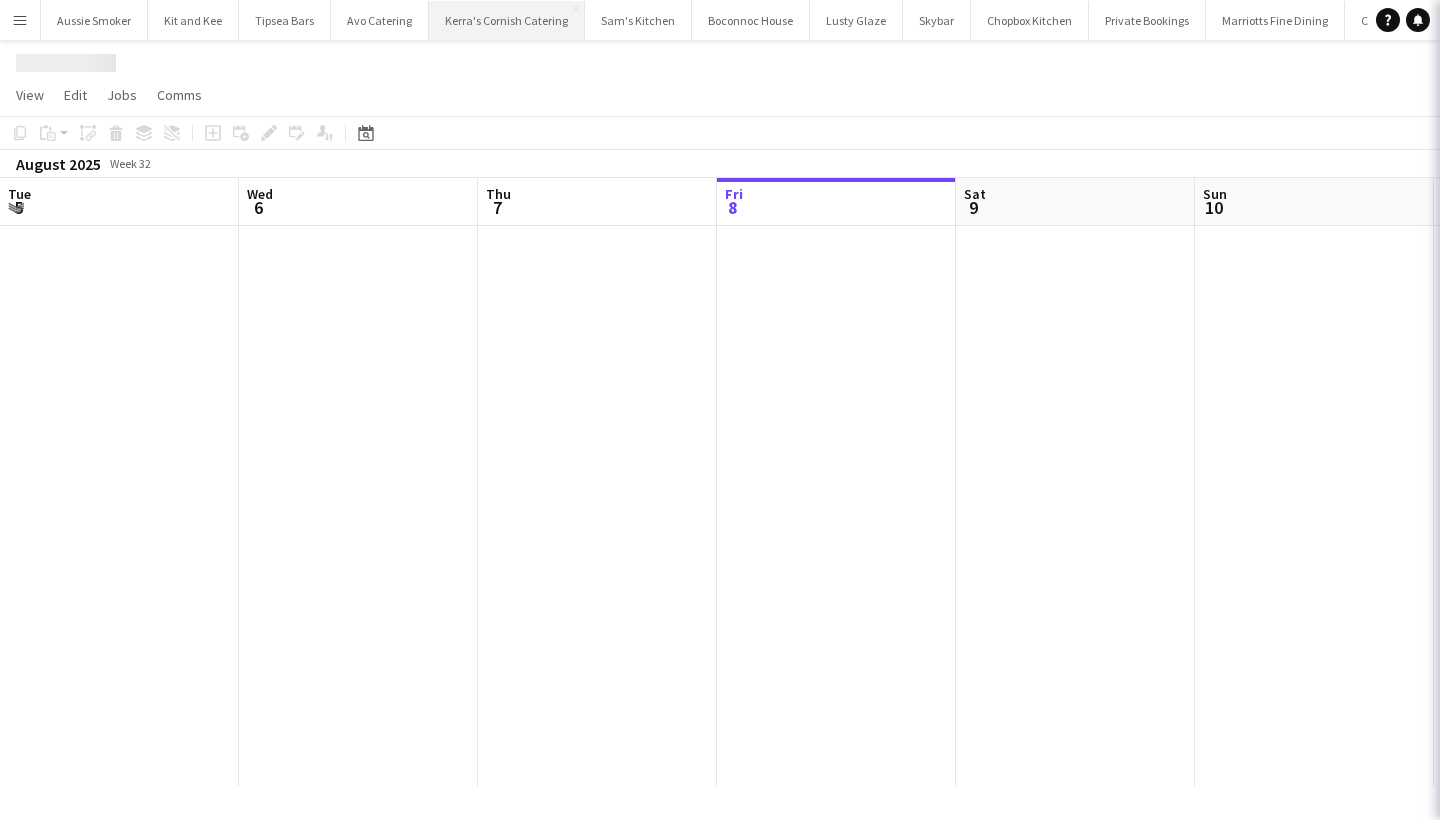 scroll, scrollTop: 0, scrollLeft: 478, axis: horizontal 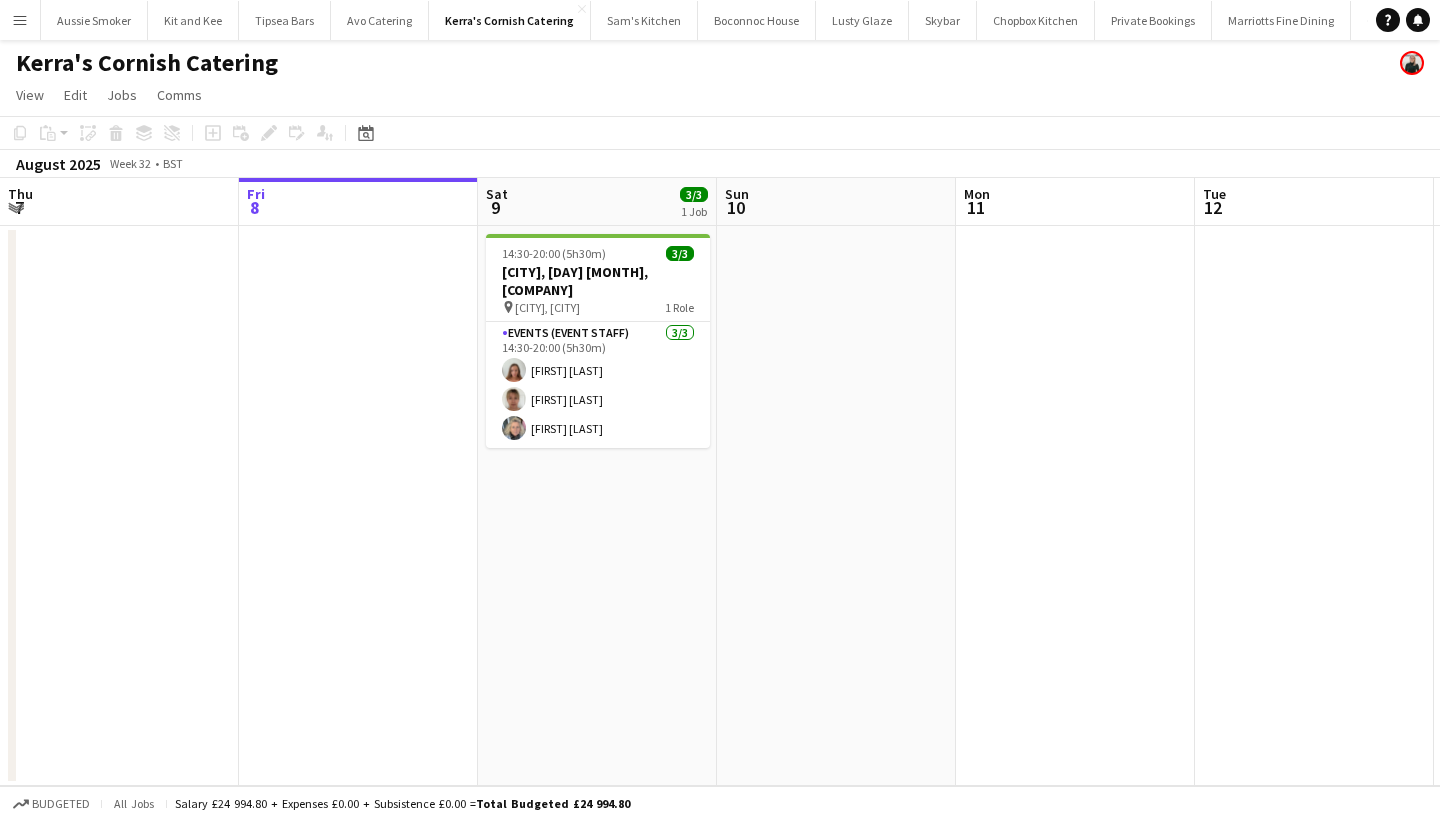 click on "Menu" at bounding box center [20, 20] 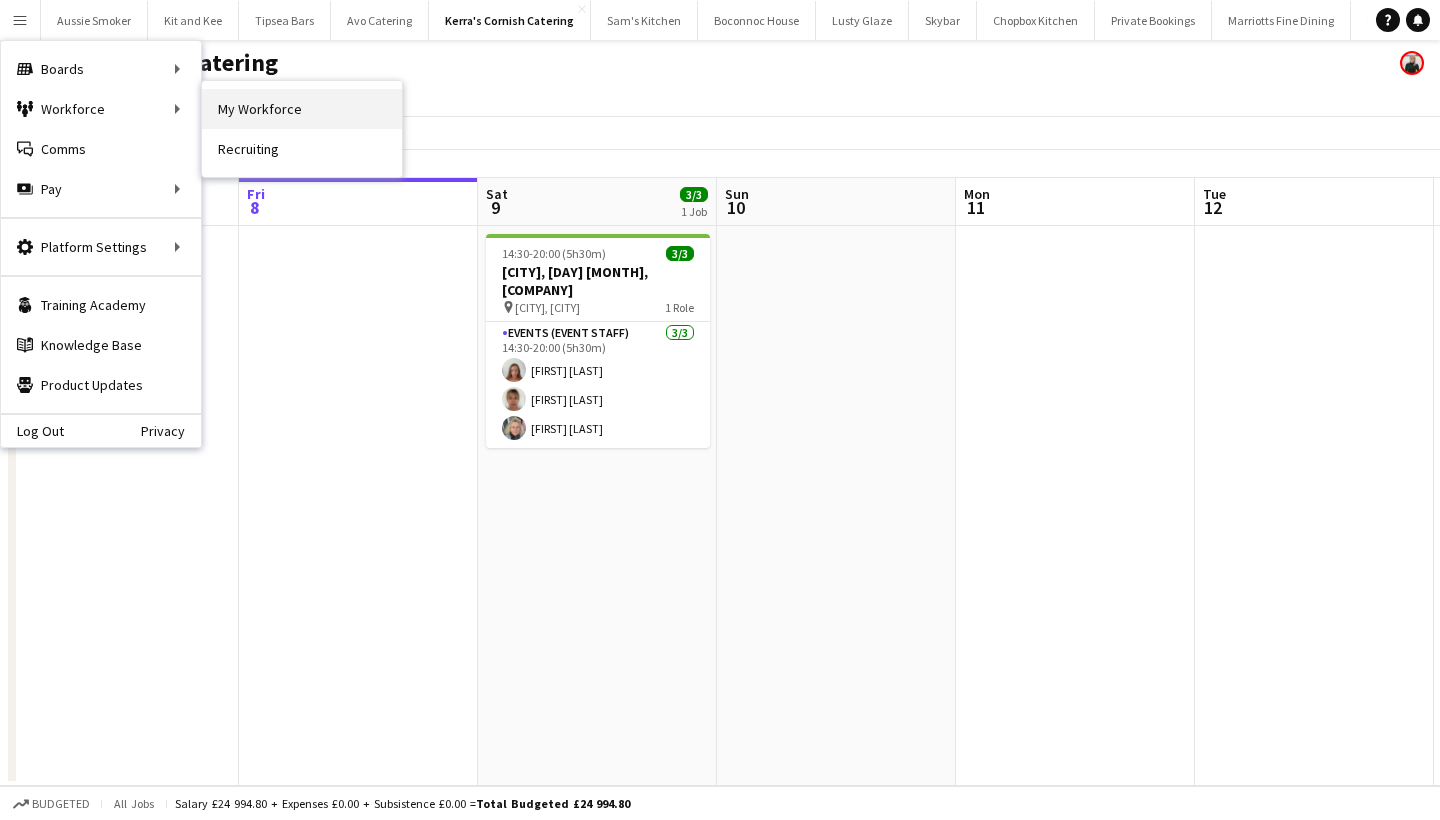 click on "My Workforce" at bounding box center [302, 109] 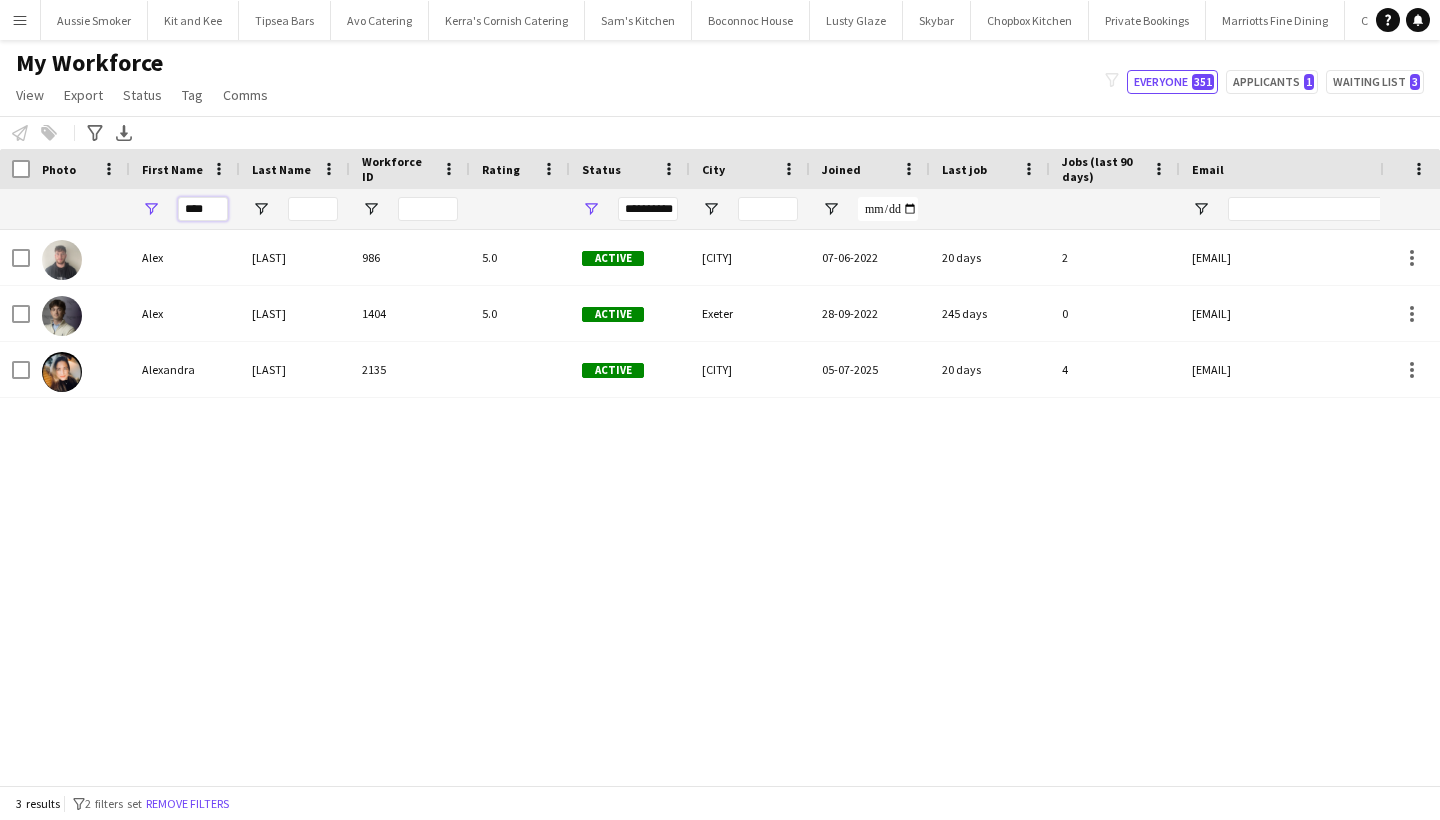 click on "****" at bounding box center (203, 209) 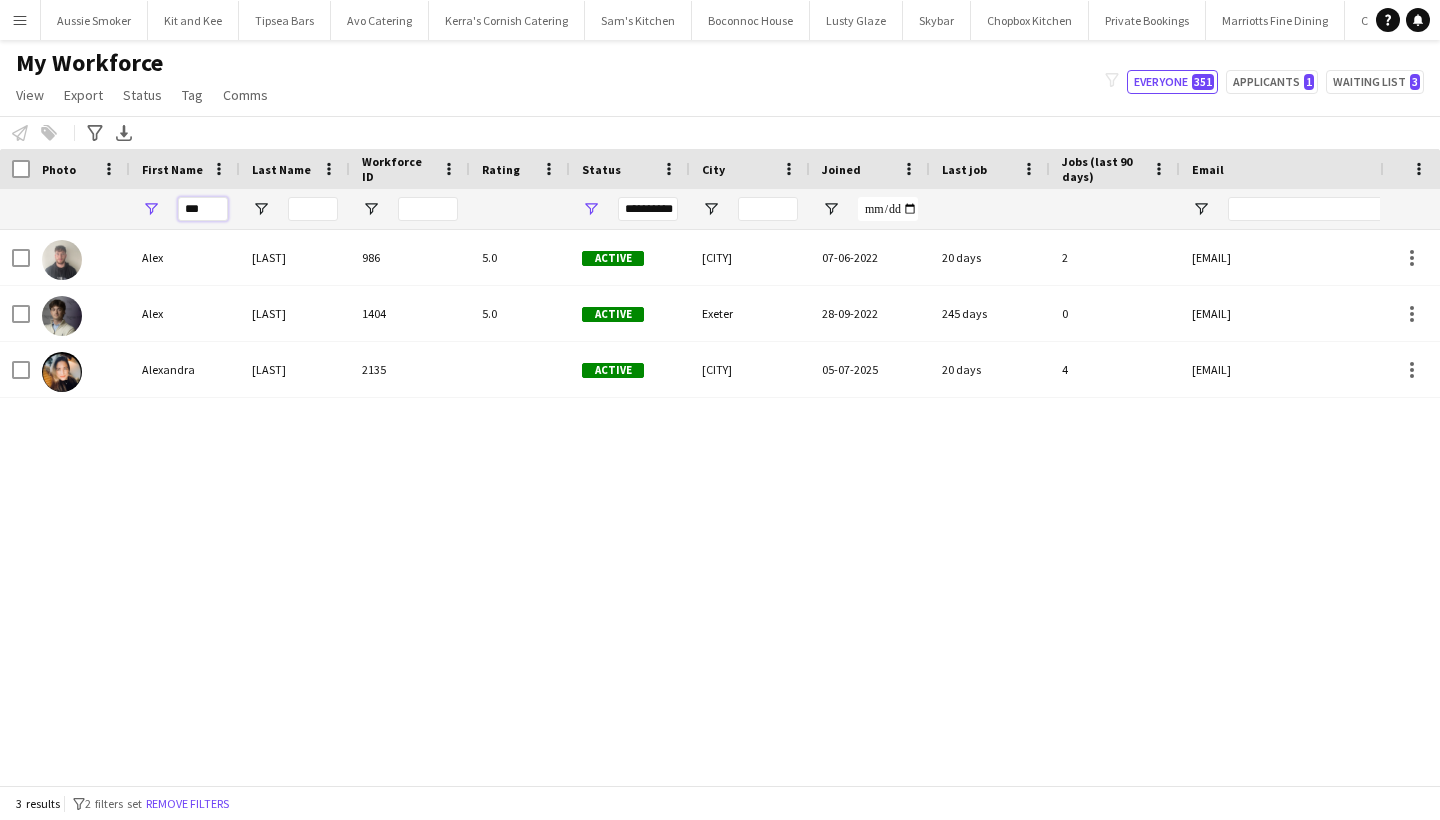 type on "***" 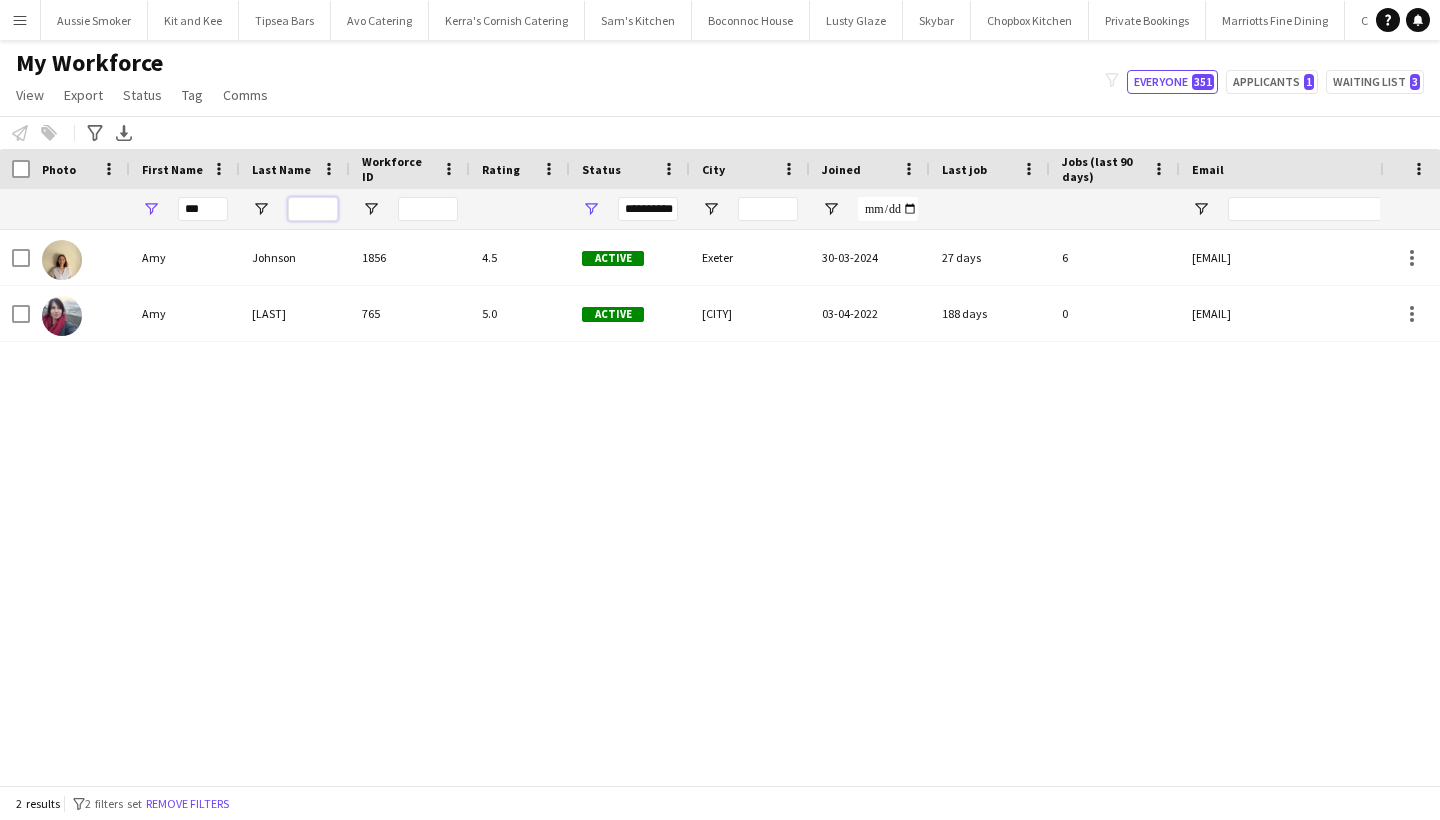 click at bounding box center [313, 209] 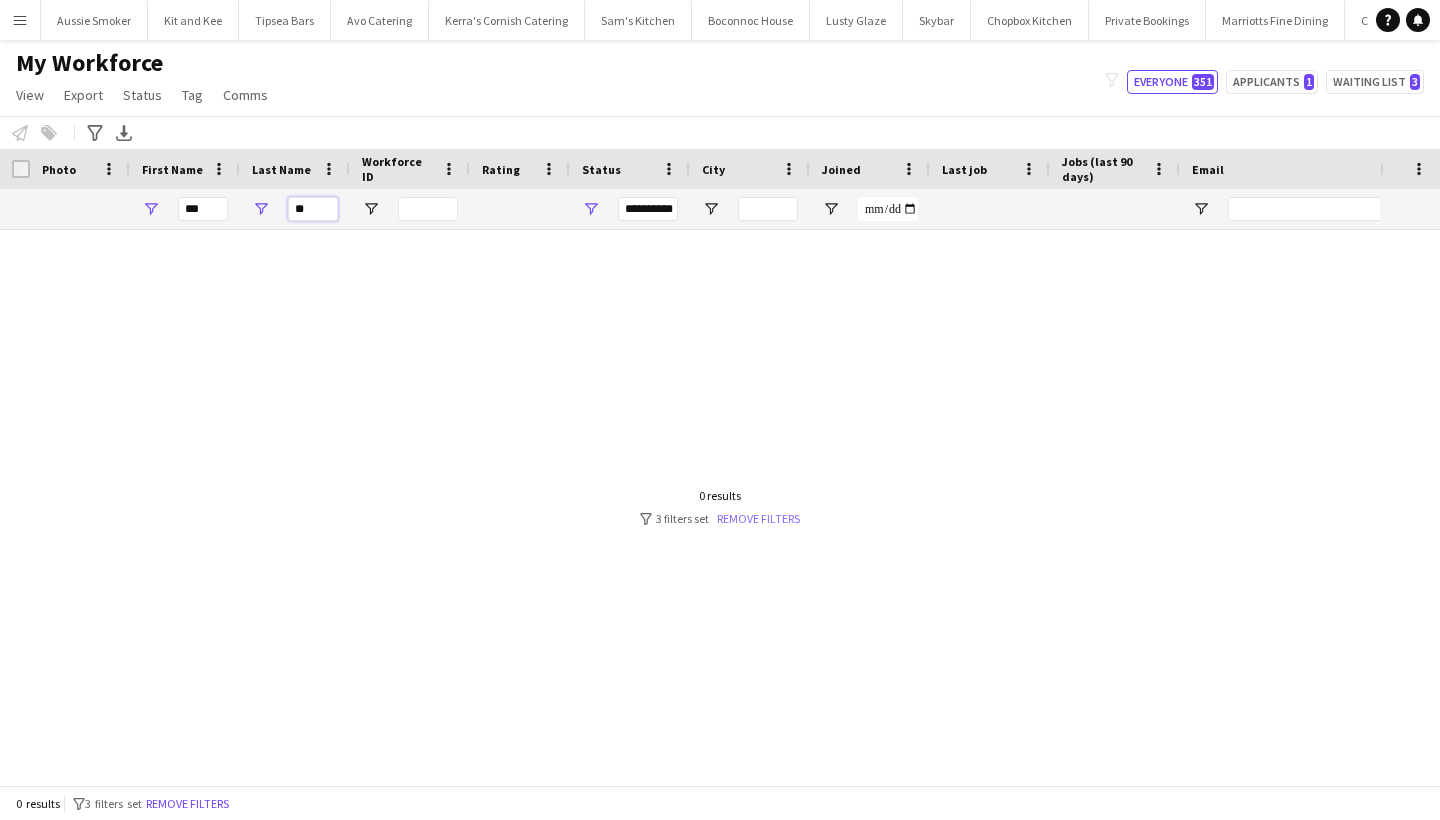 type on "**" 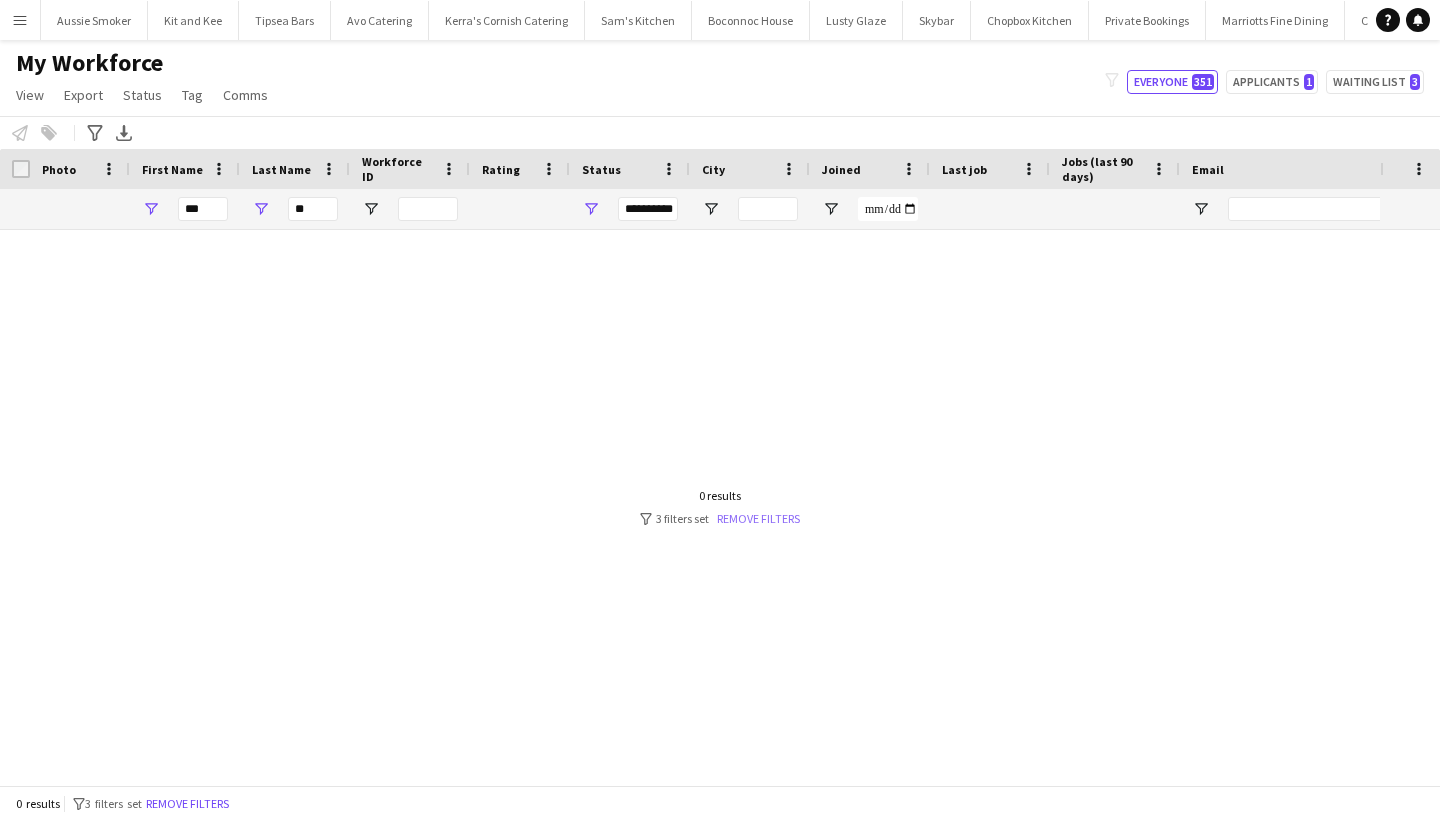 click on "Remove filters" at bounding box center (758, 518) 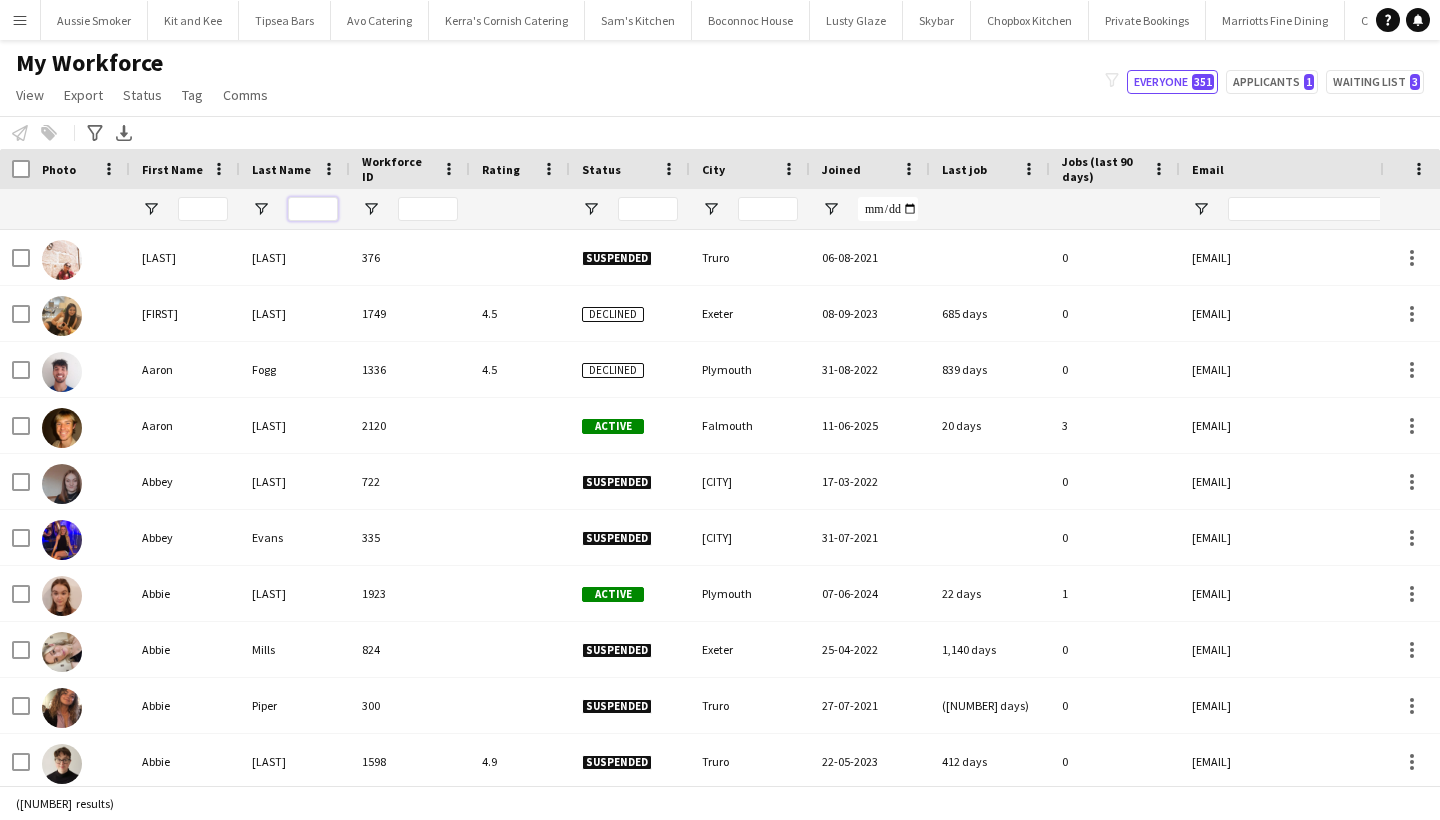 click at bounding box center [313, 209] 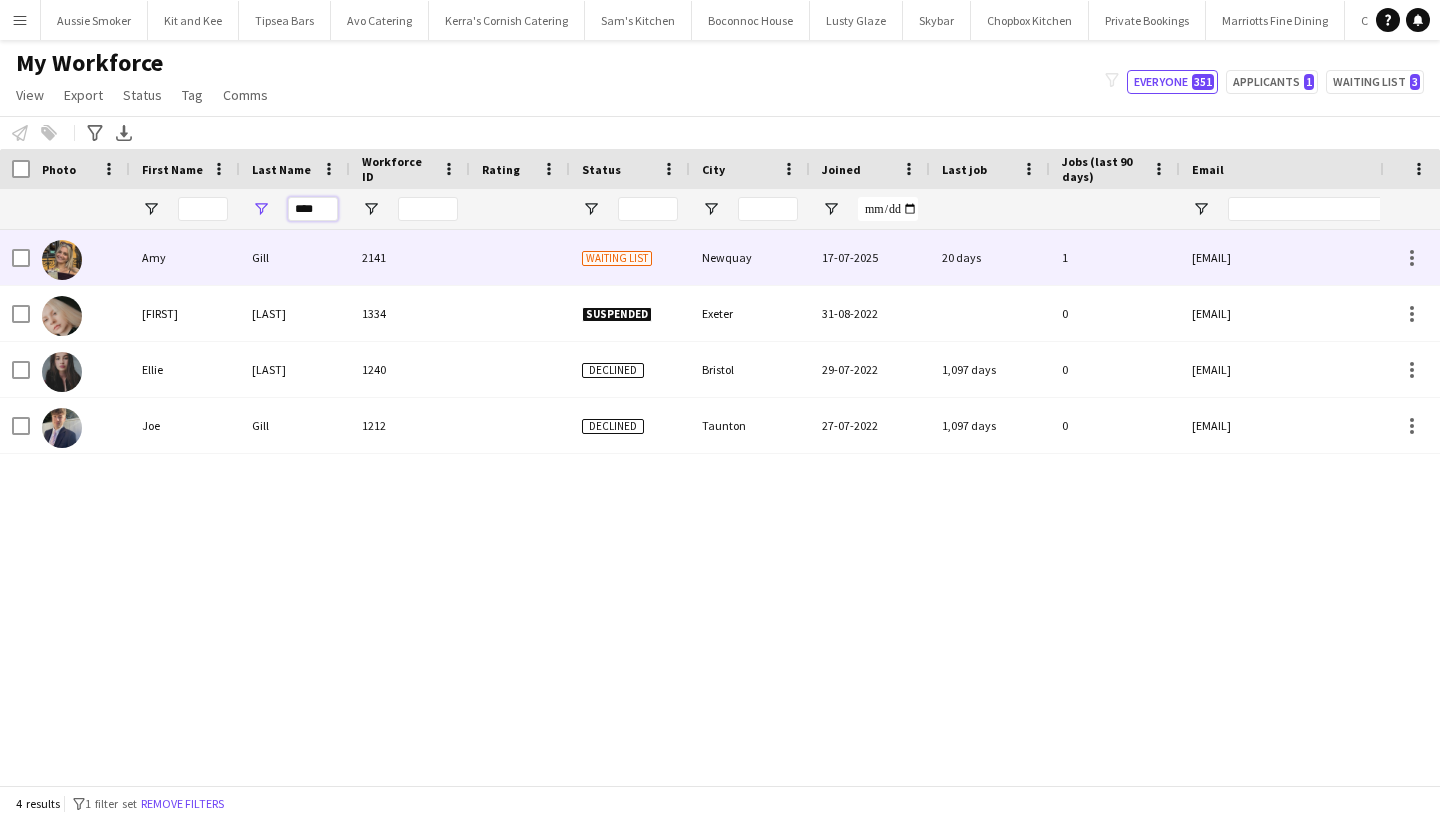 type on "****" 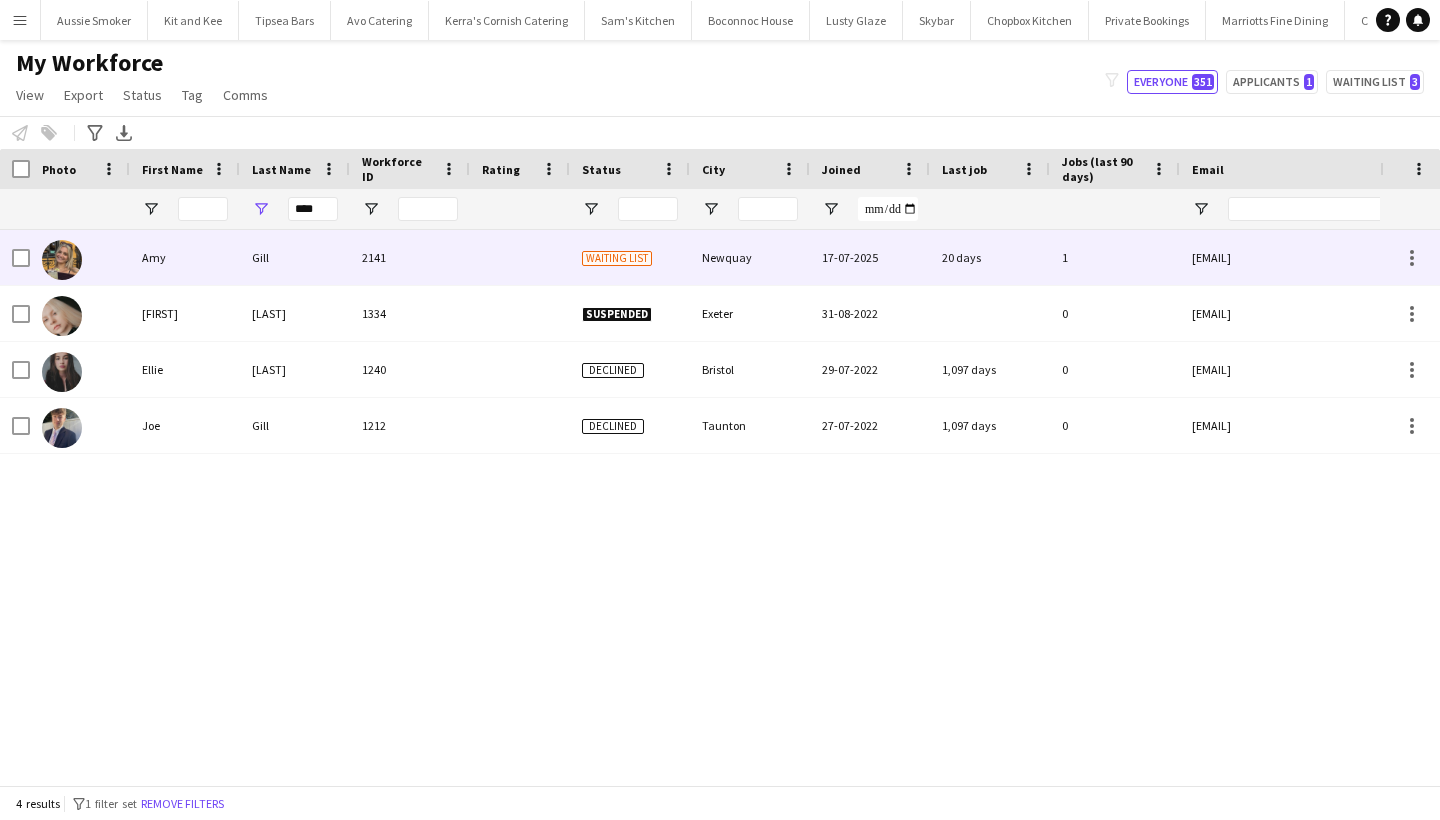 click on "Amy" at bounding box center (185, 257) 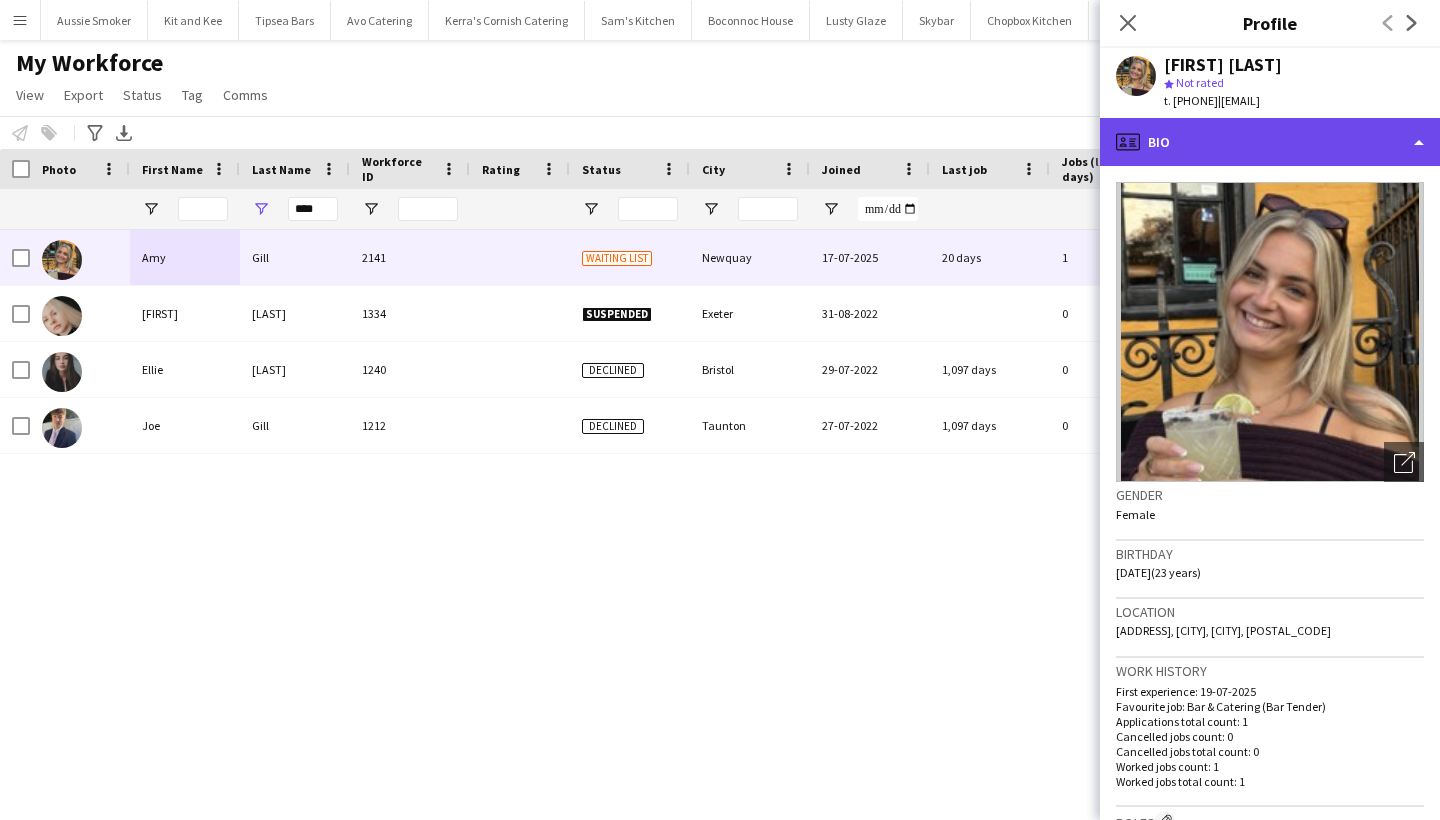 click on "profile
Bio" 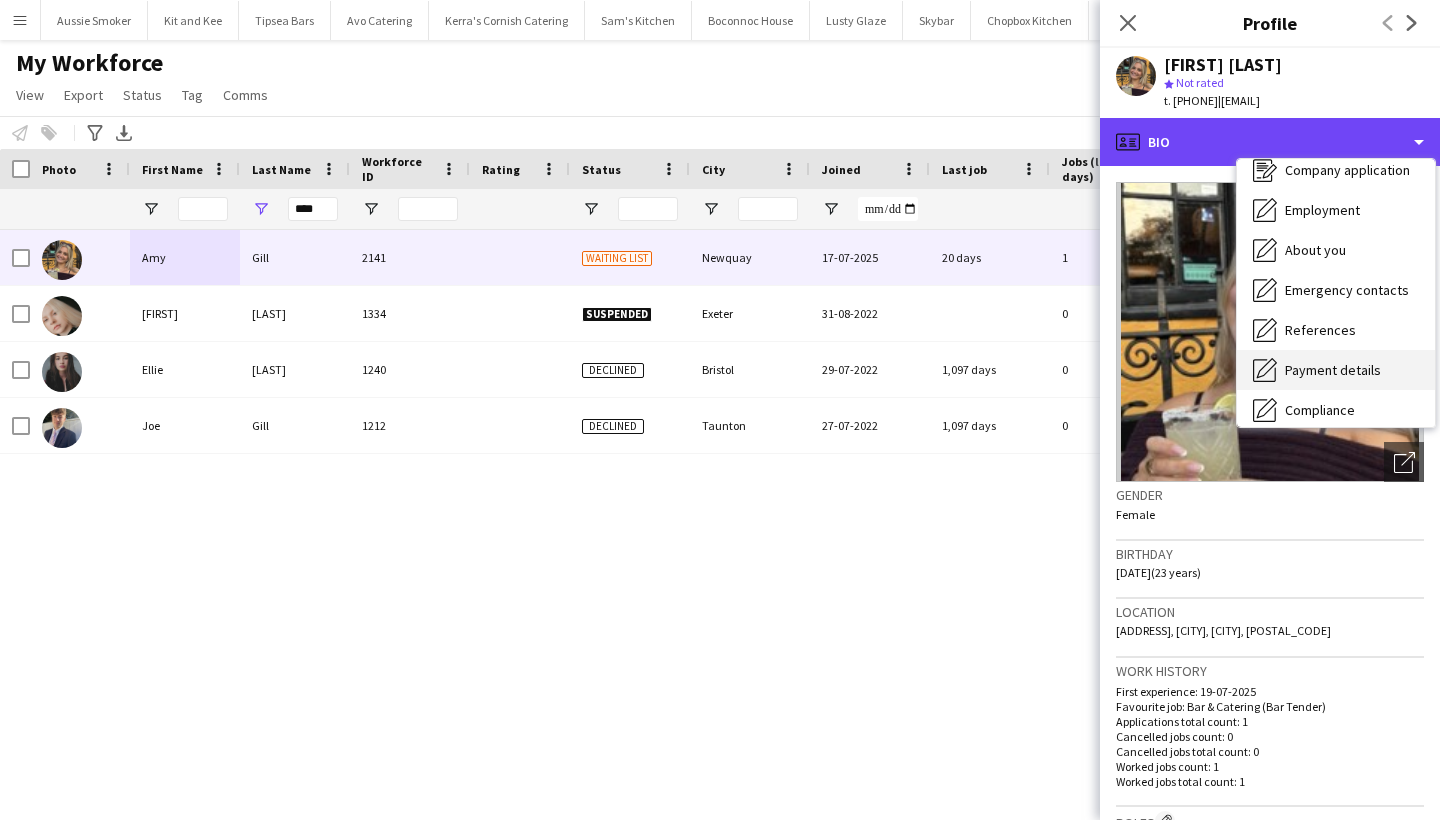 scroll, scrollTop: 64, scrollLeft: 0, axis: vertical 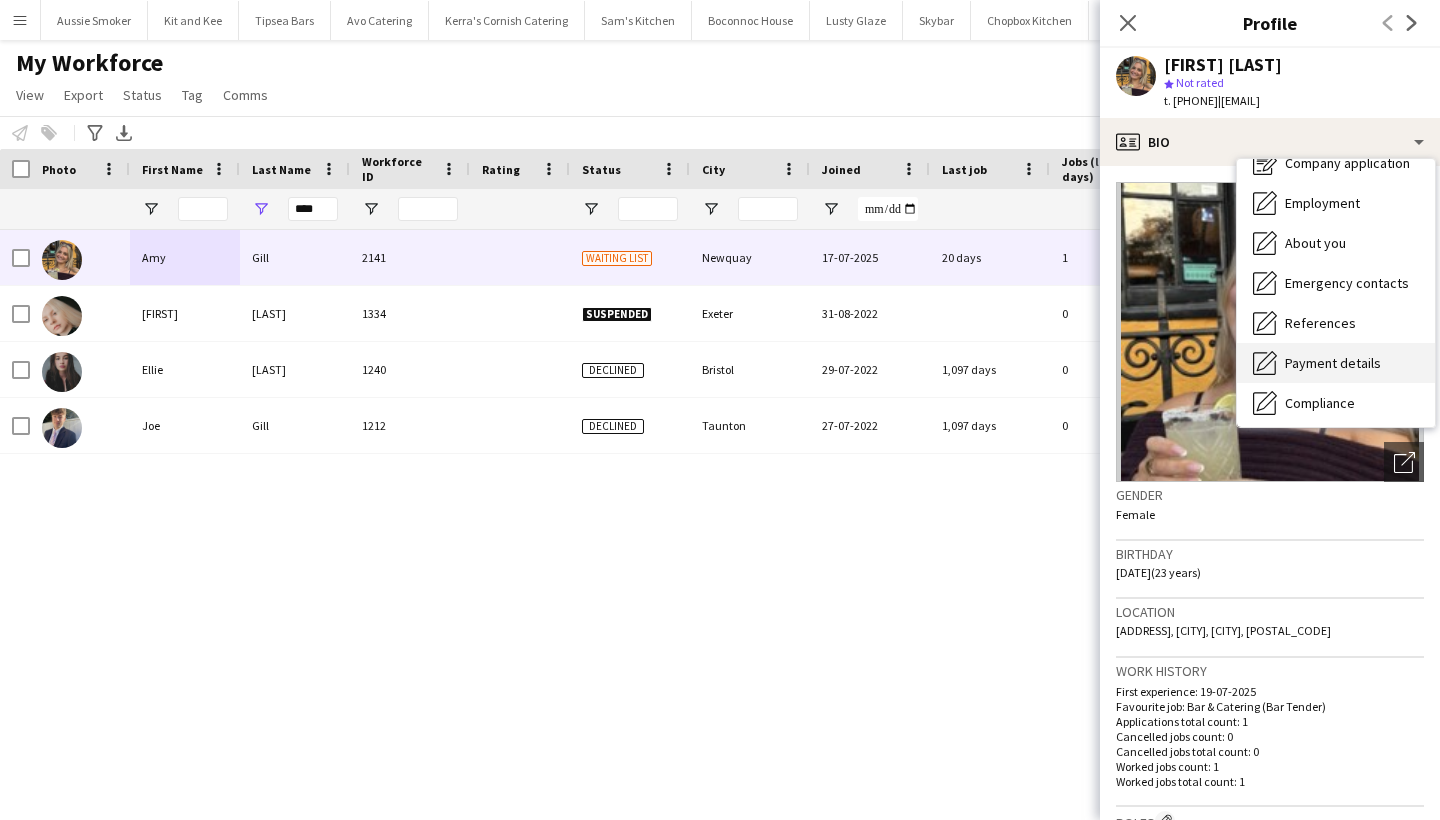click on "Payment details" at bounding box center [1333, 363] 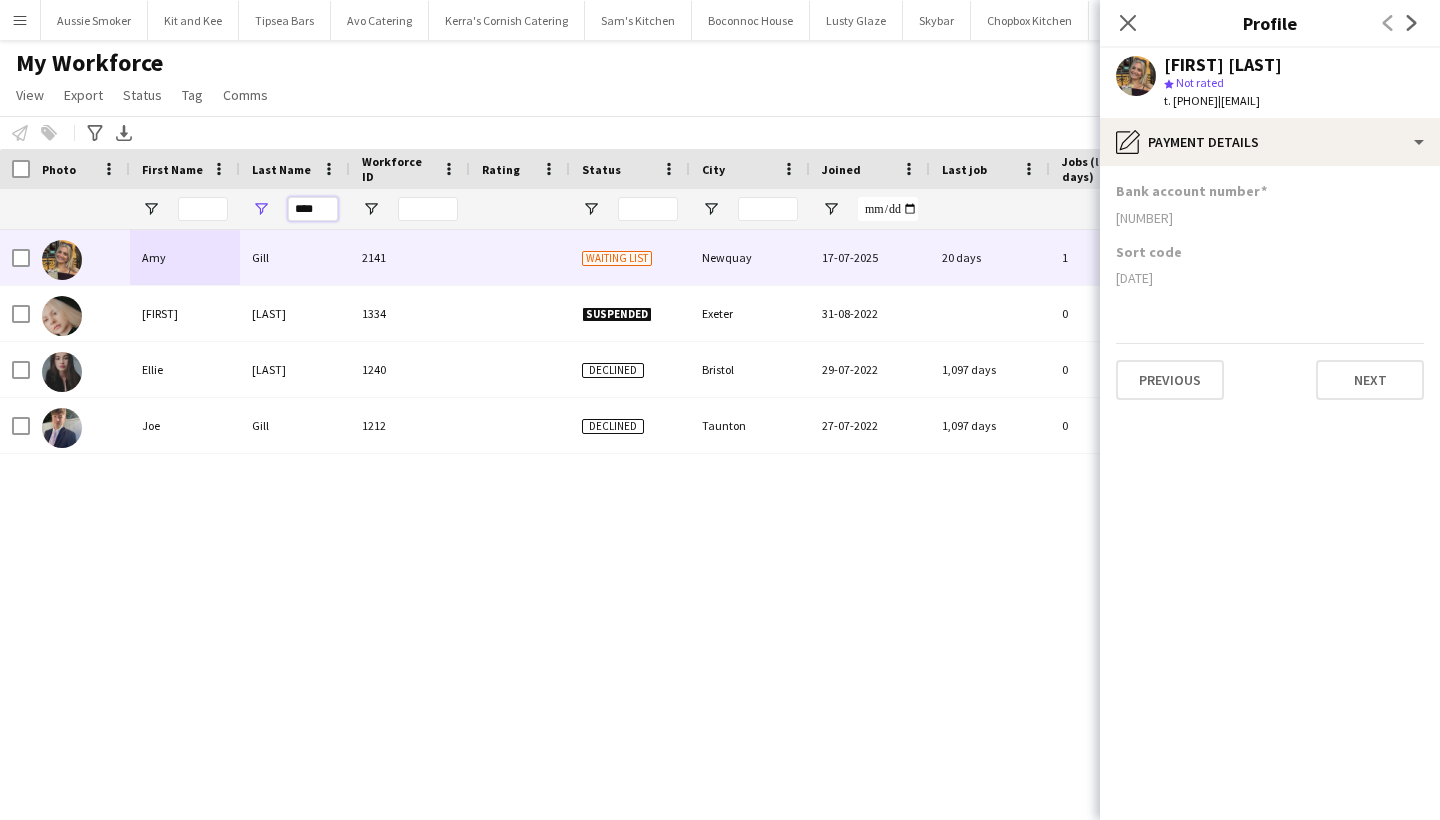 click on "****" at bounding box center [313, 209] 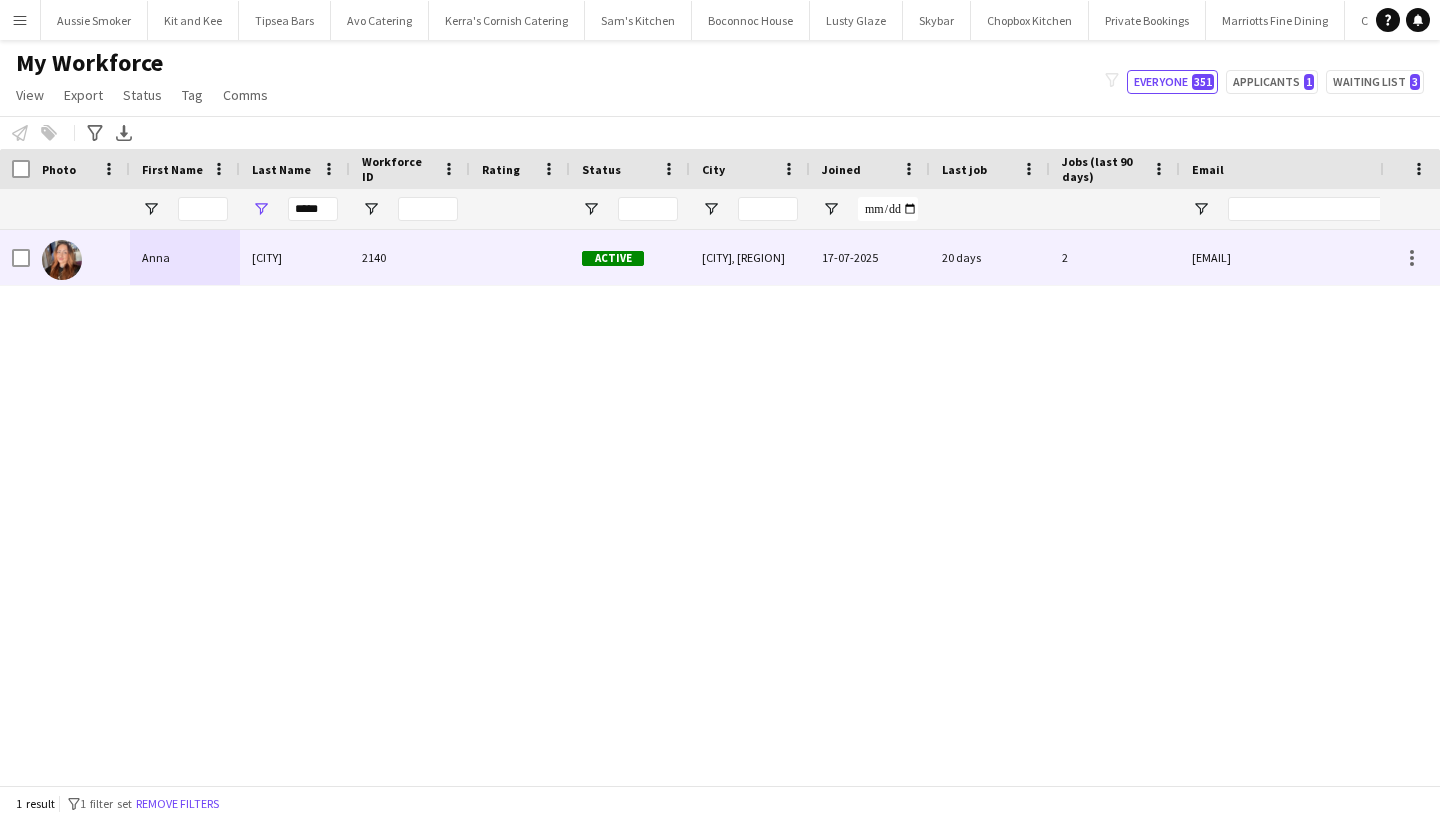 click on "Anna" at bounding box center (185, 257) 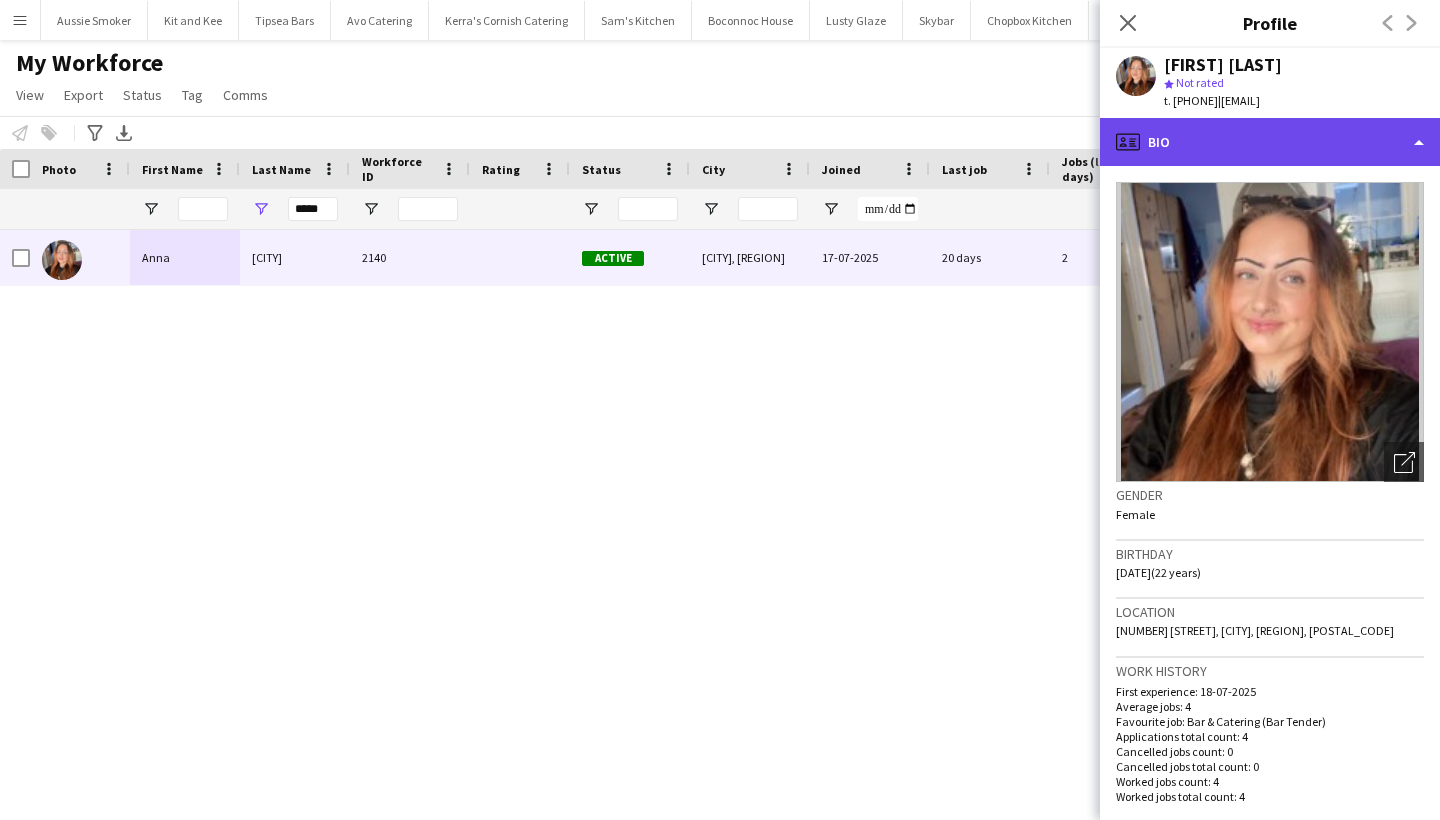 click on "profile
Bio" 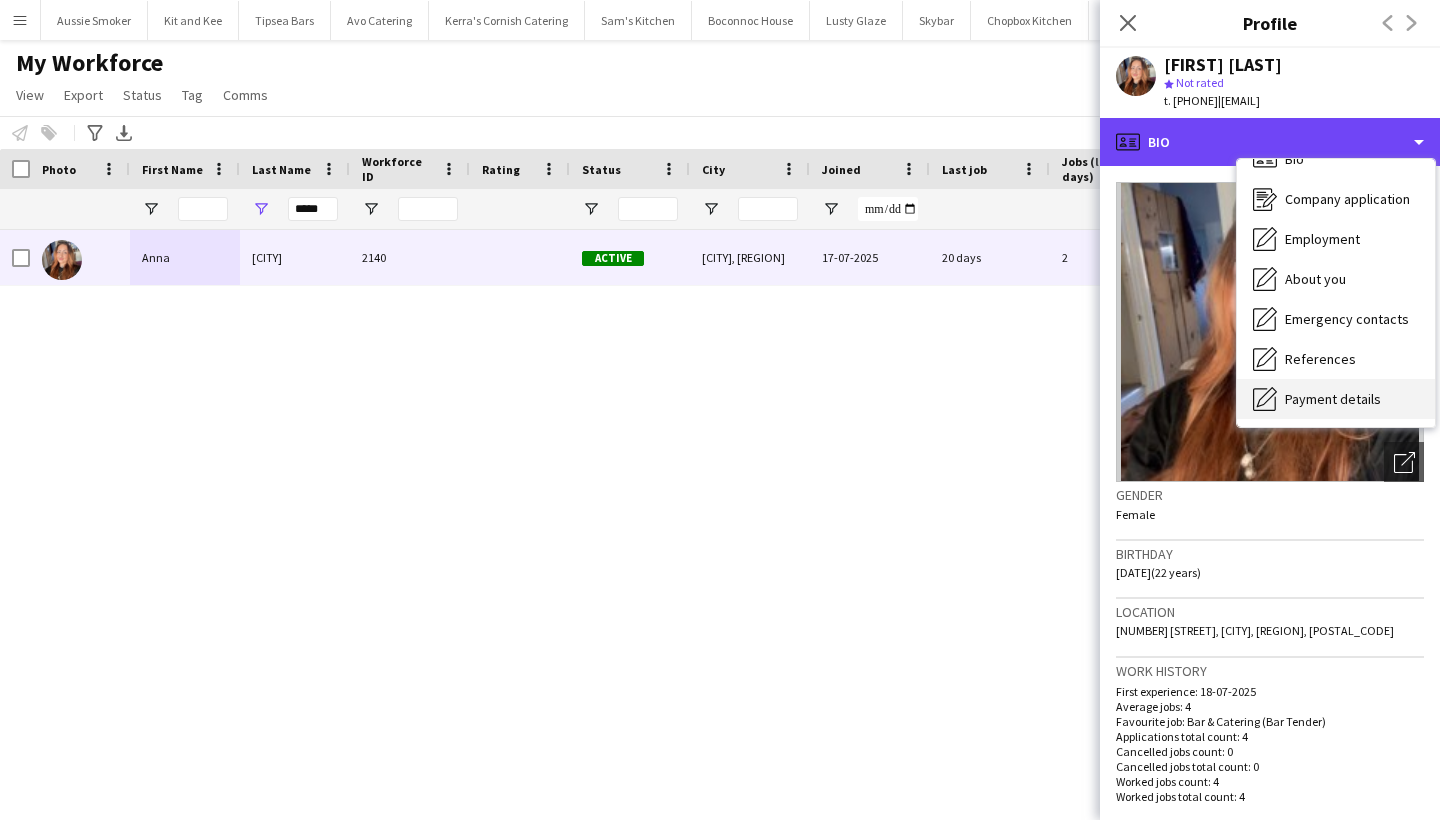 scroll, scrollTop: 29, scrollLeft: 0, axis: vertical 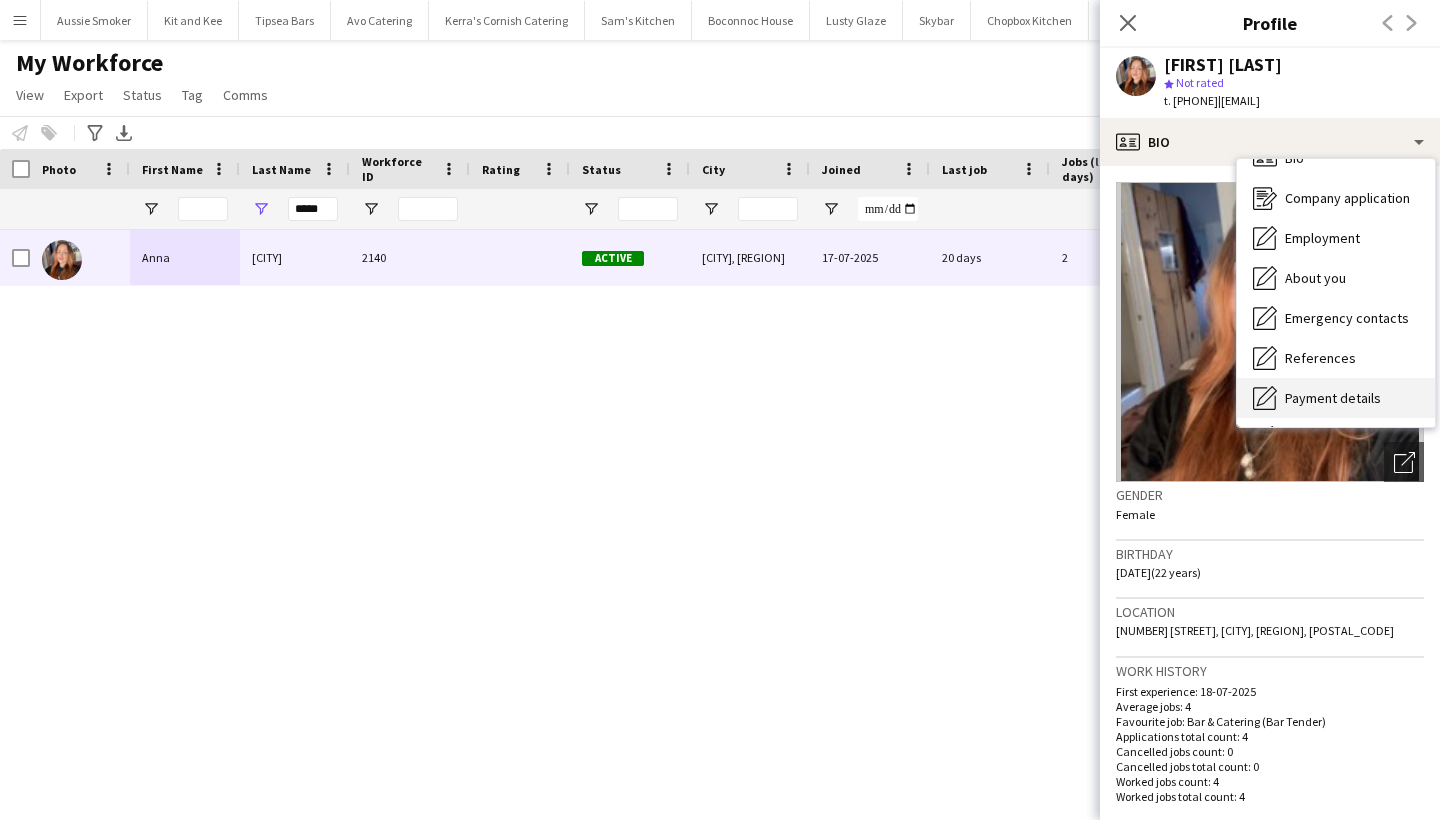 click on "Payment details" at bounding box center (1333, 398) 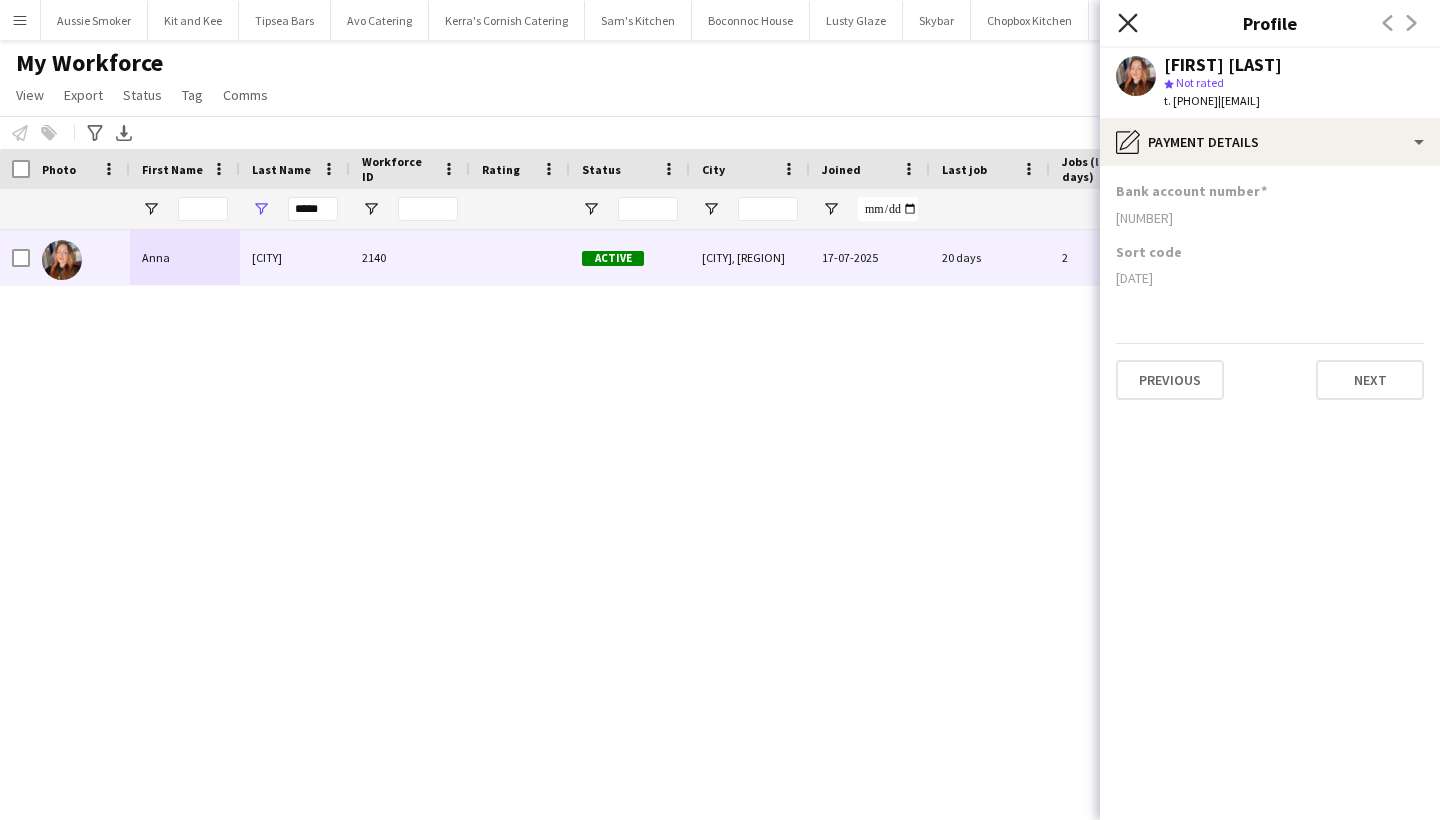 click on "Close pop-in" 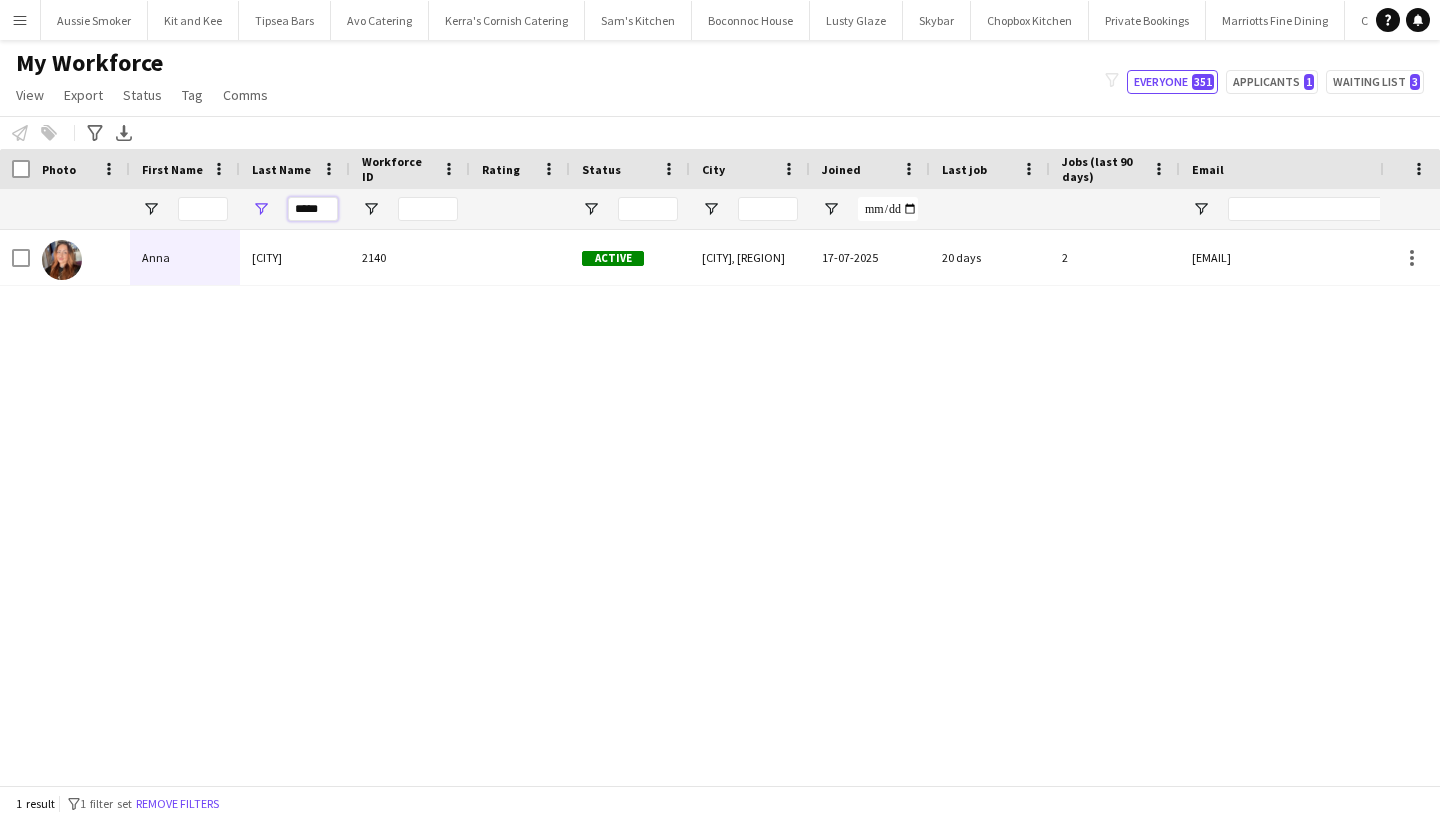 click on "*****" at bounding box center [313, 209] 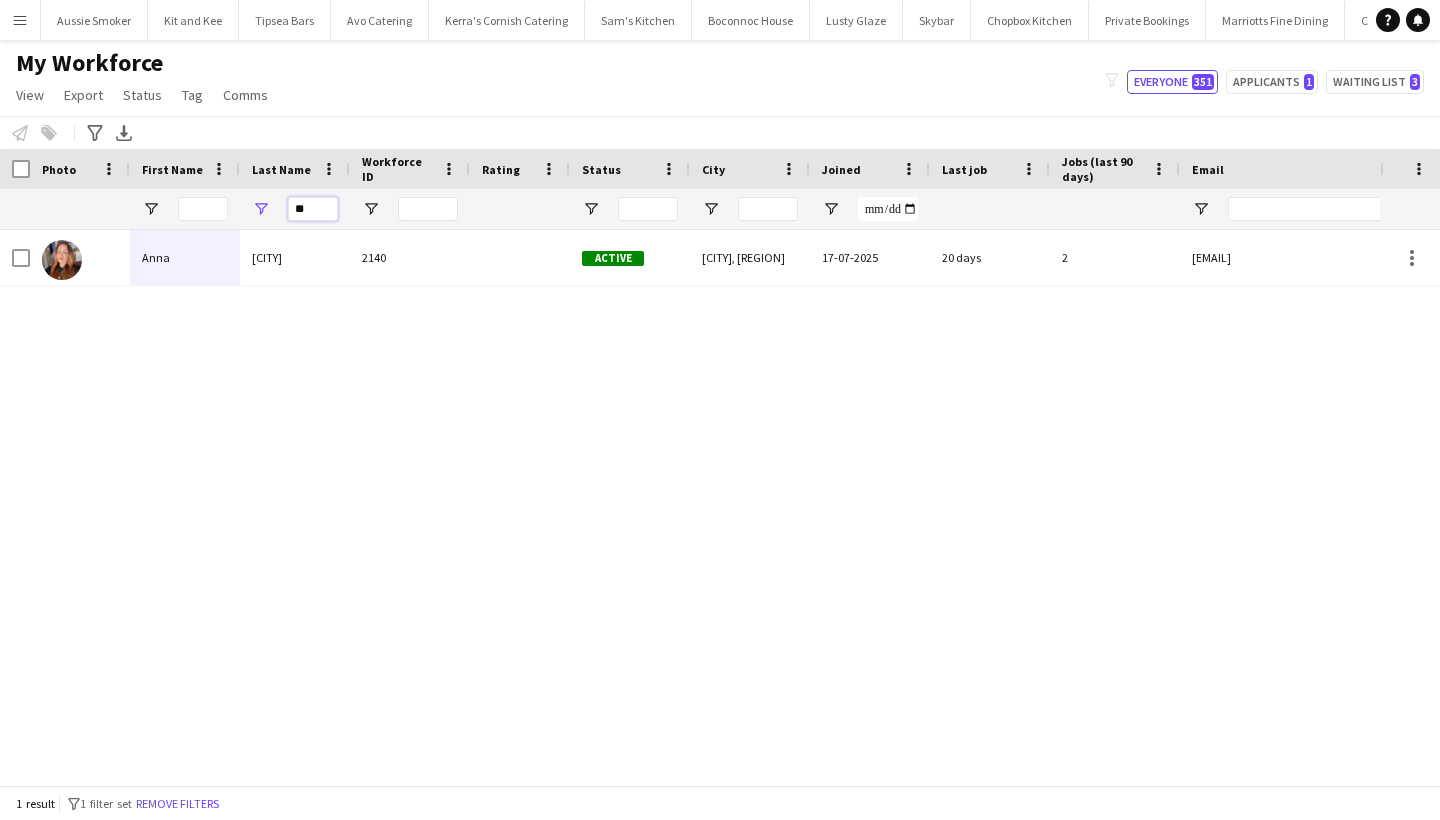 type on "*" 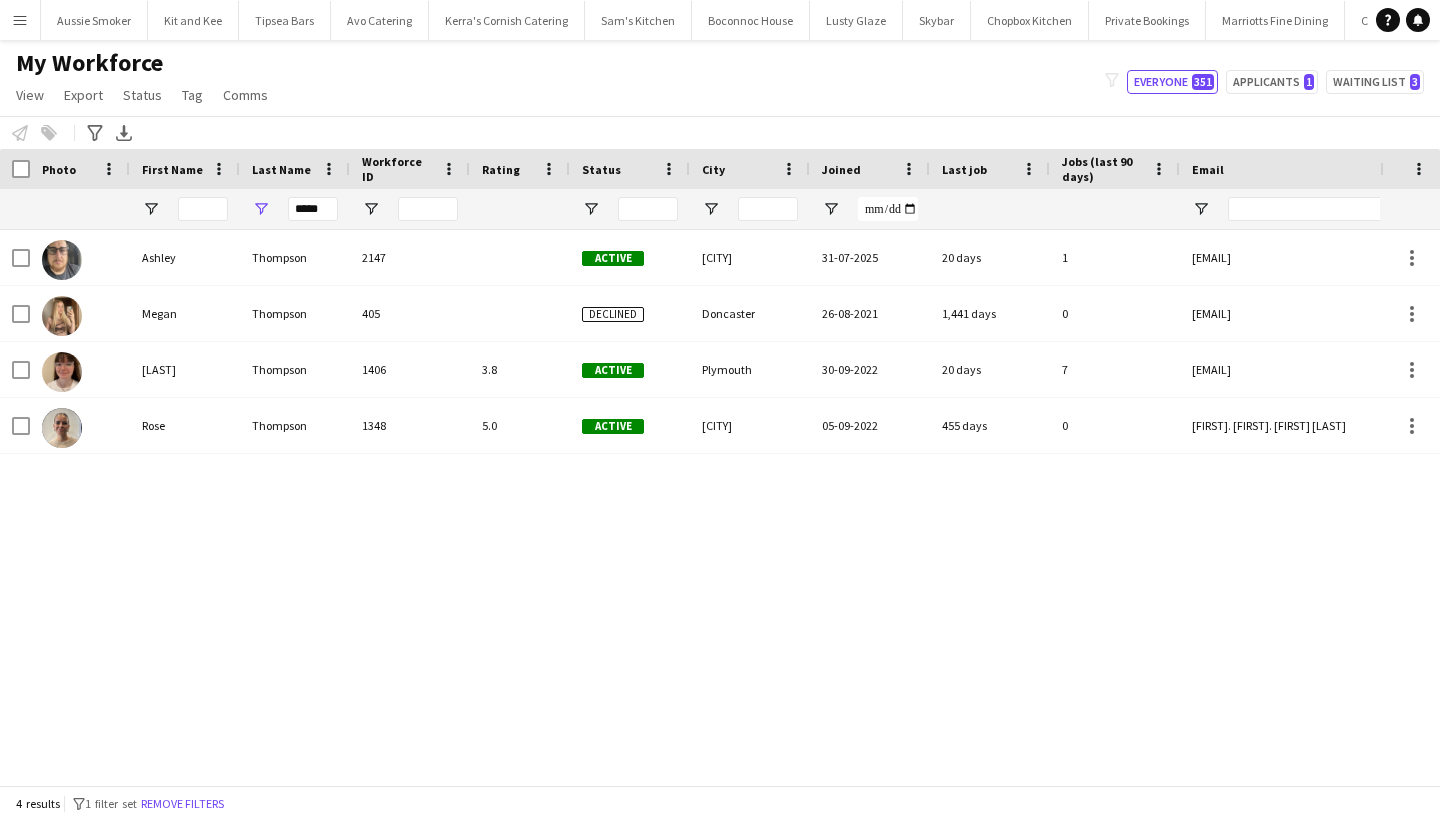 drag, startPoint x: 289, startPoint y: 241, endPoint x: 228, endPoint y: 252, distance: 61.983868 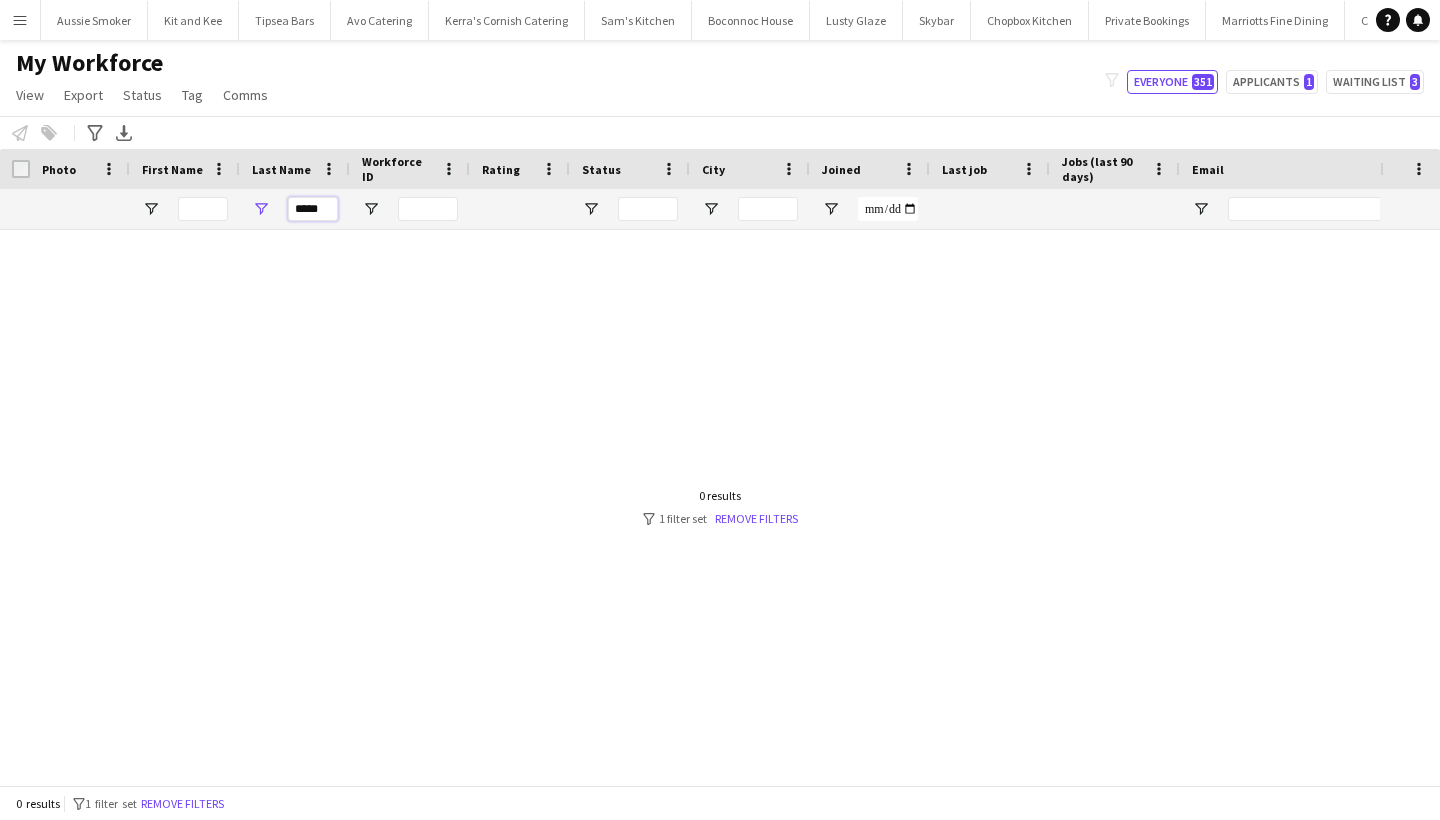click on "*****" at bounding box center (313, 209) 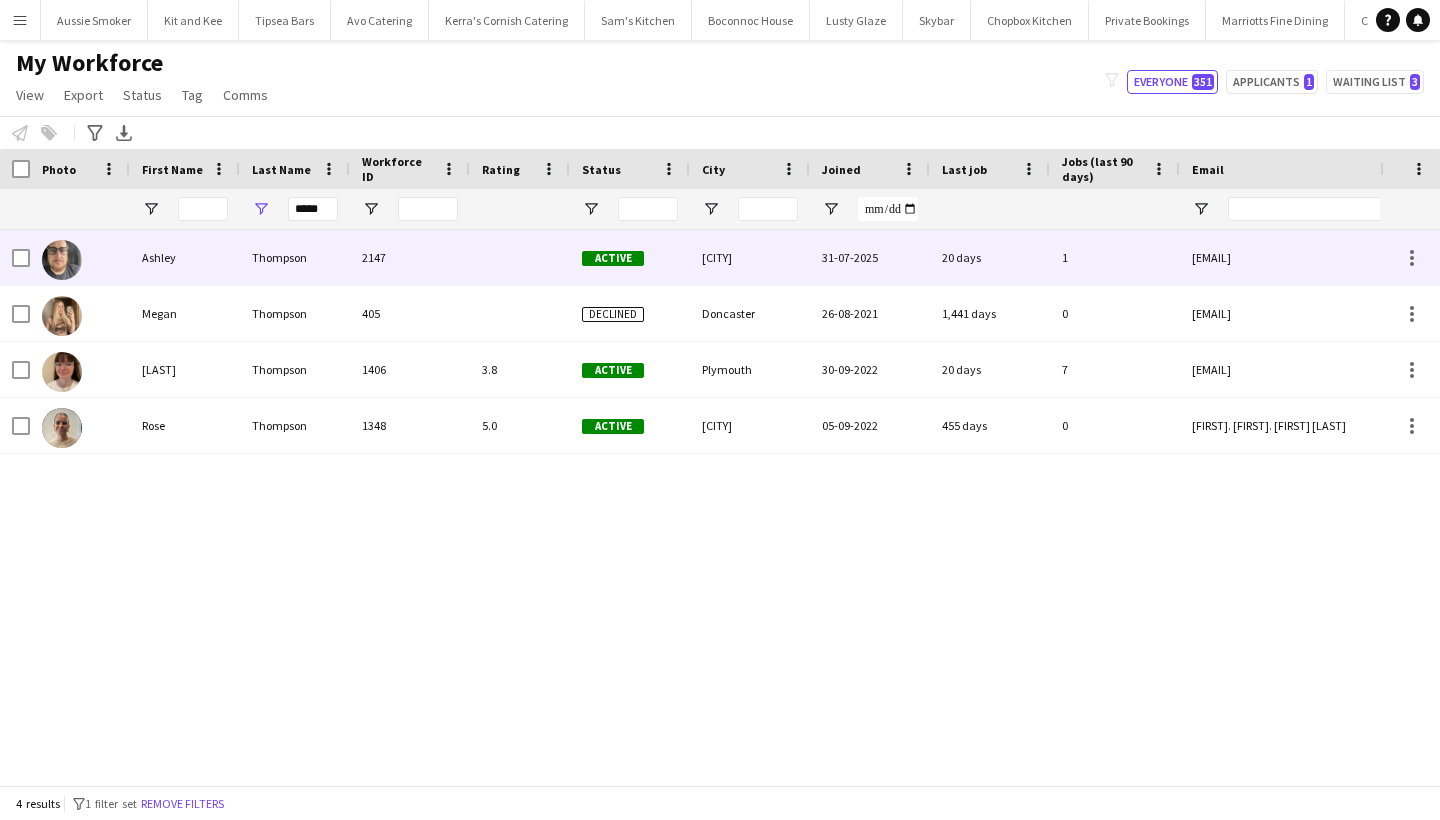click on "Thompson" at bounding box center (295, 257) 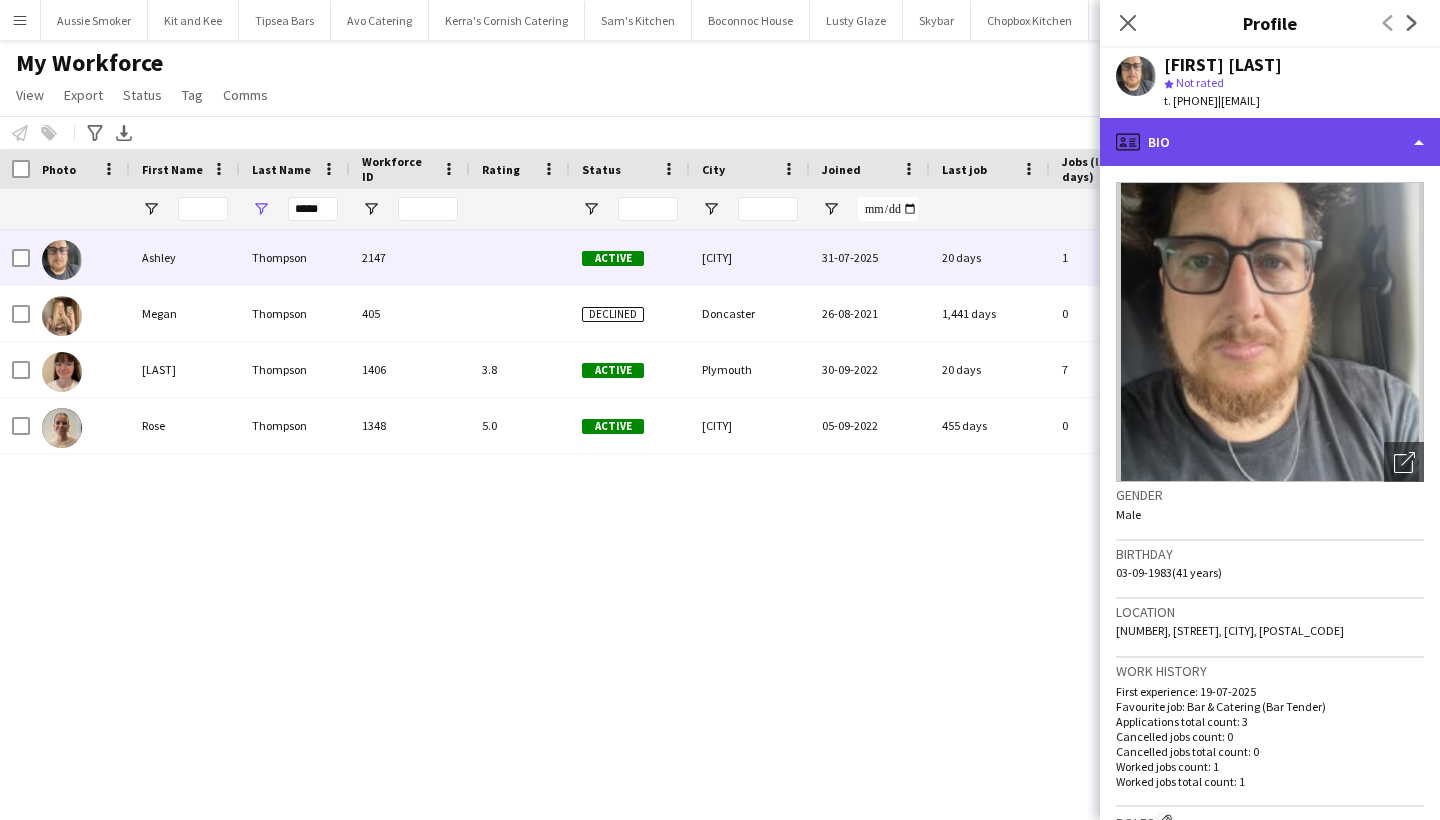 click on "profile
Bio" 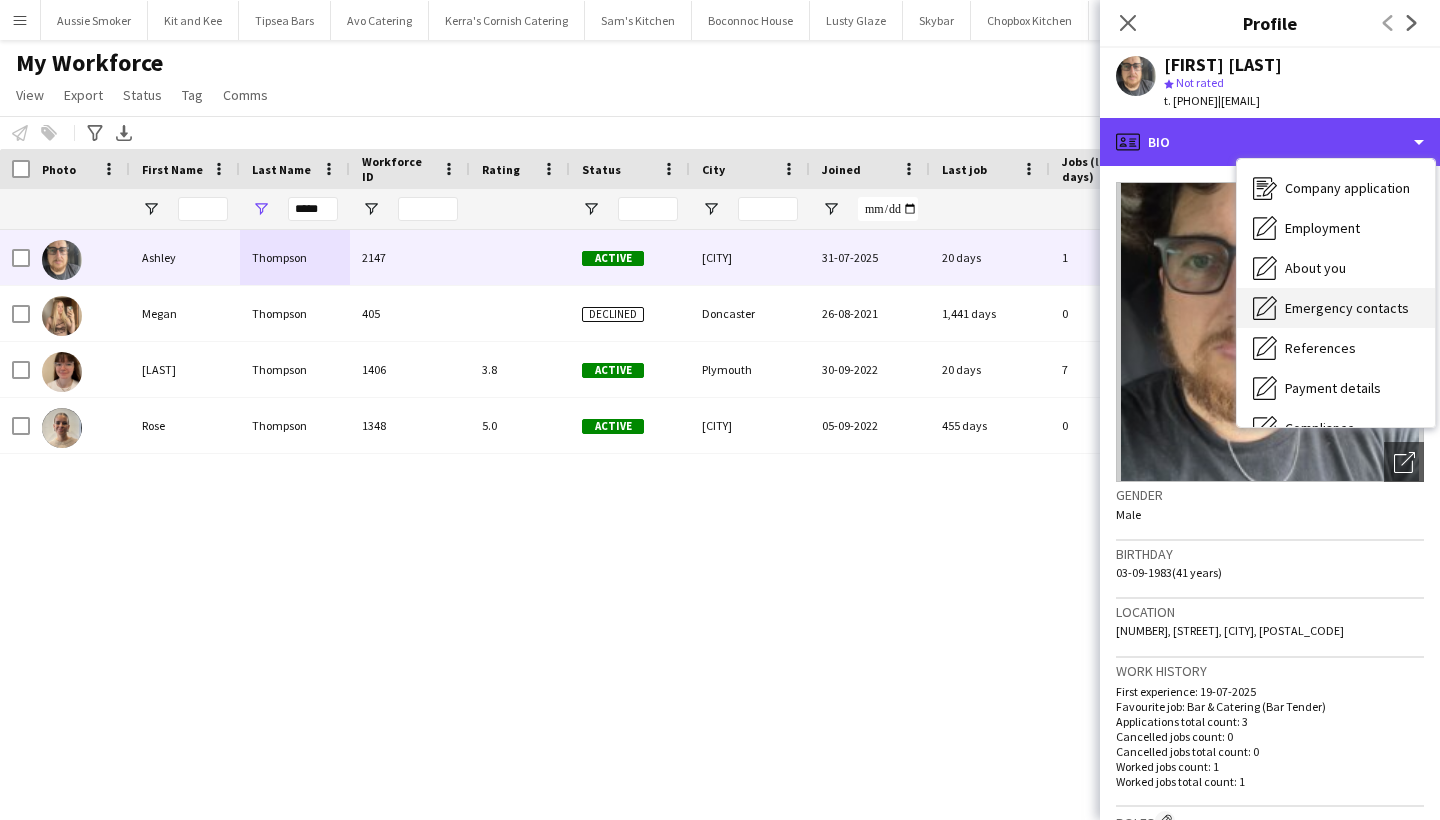 scroll, scrollTop: 51, scrollLeft: 0, axis: vertical 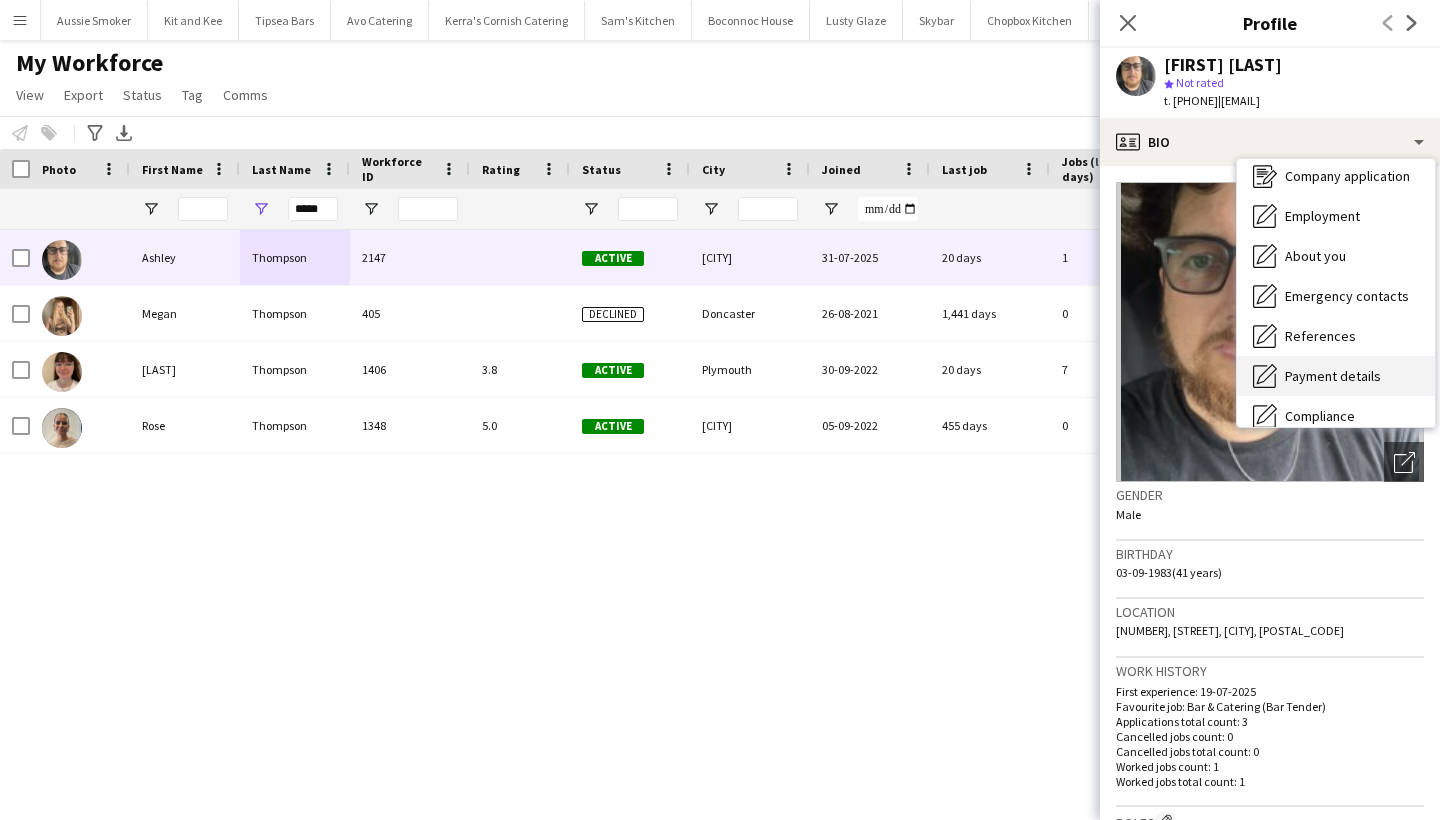 click on "Payment details" at bounding box center (1333, 376) 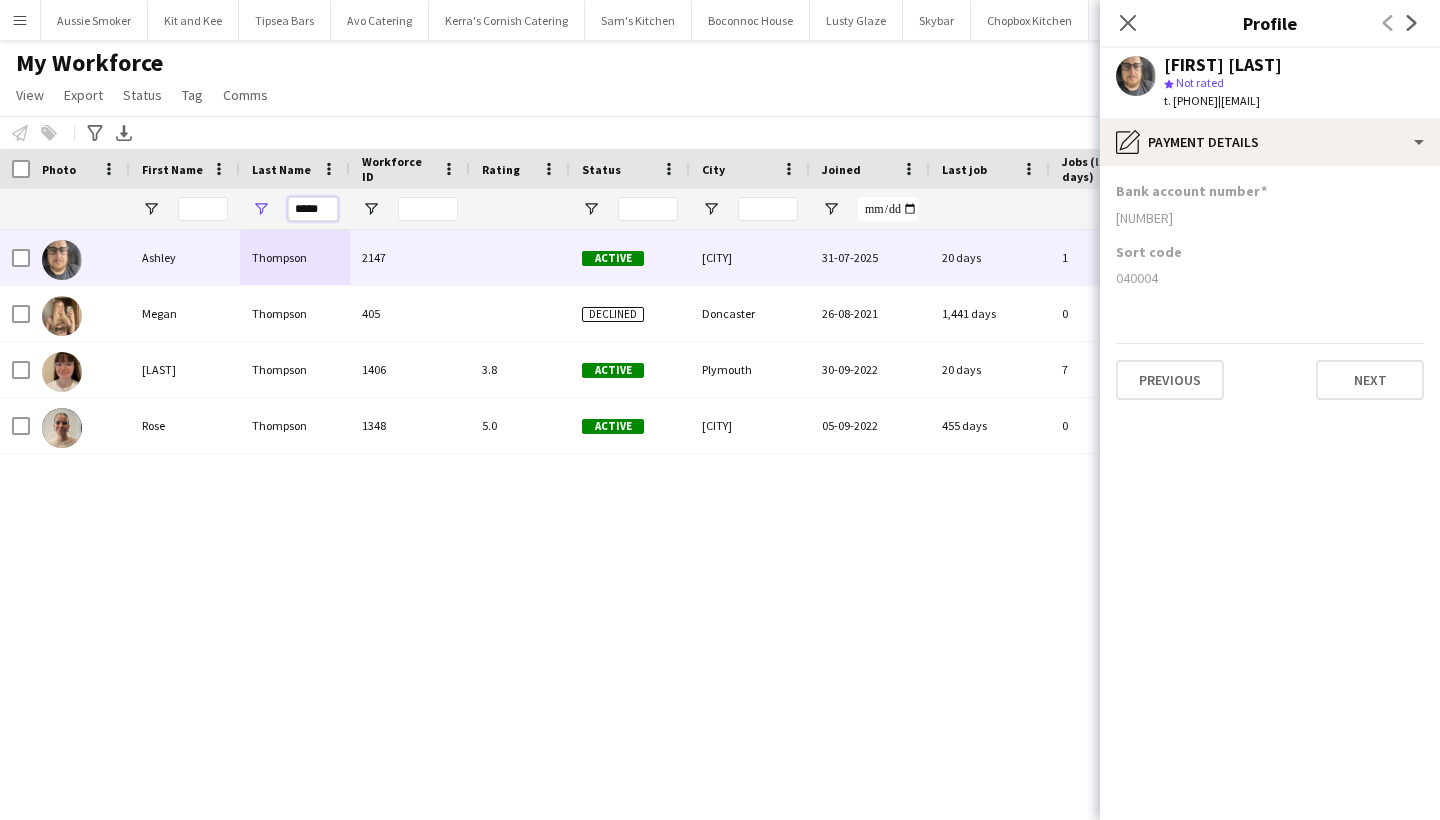 click on "*****" at bounding box center (313, 209) 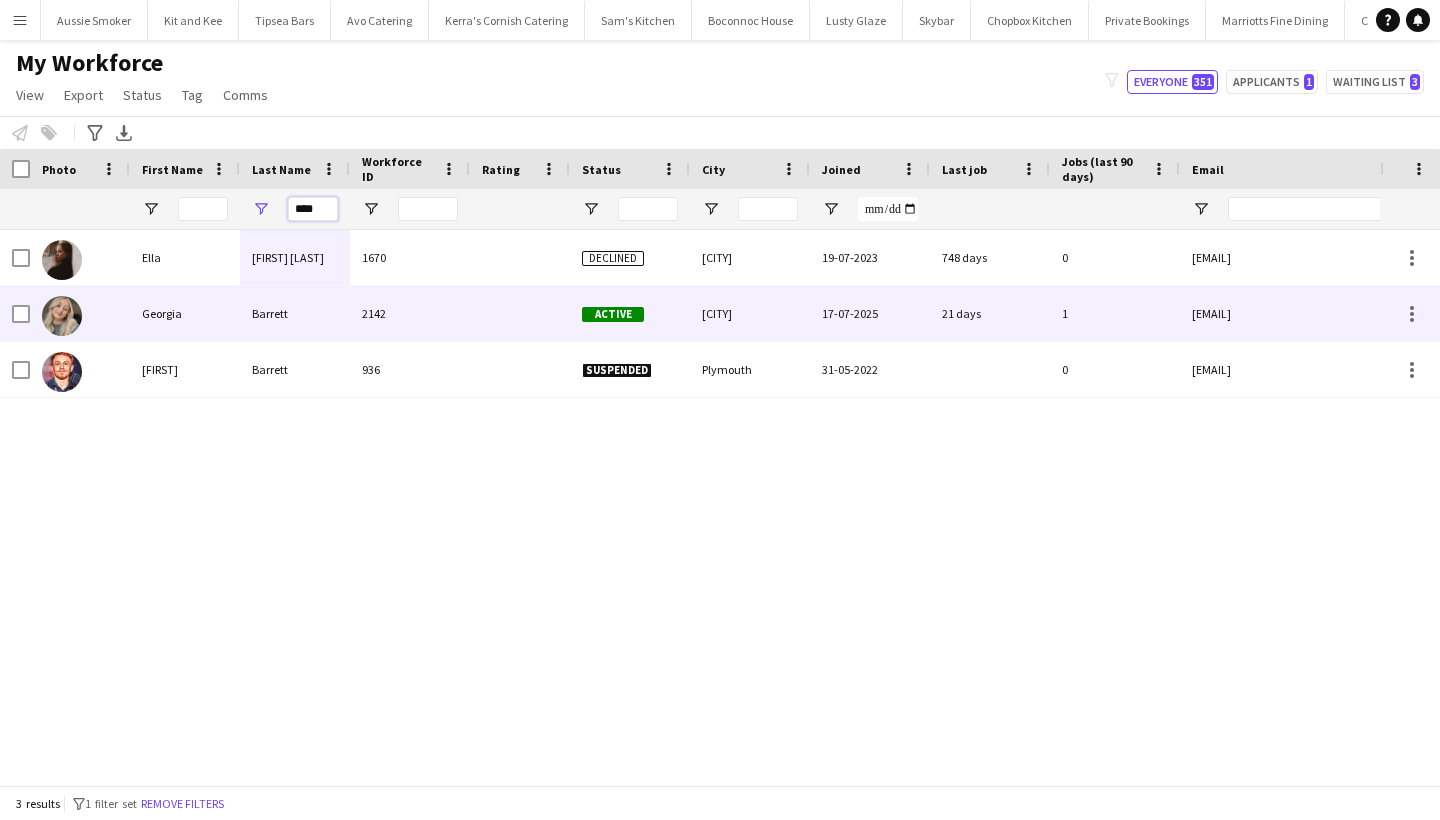 type on "****" 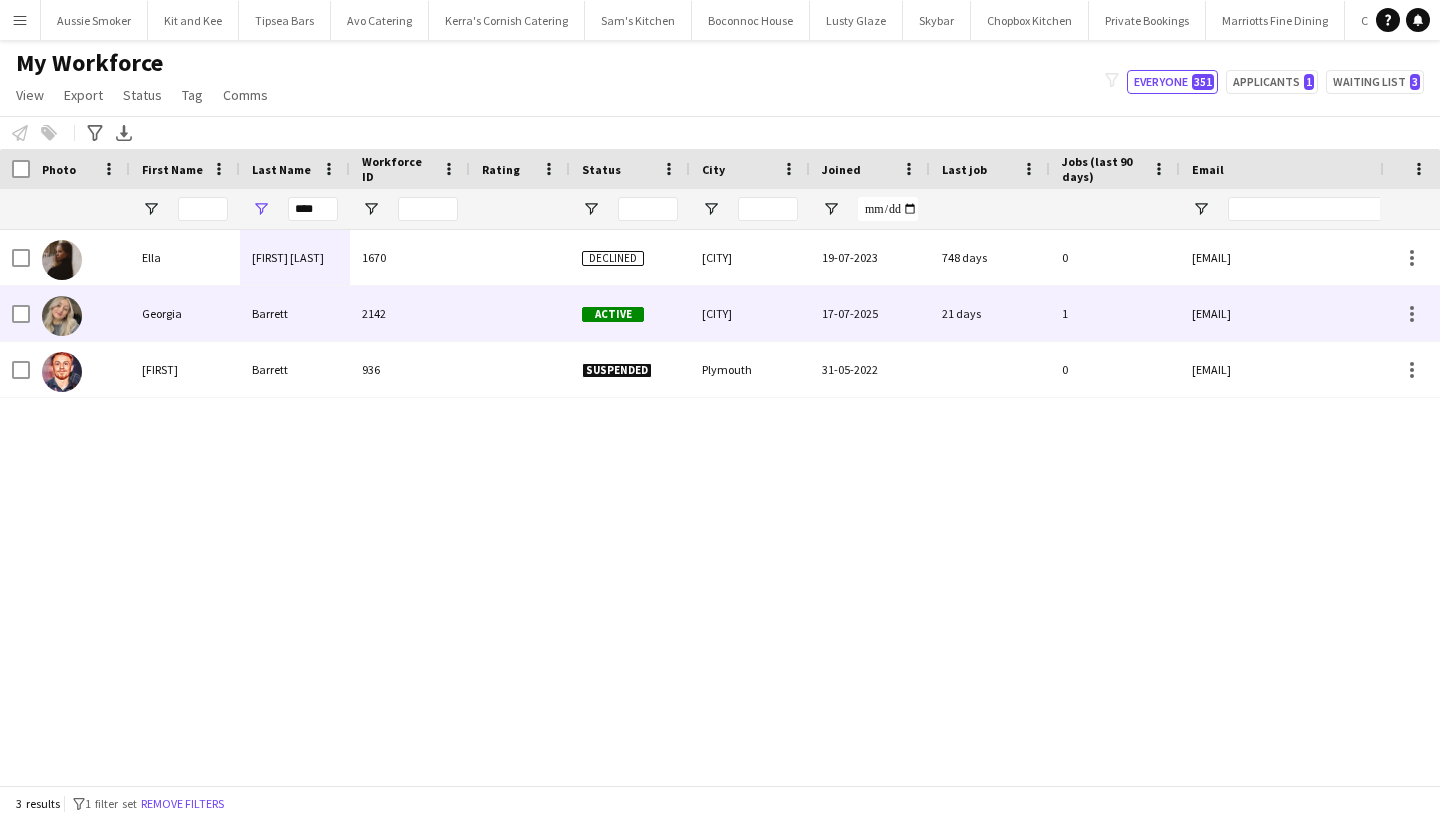 click on "Barrett" at bounding box center (295, 313) 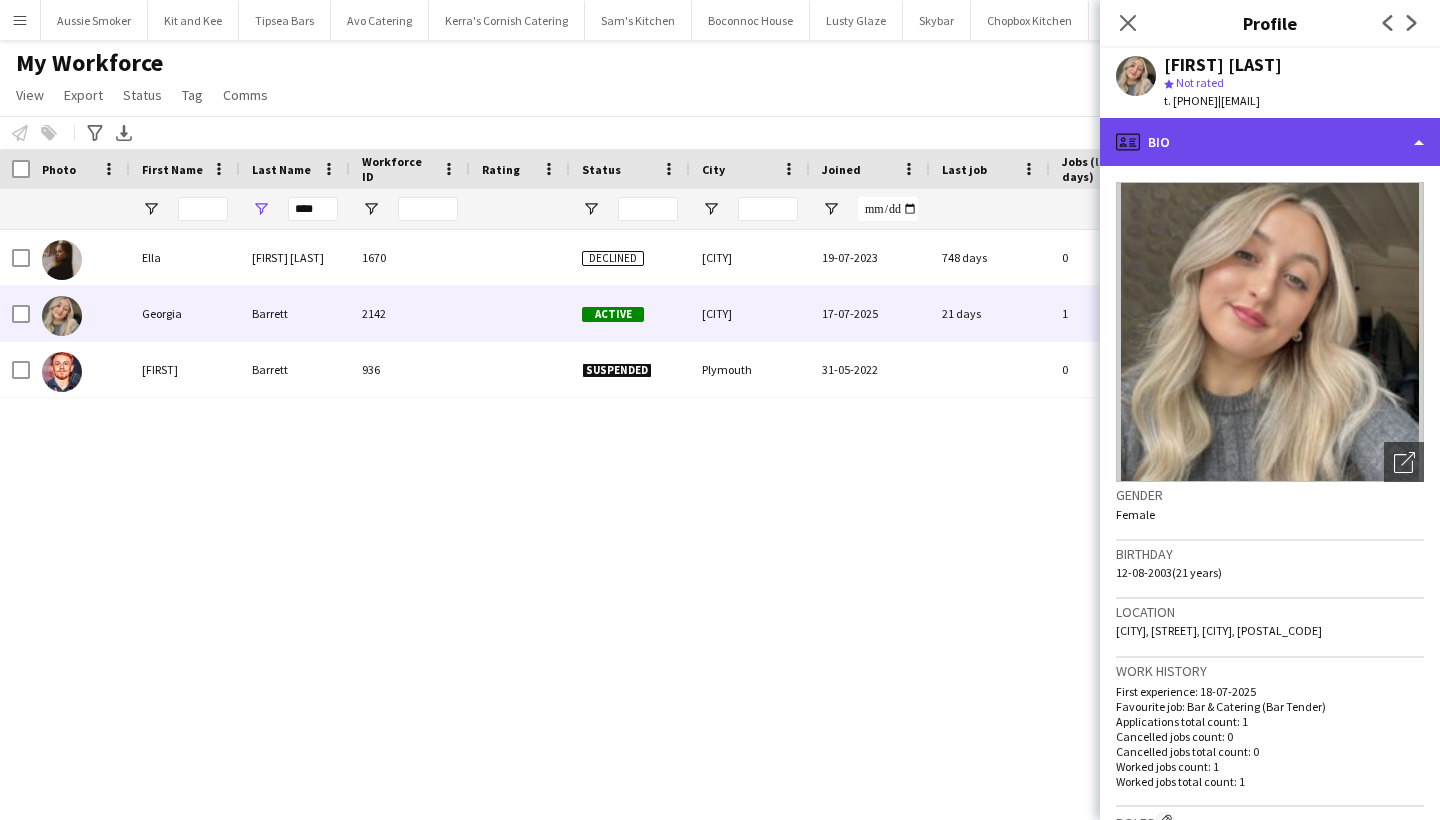 click on "profile
Bio" 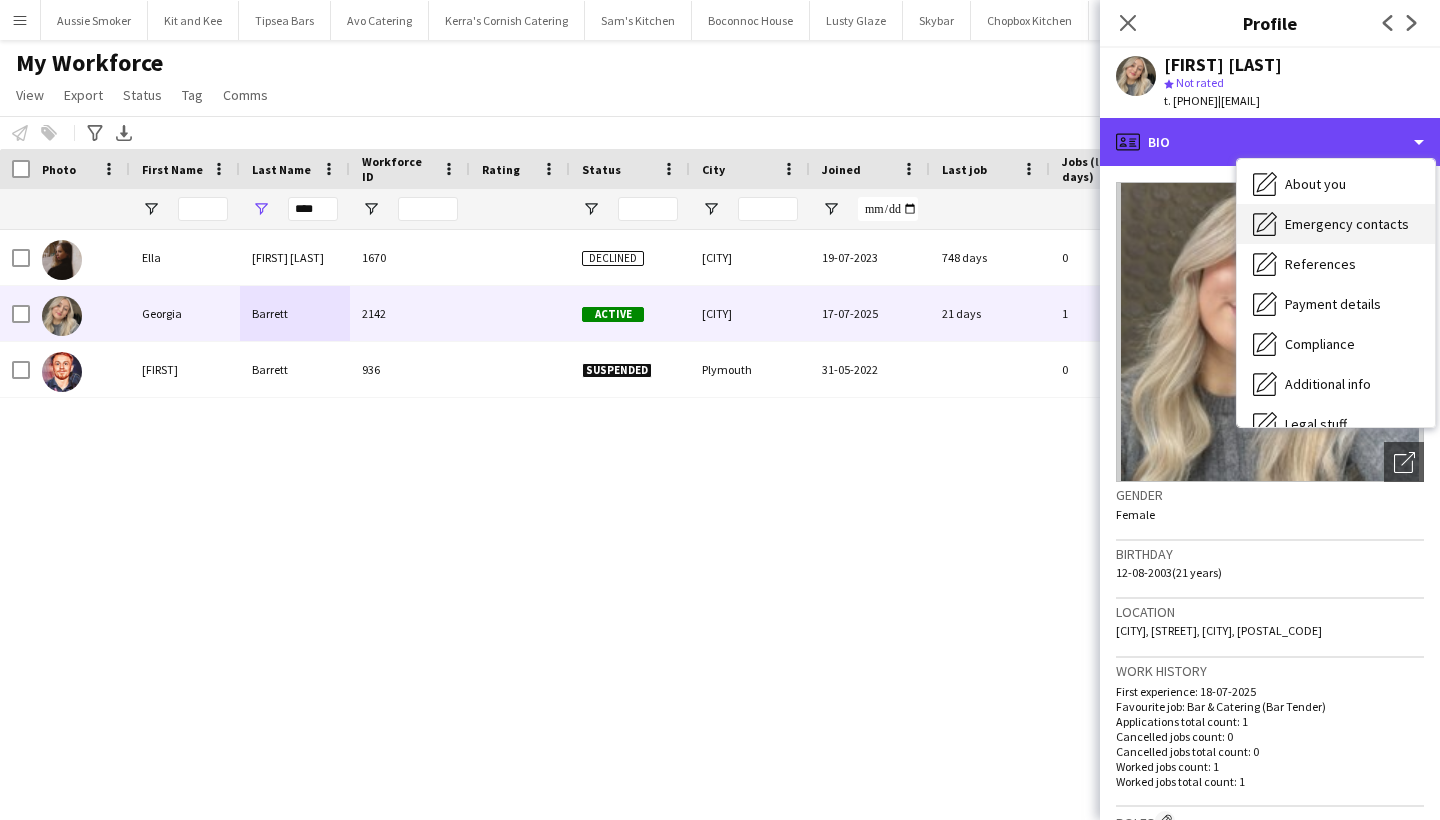 scroll, scrollTop: 131, scrollLeft: 0, axis: vertical 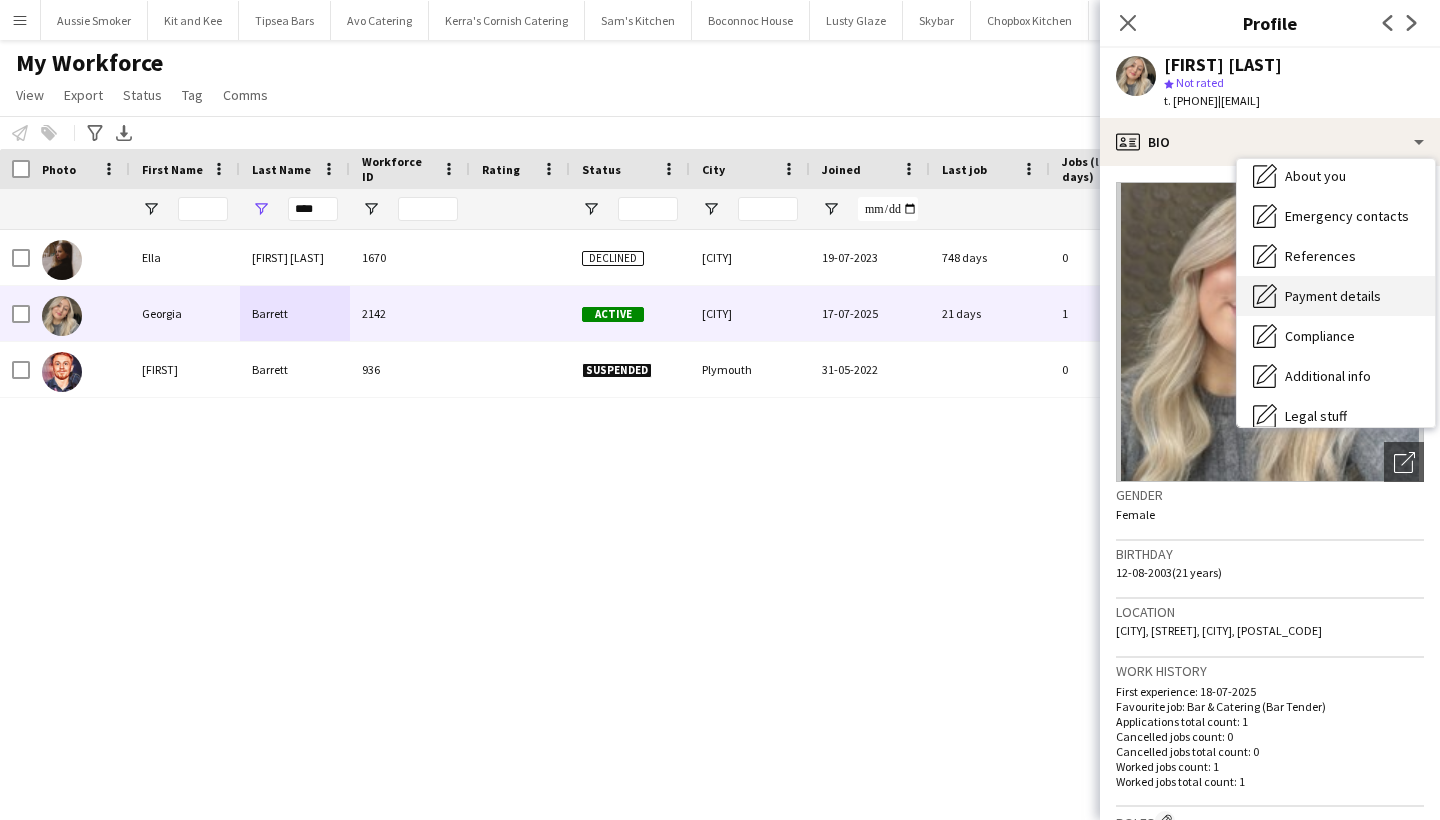 click on "Payment details" at bounding box center (1333, 296) 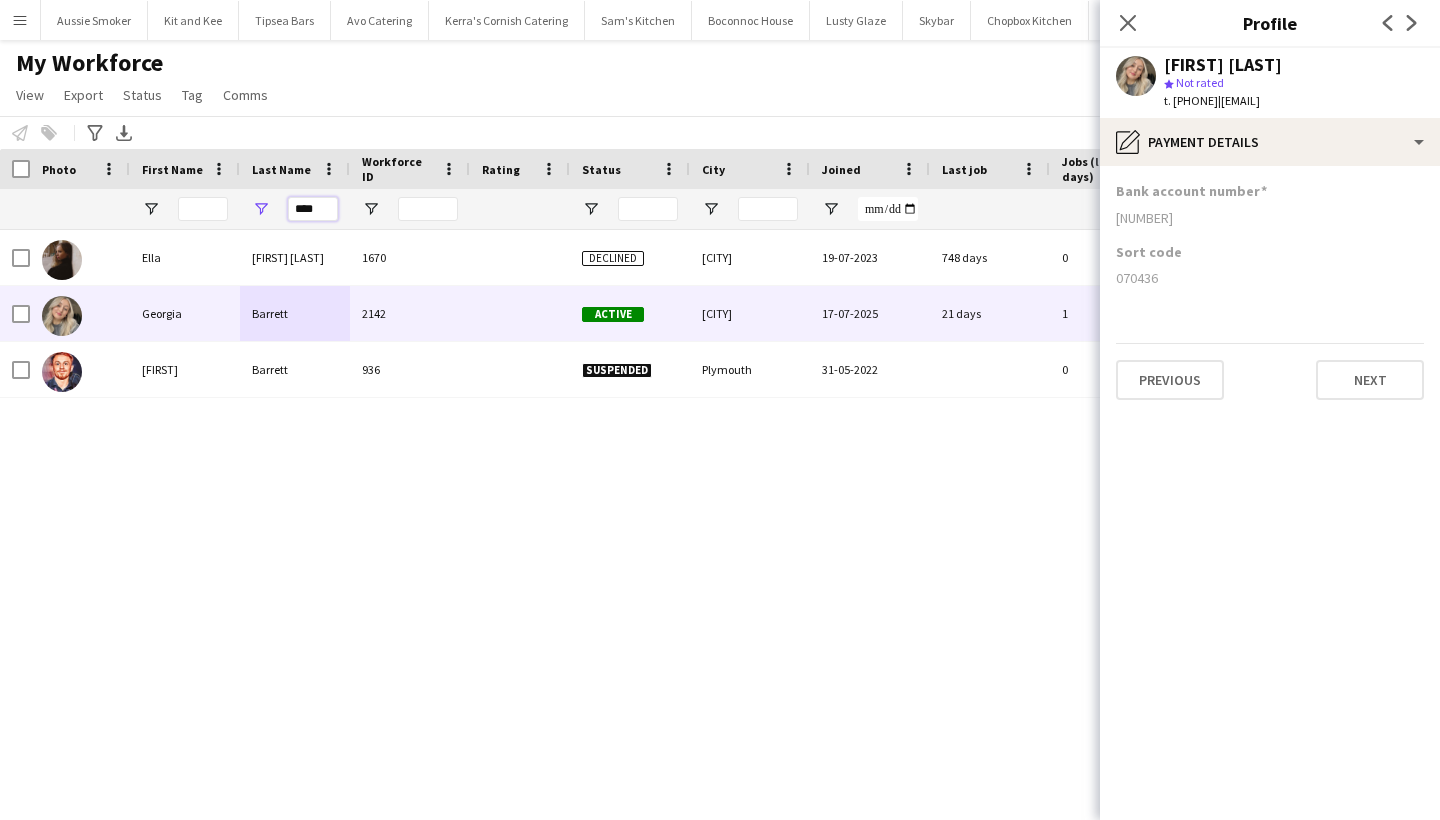 click on "****" at bounding box center [313, 209] 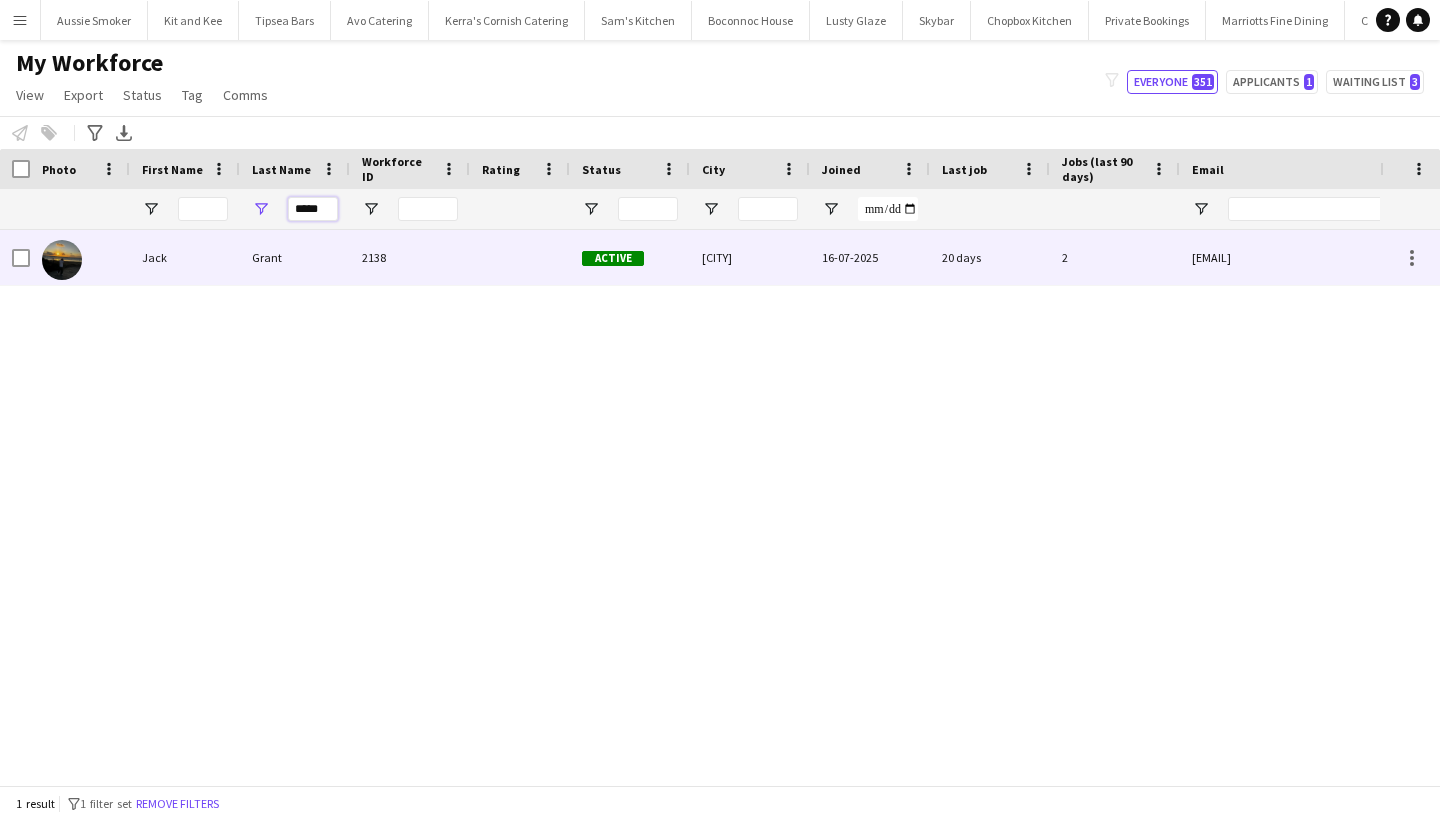 type on "*****" 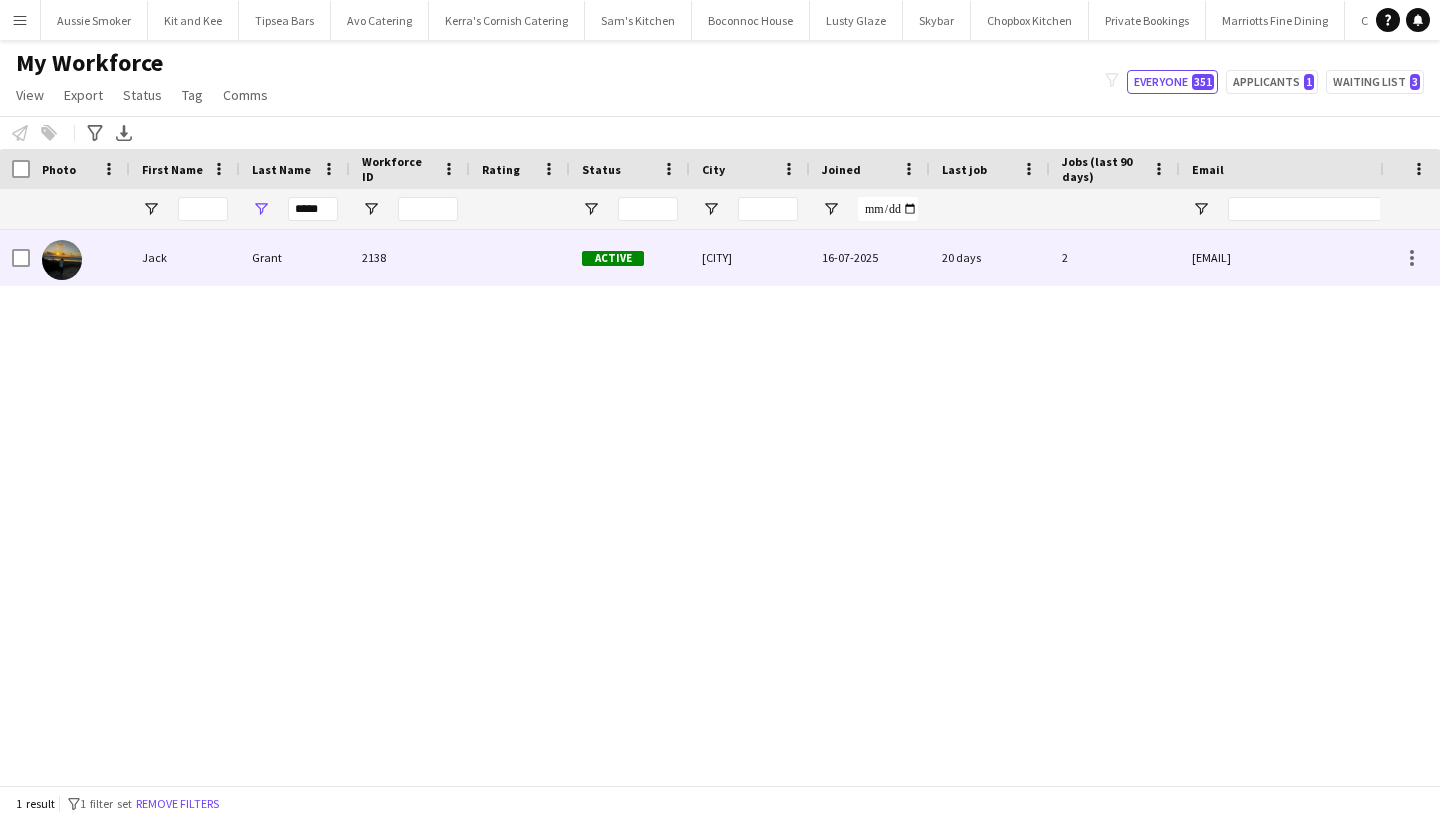 click on "Grant" at bounding box center (295, 257) 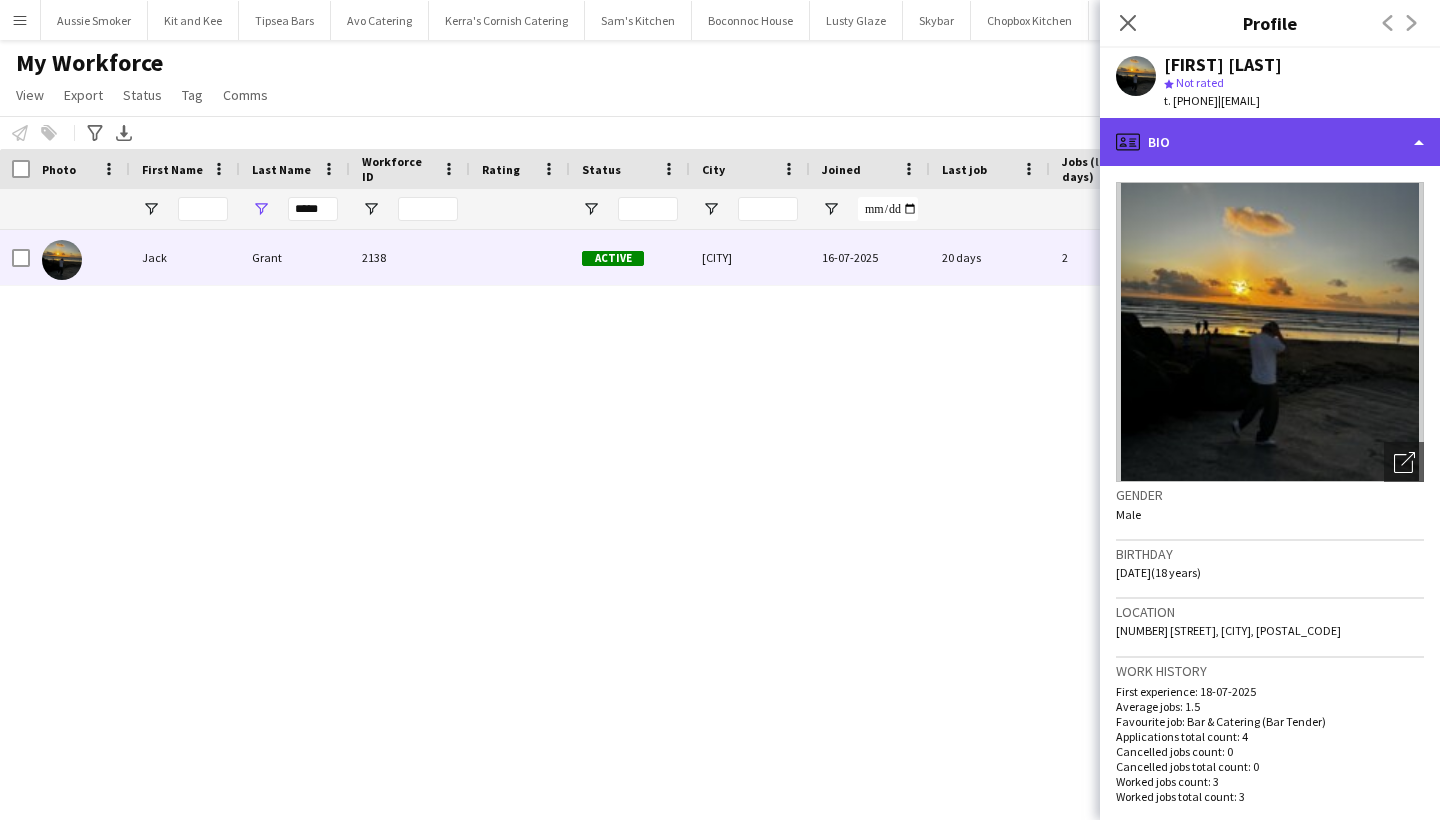 click on "profile
Bio" 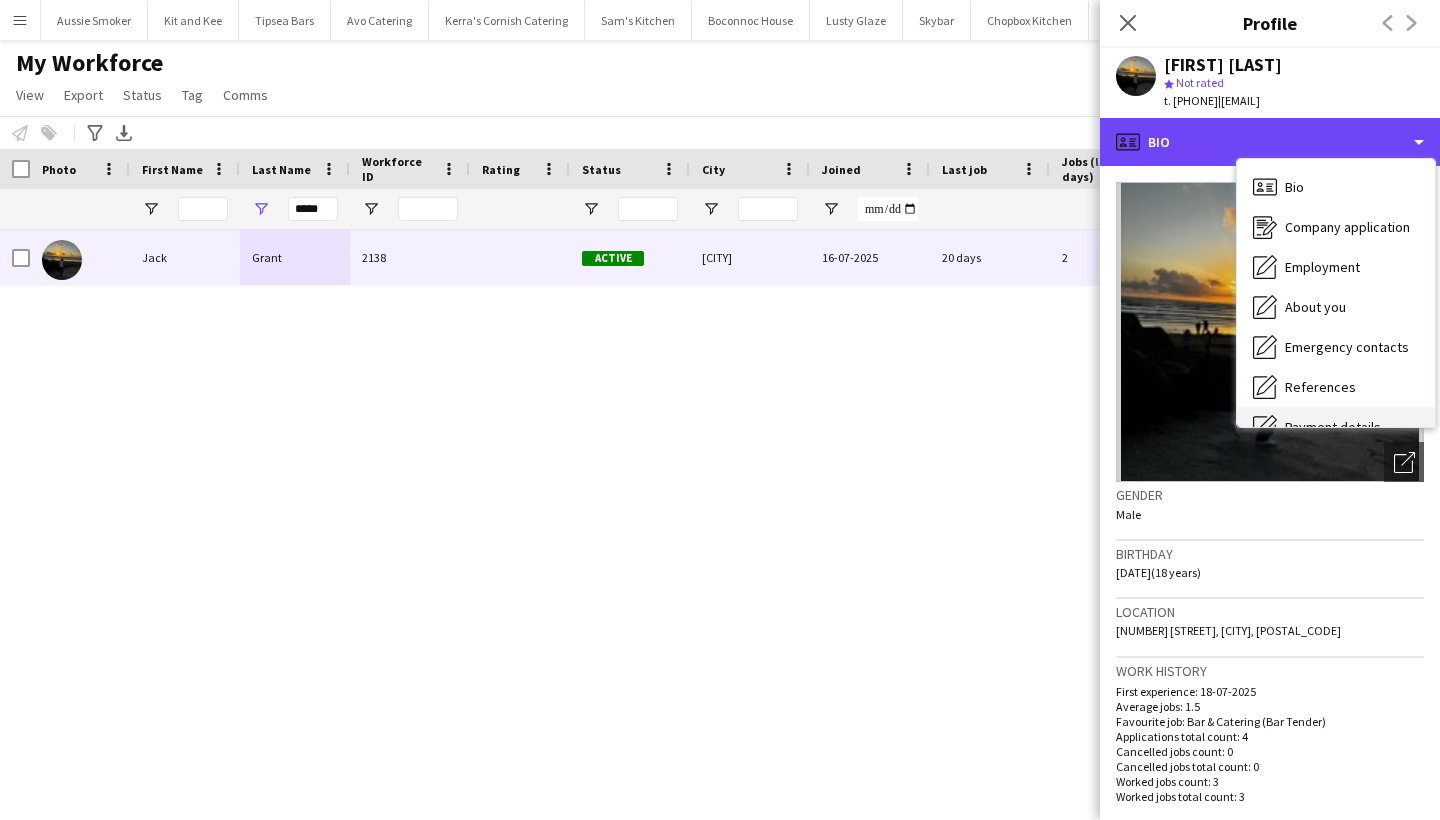scroll, scrollTop: 20, scrollLeft: 0, axis: vertical 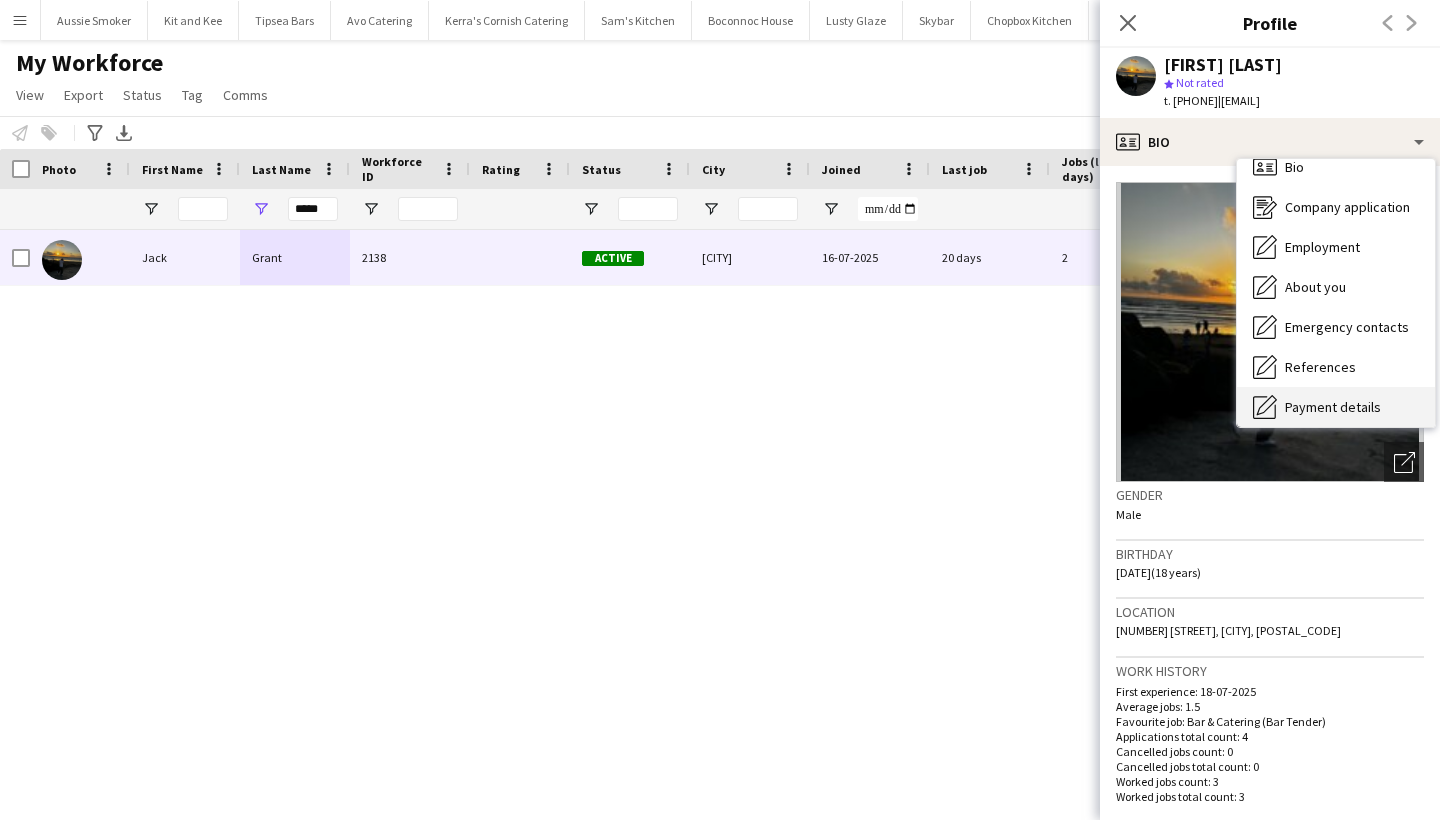 click on "Payment details" at bounding box center [1333, 407] 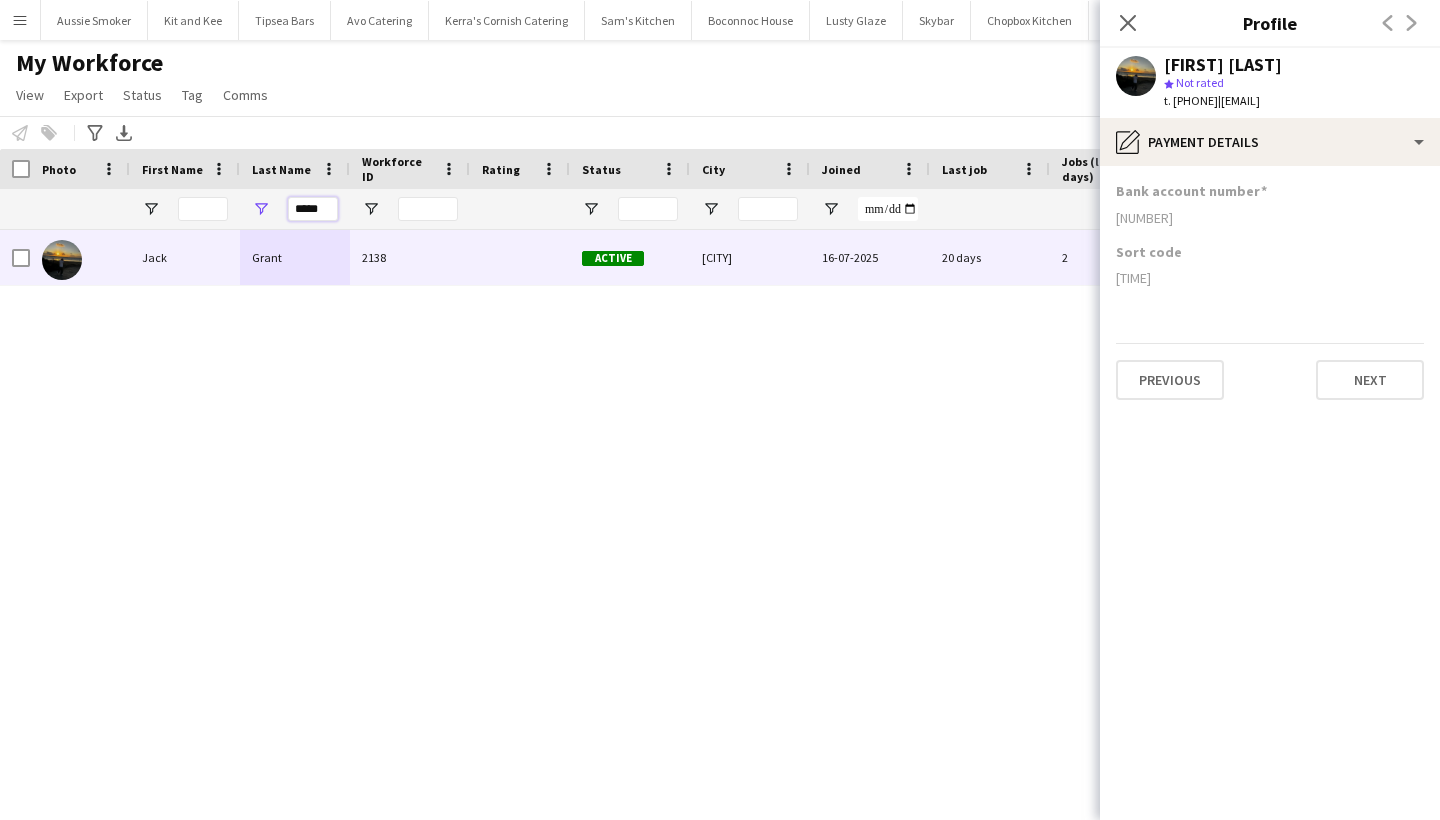 click on "*****" at bounding box center (313, 209) 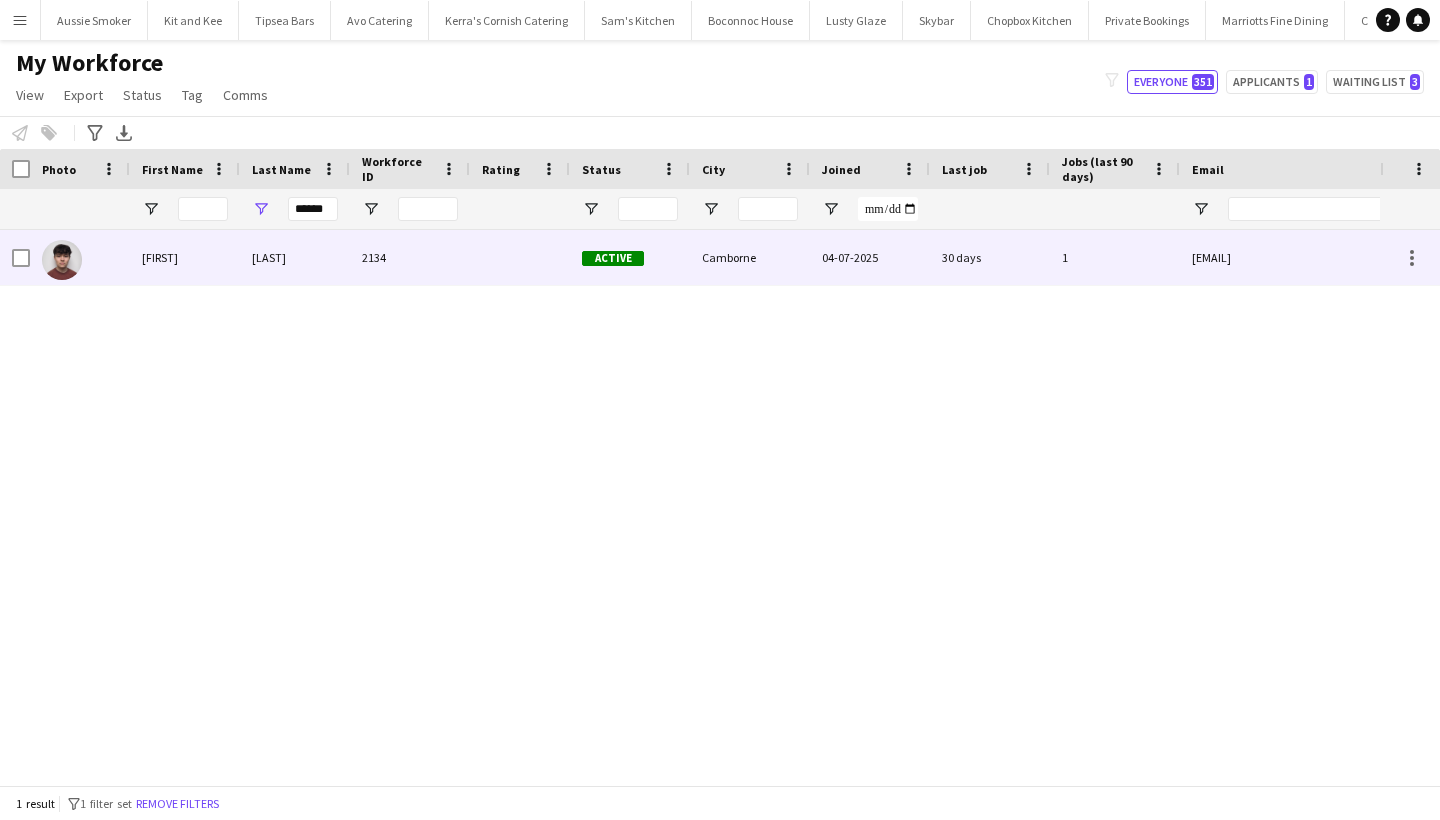 drag, startPoint x: 285, startPoint y: 228, endPoint x: 154, endPoint y: 268, distance: 136.9708 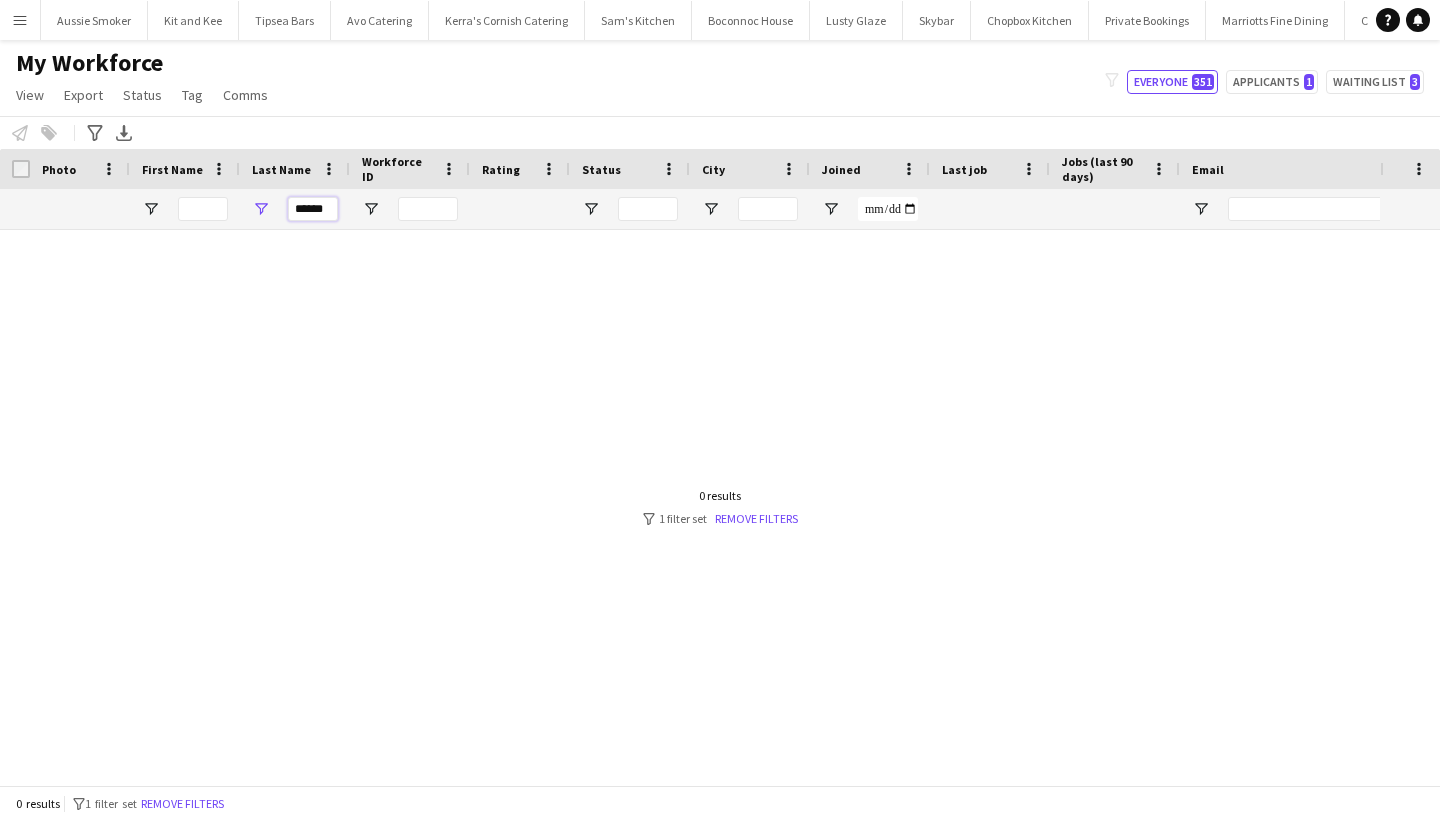 click on "******" at bounding box center (313, 209) 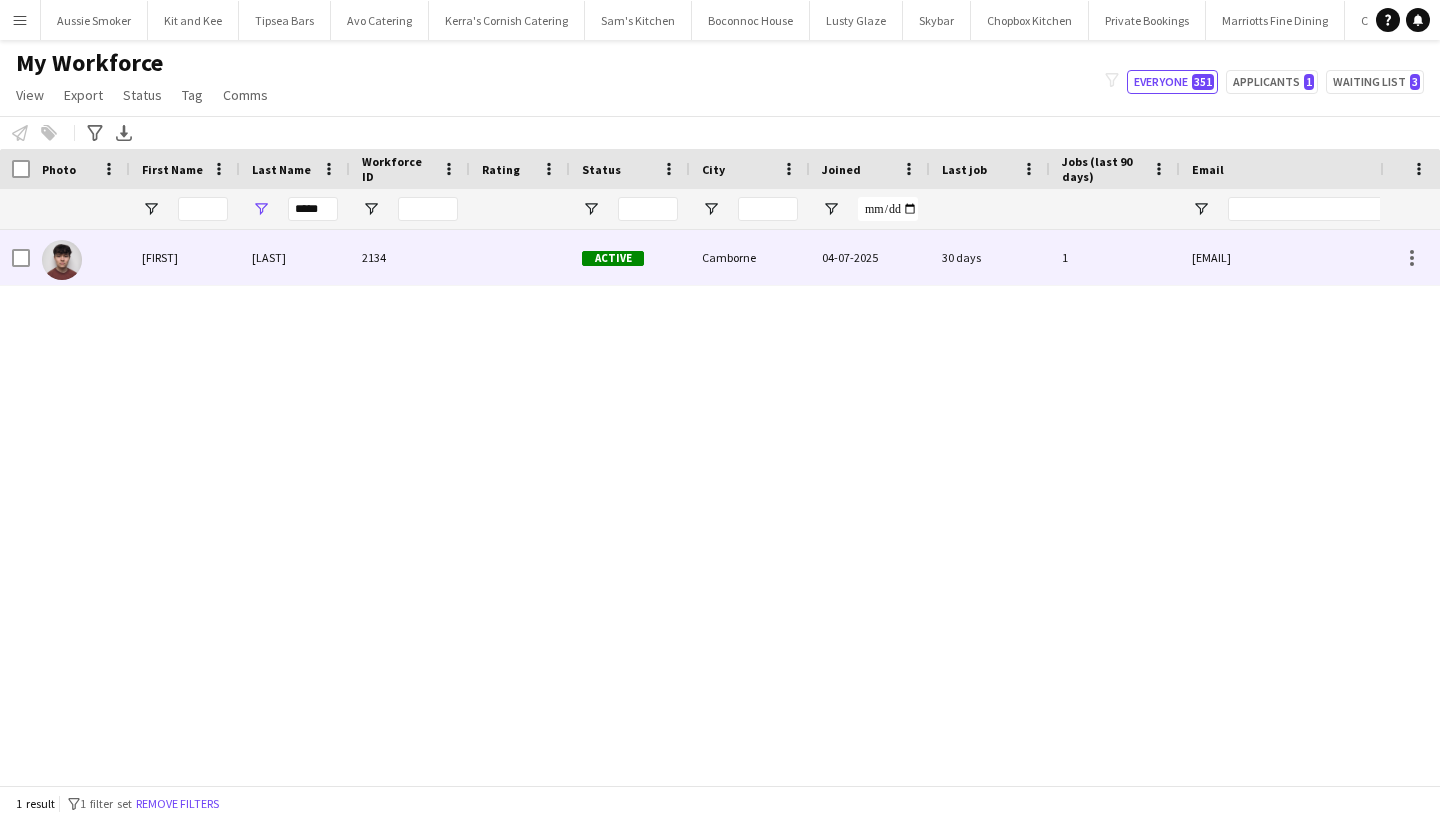 click on "[LAST]" at bounding box center (295, 257) 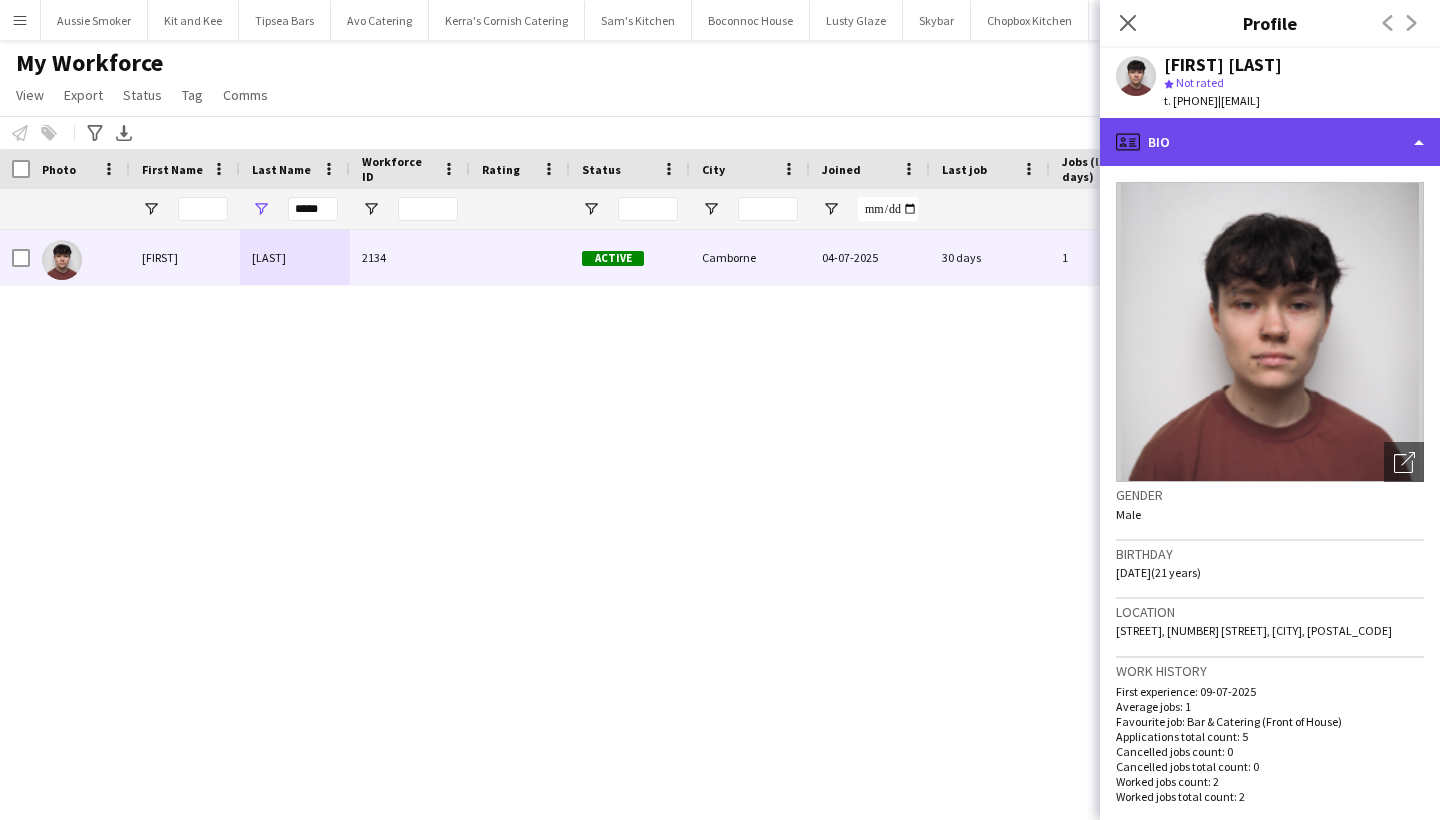 click on "profile
Bio" 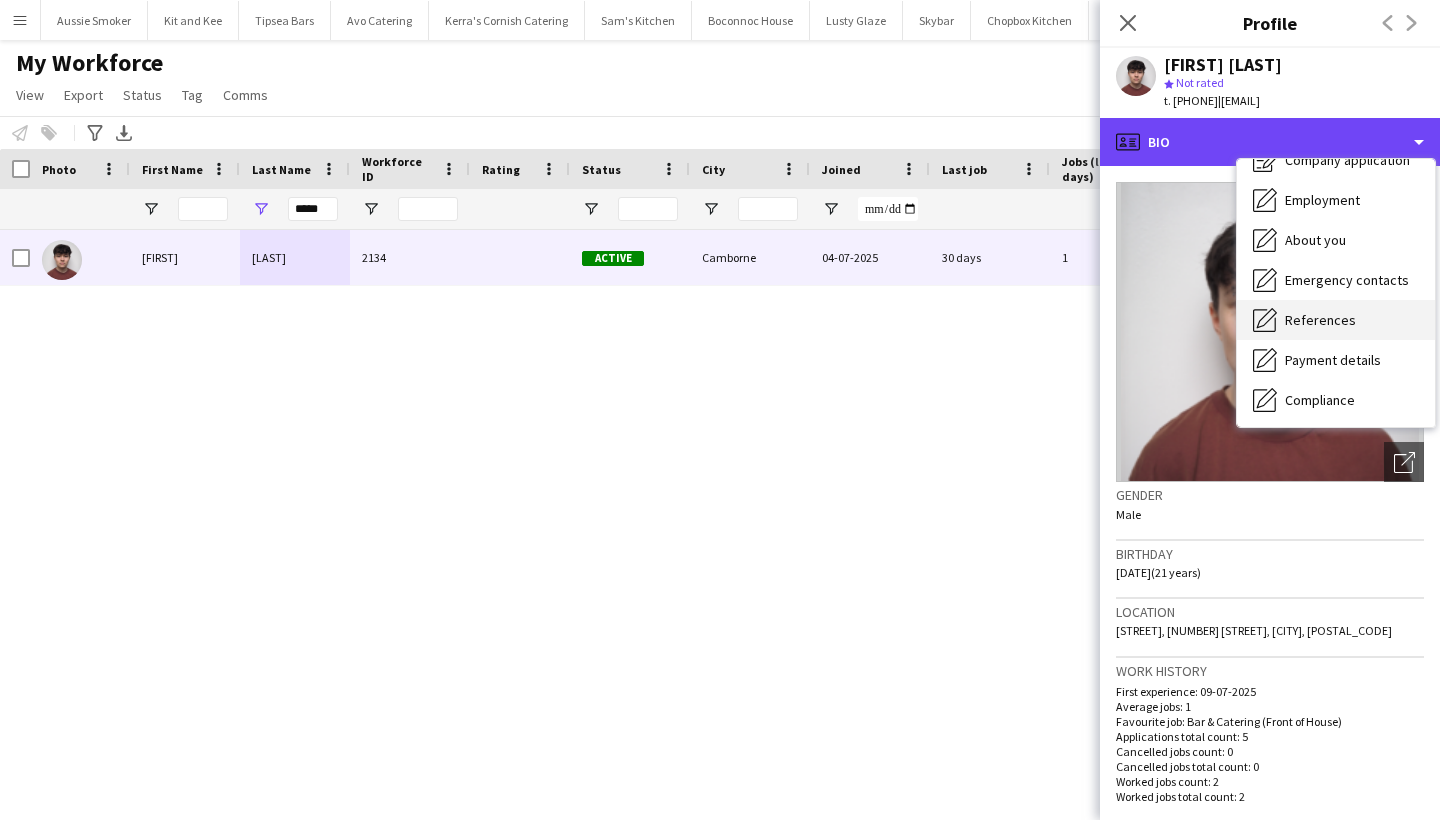 scroll, scrollTop: 69, scrollLeft: 0, axis: vertical 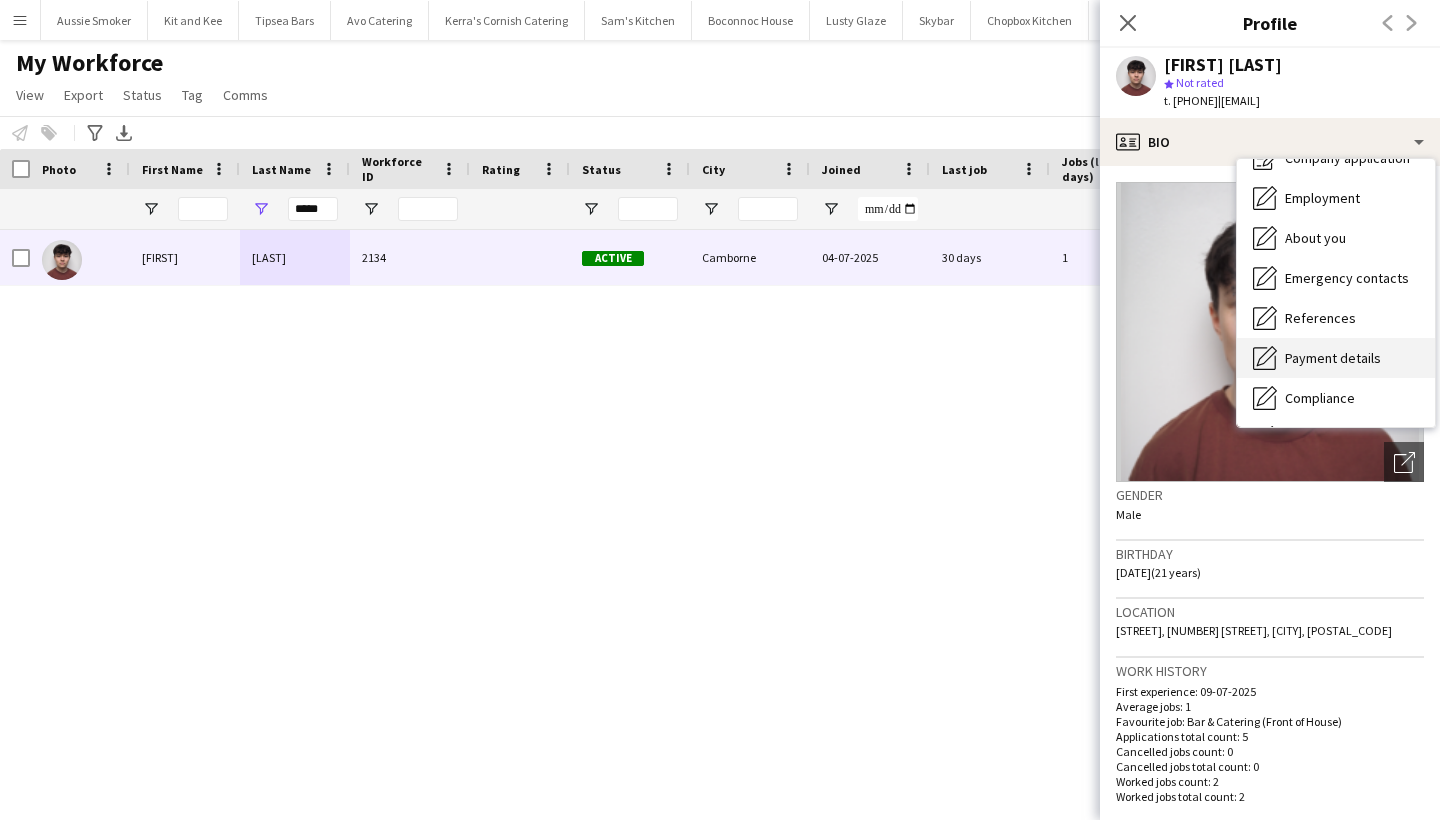 click on "Payment details
Payment details" at bounding box center (1336, 358) 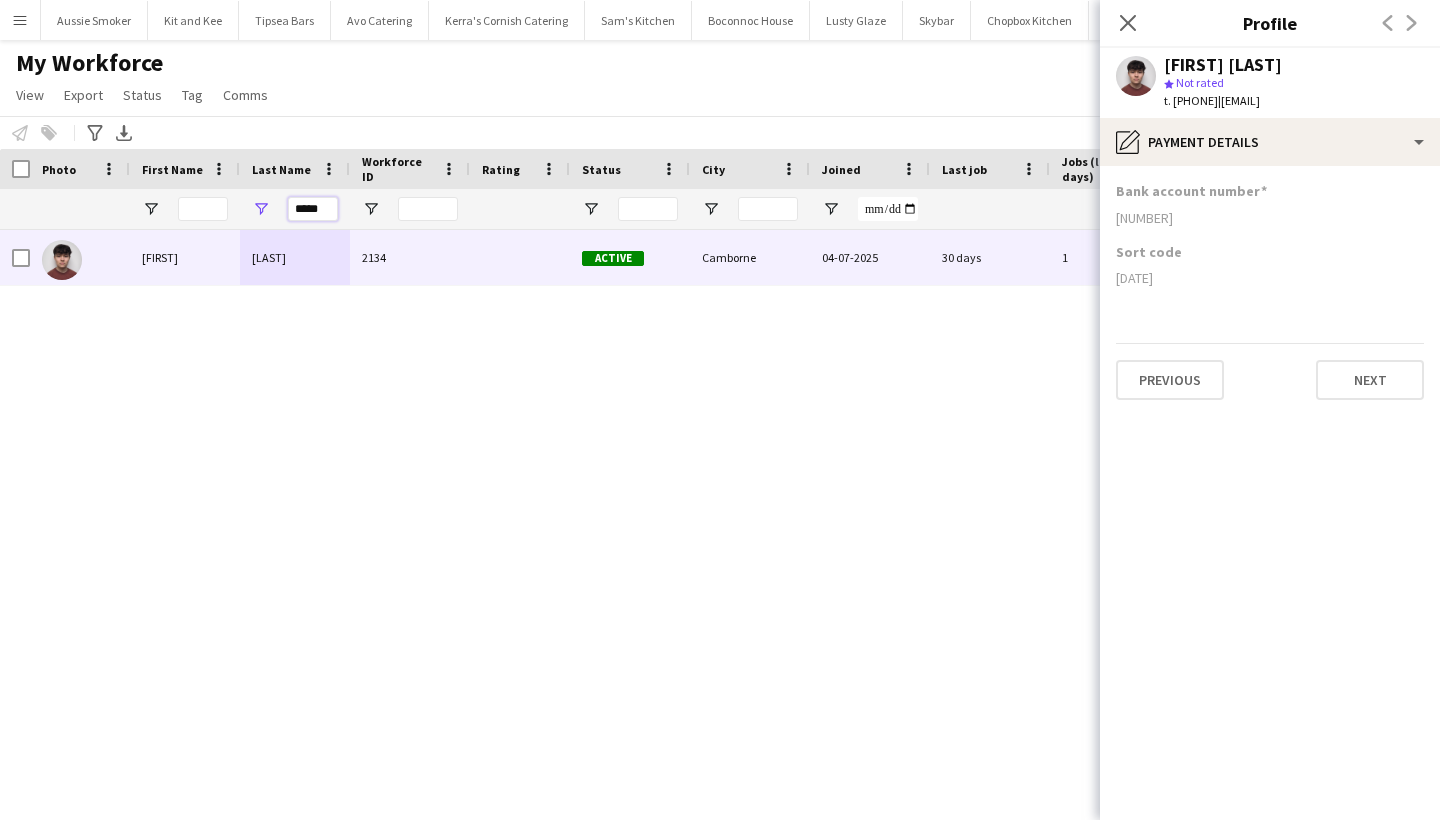 click on "*****" at bounding box center [313, 209] 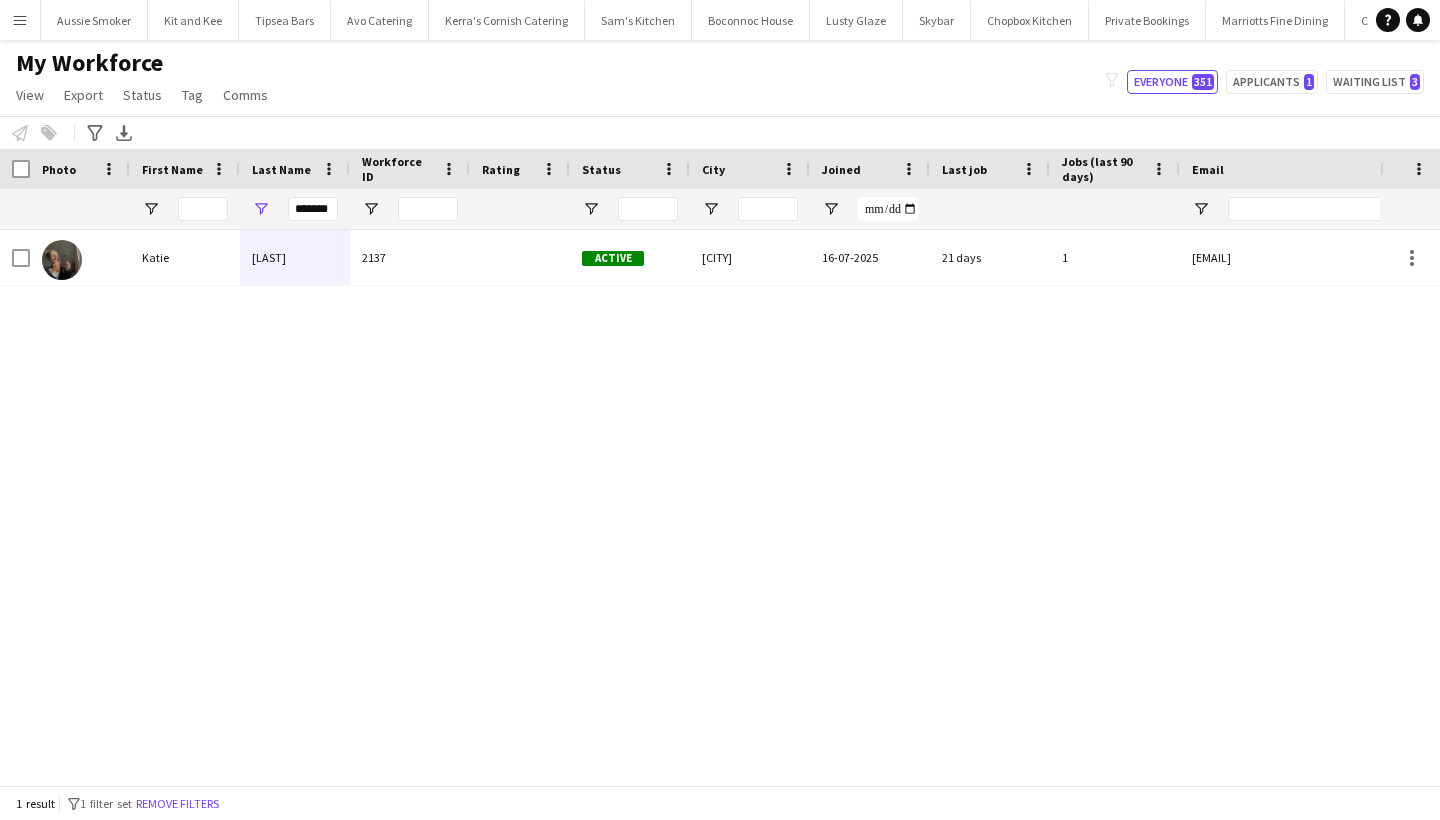 drag, startPoint x: 299, startPoint y: 211, endPoint x: 204, endPoint y: 265, distance: 109.27488 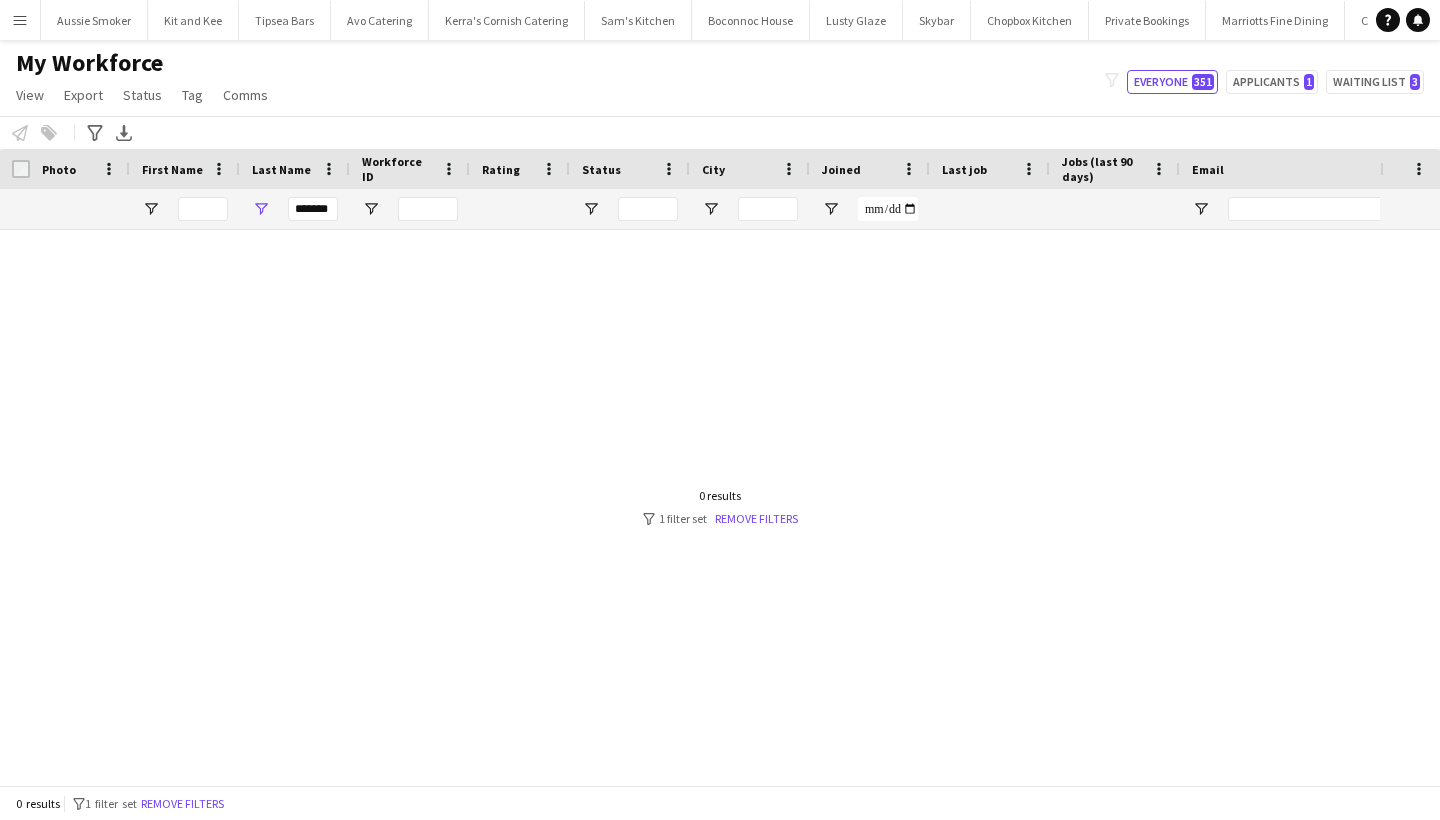click at bounding box center (690, 507) 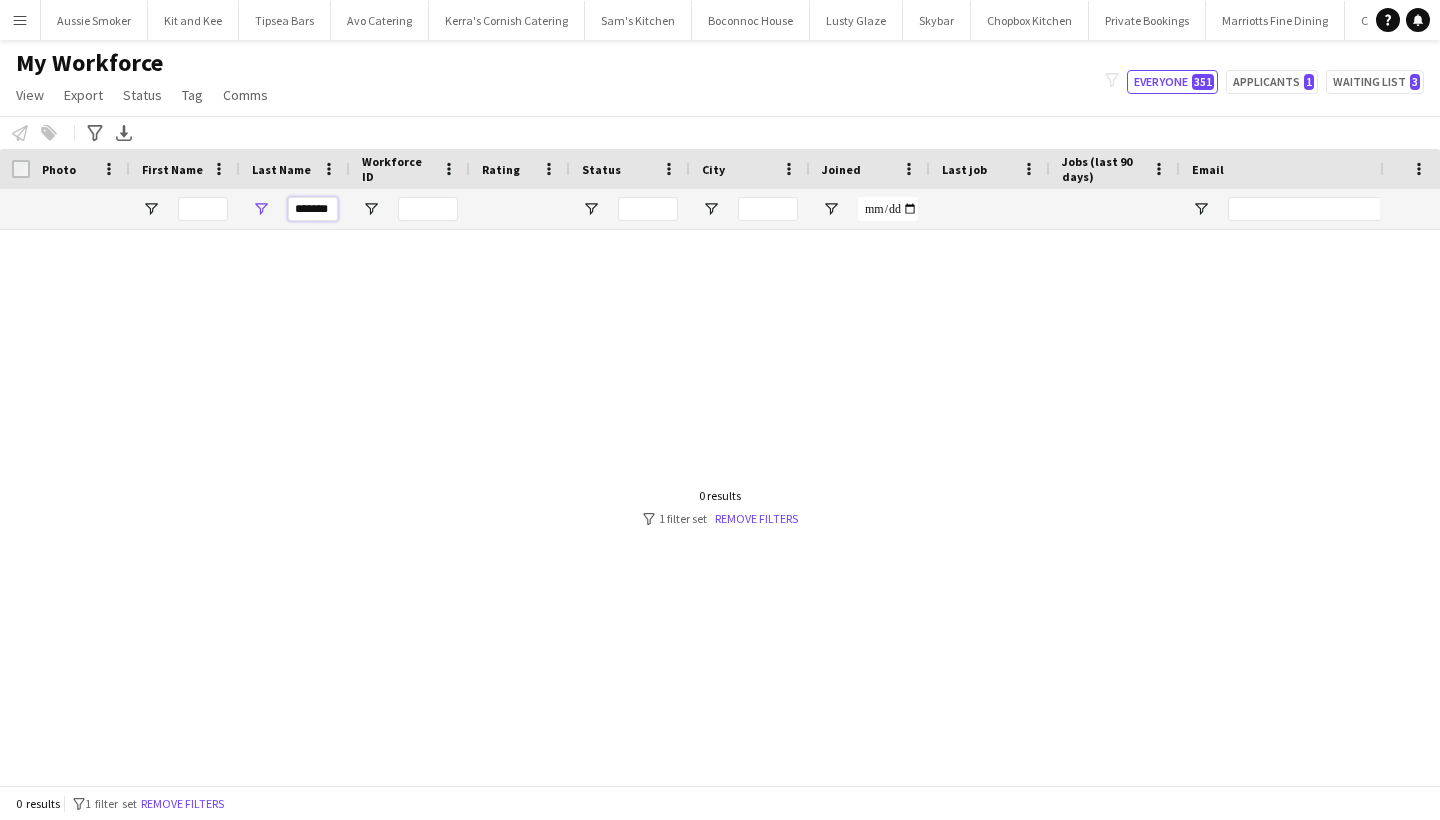click on "*******" at bounding box center (313, 209) 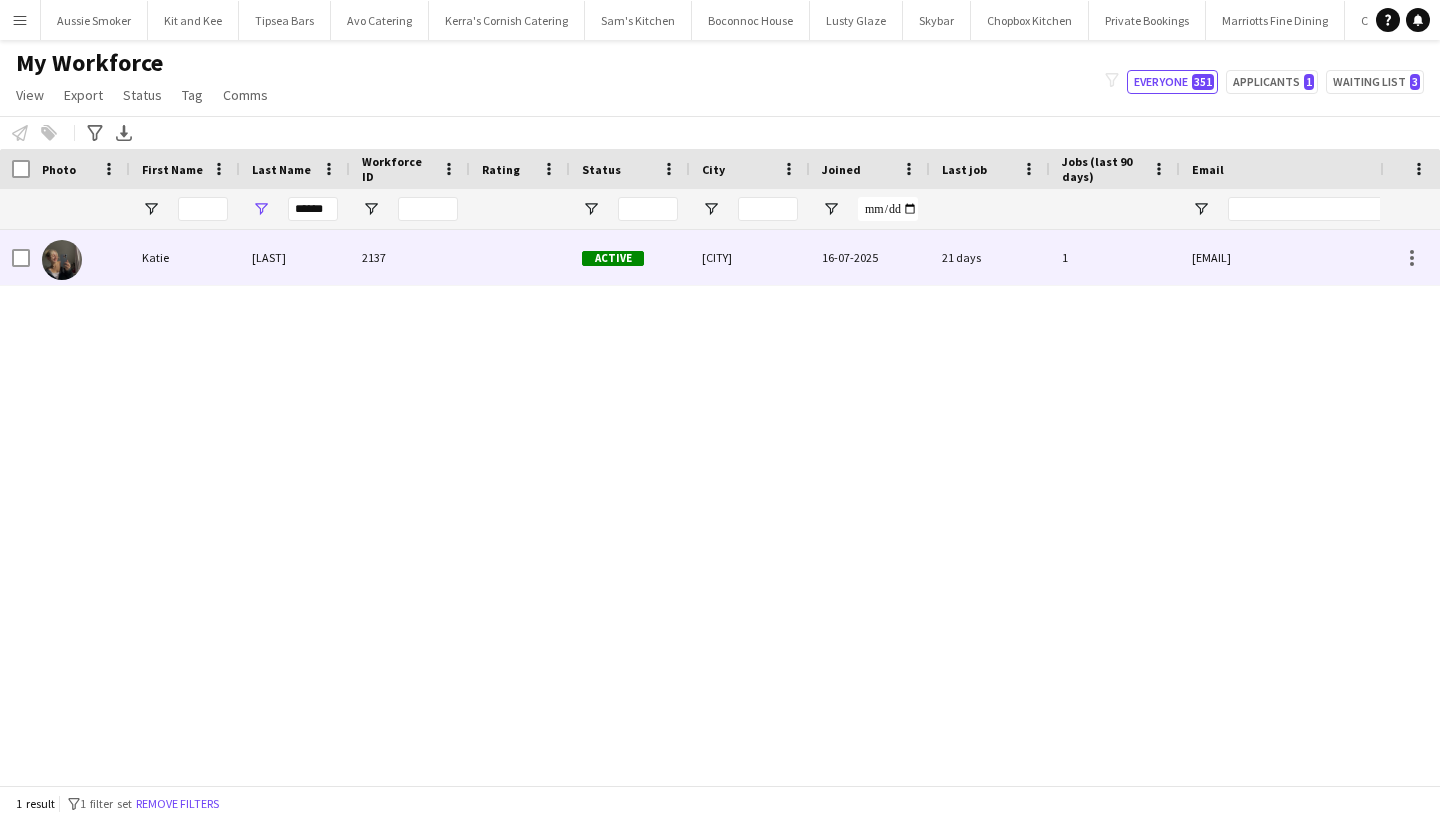 click on "[LAST]" at bounding box center (295, 257) 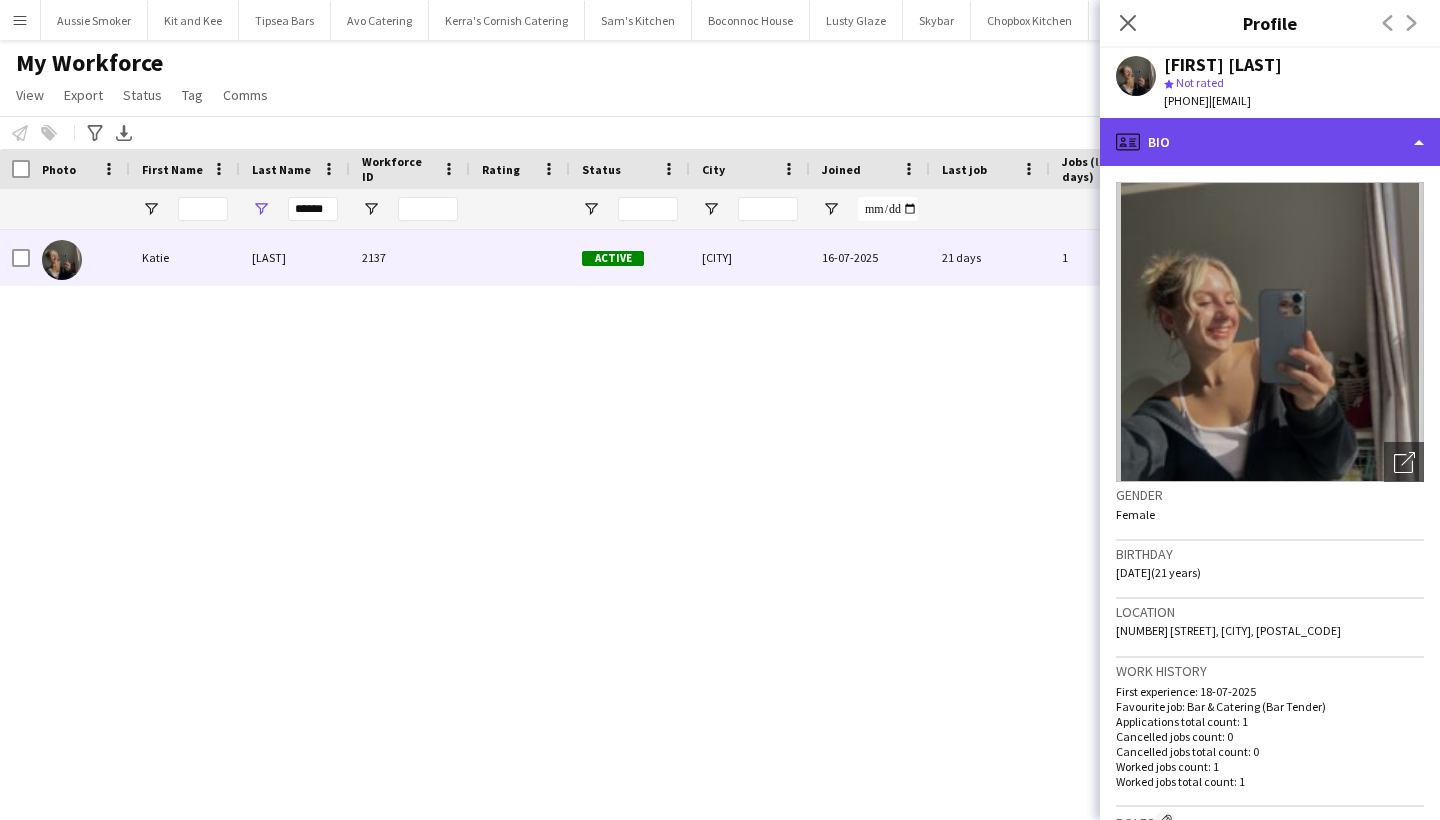 click on "profile
Bio" 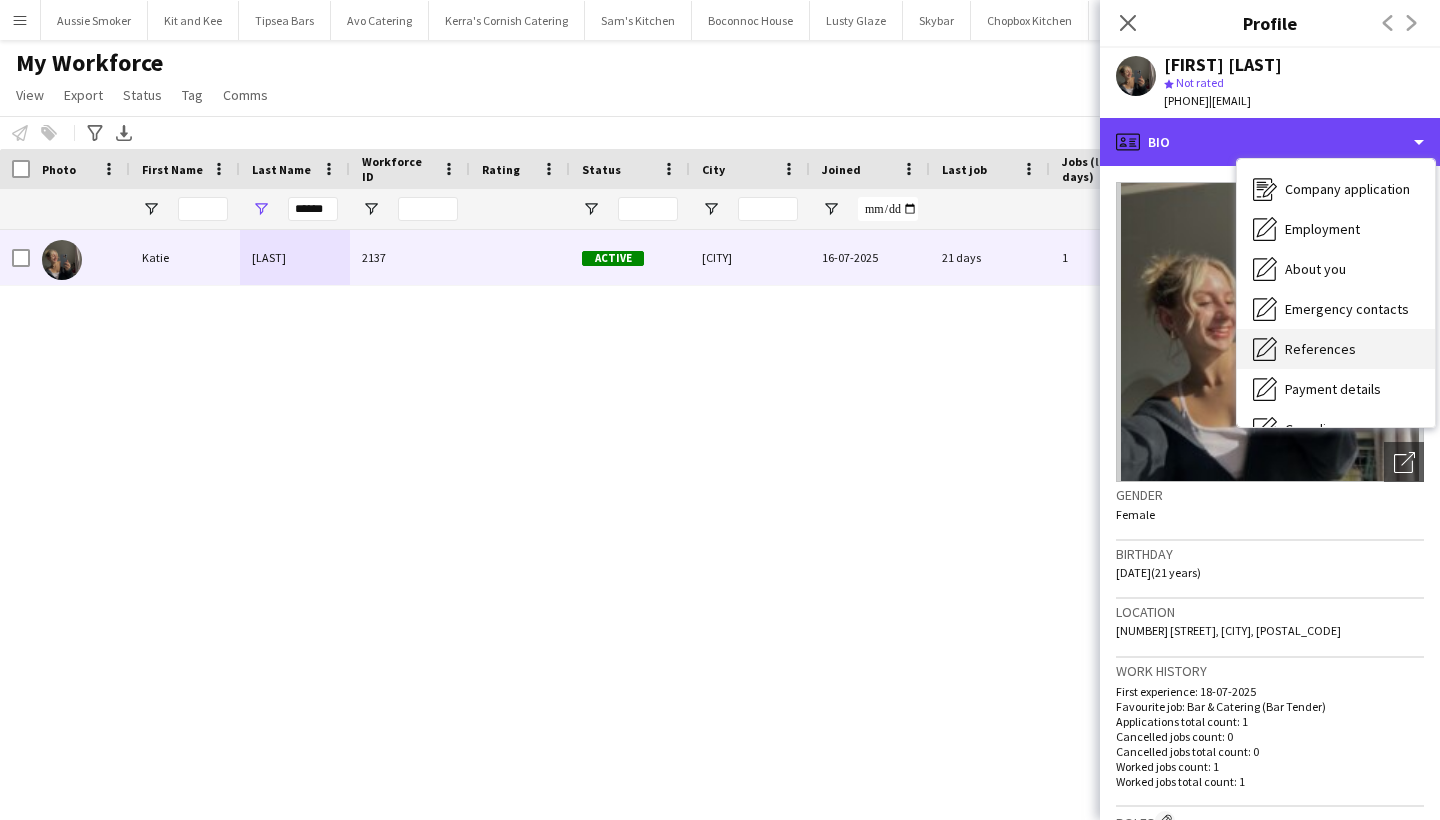 scroll, scrollTop: 42, scrollLeft: 0, axis: vertical 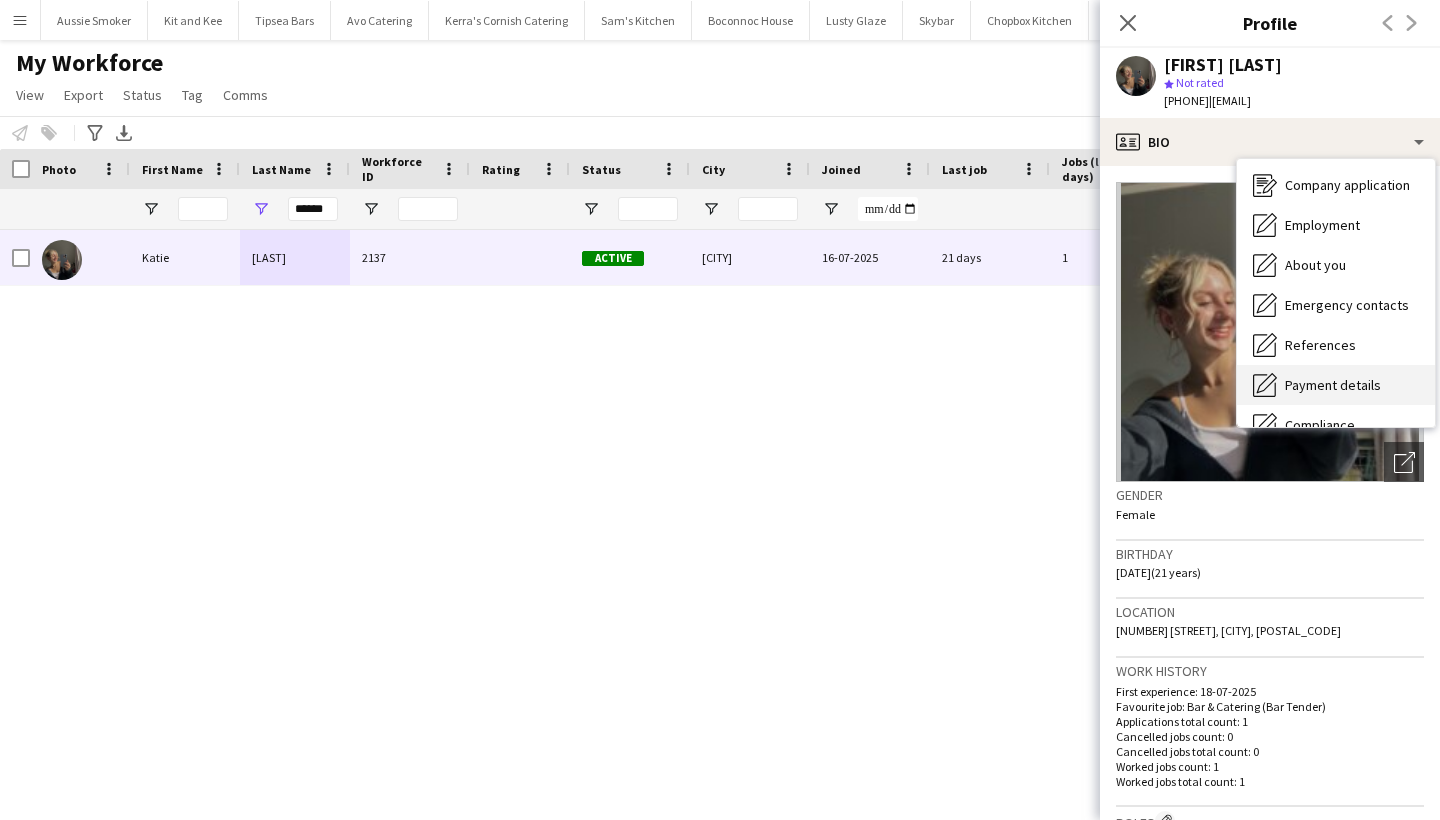 click on "Payment details
Payment details" at bounding box center (1336, 385) 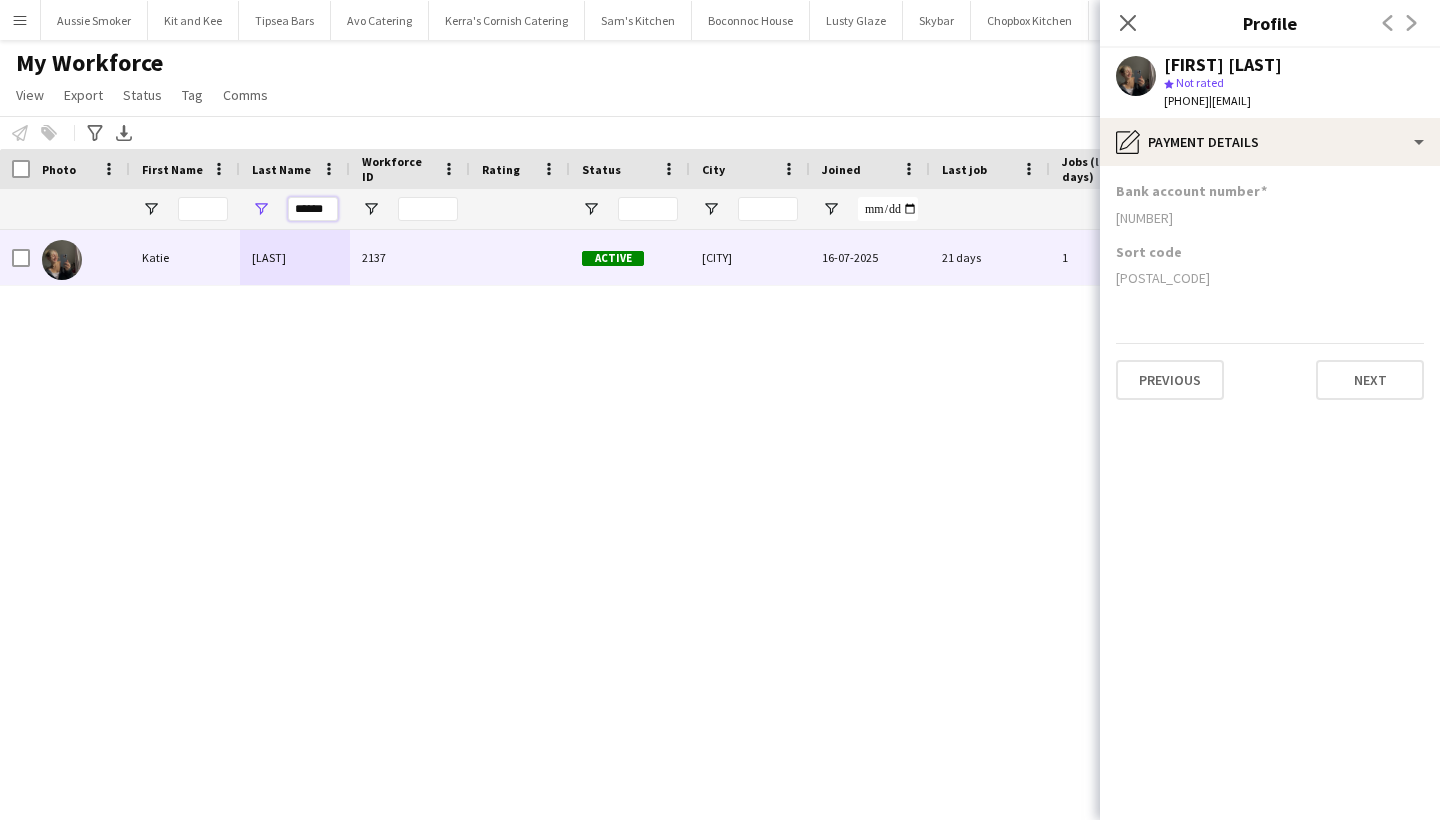 click on "******" at bounding box center (313, 209) 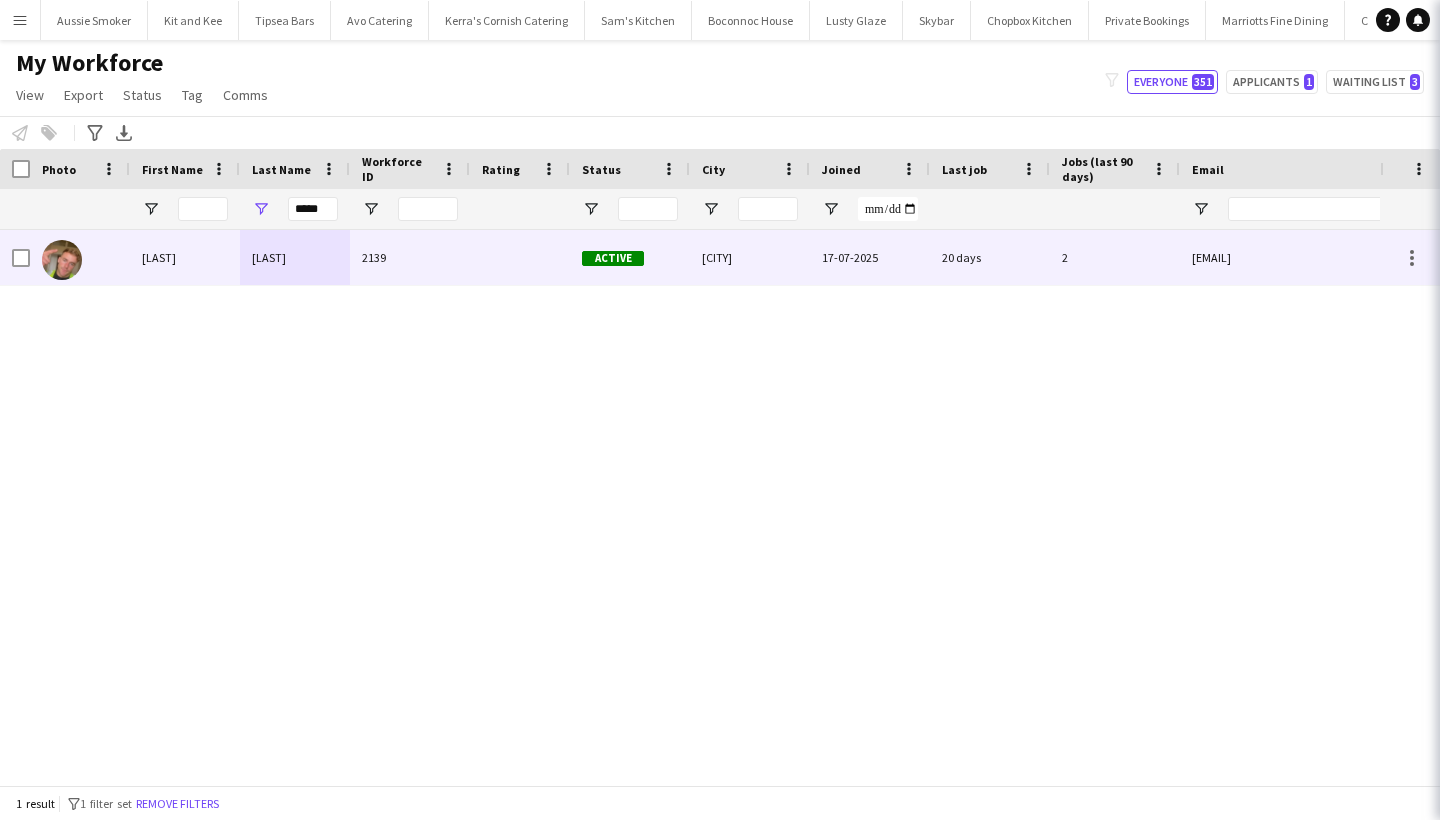 click on "[LAST]" at bounding box center (295, 257) 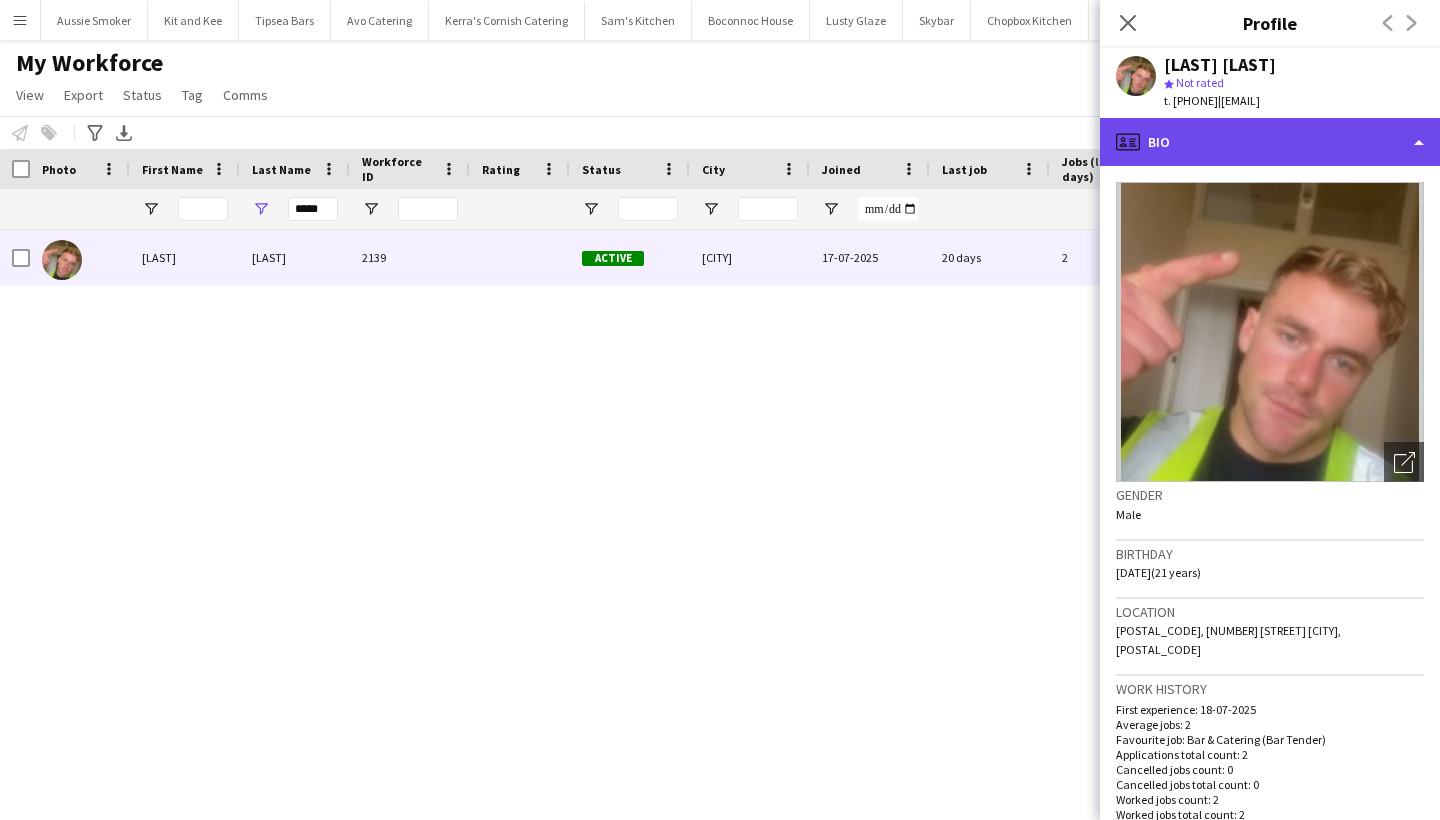 click on "profile
Bio" 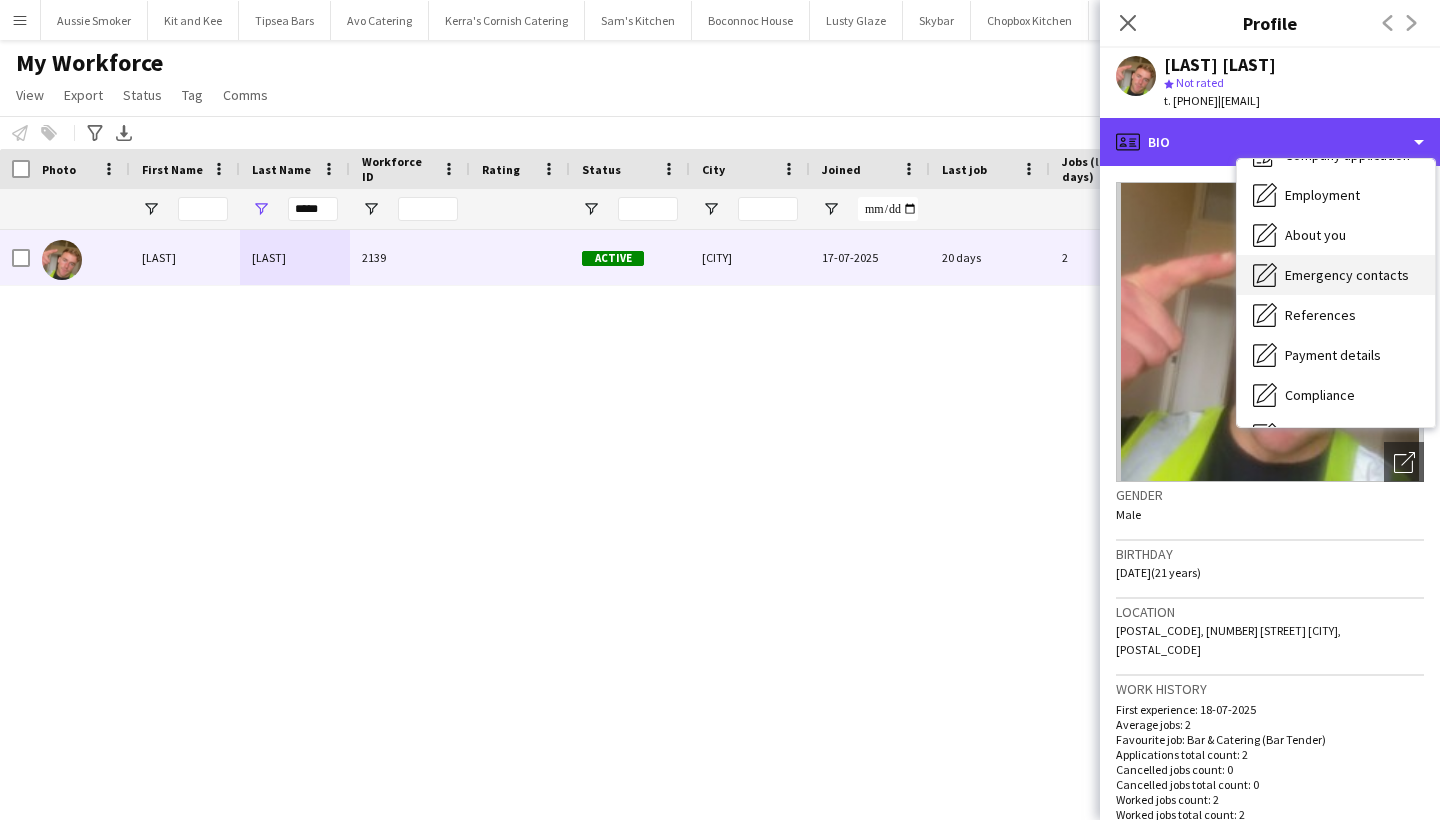 scroll, scrollTop: 78, scrollLeft: 0, axis: vertical 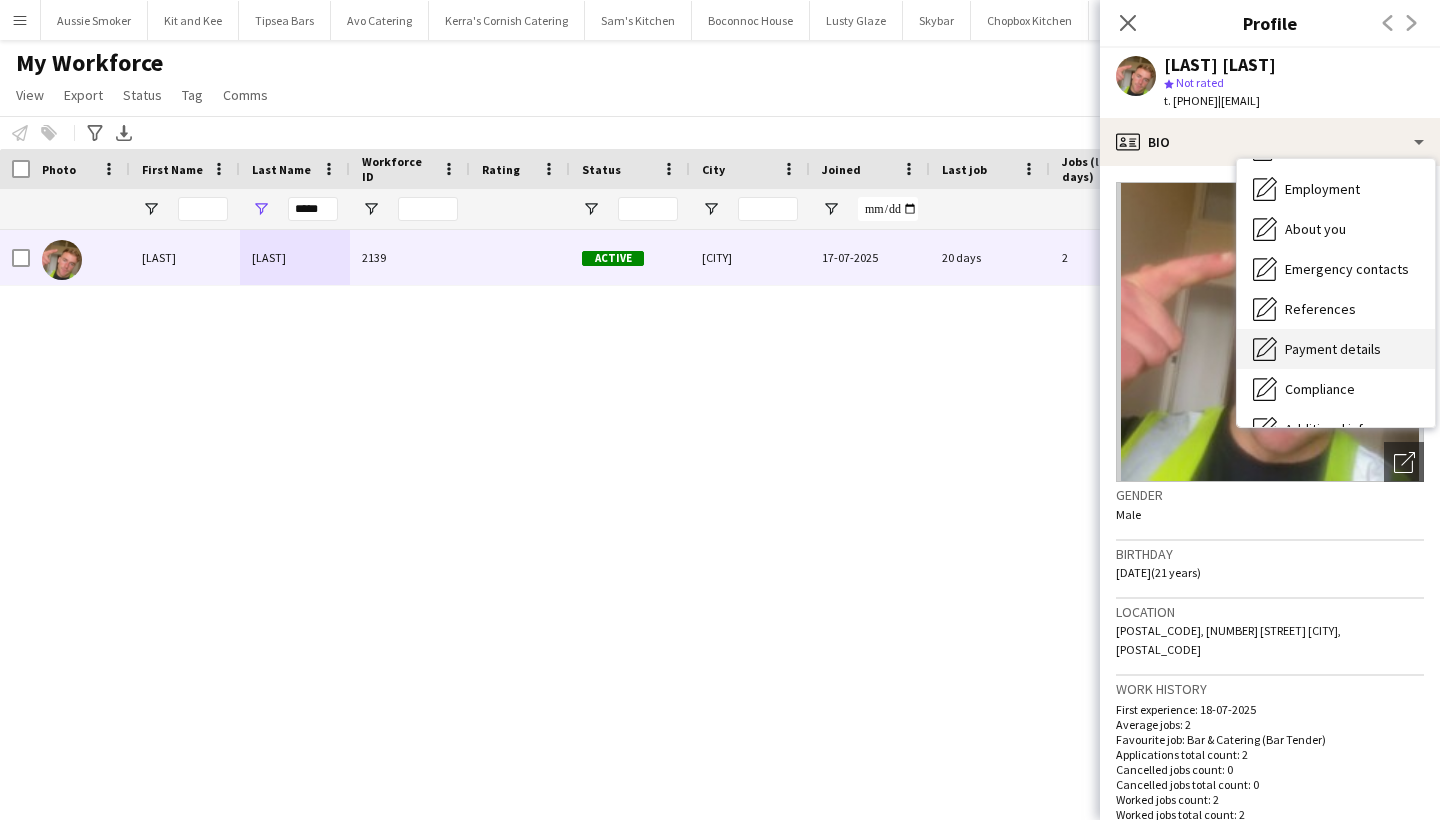 click on "Payment details" at bounding box center (1333, 349) 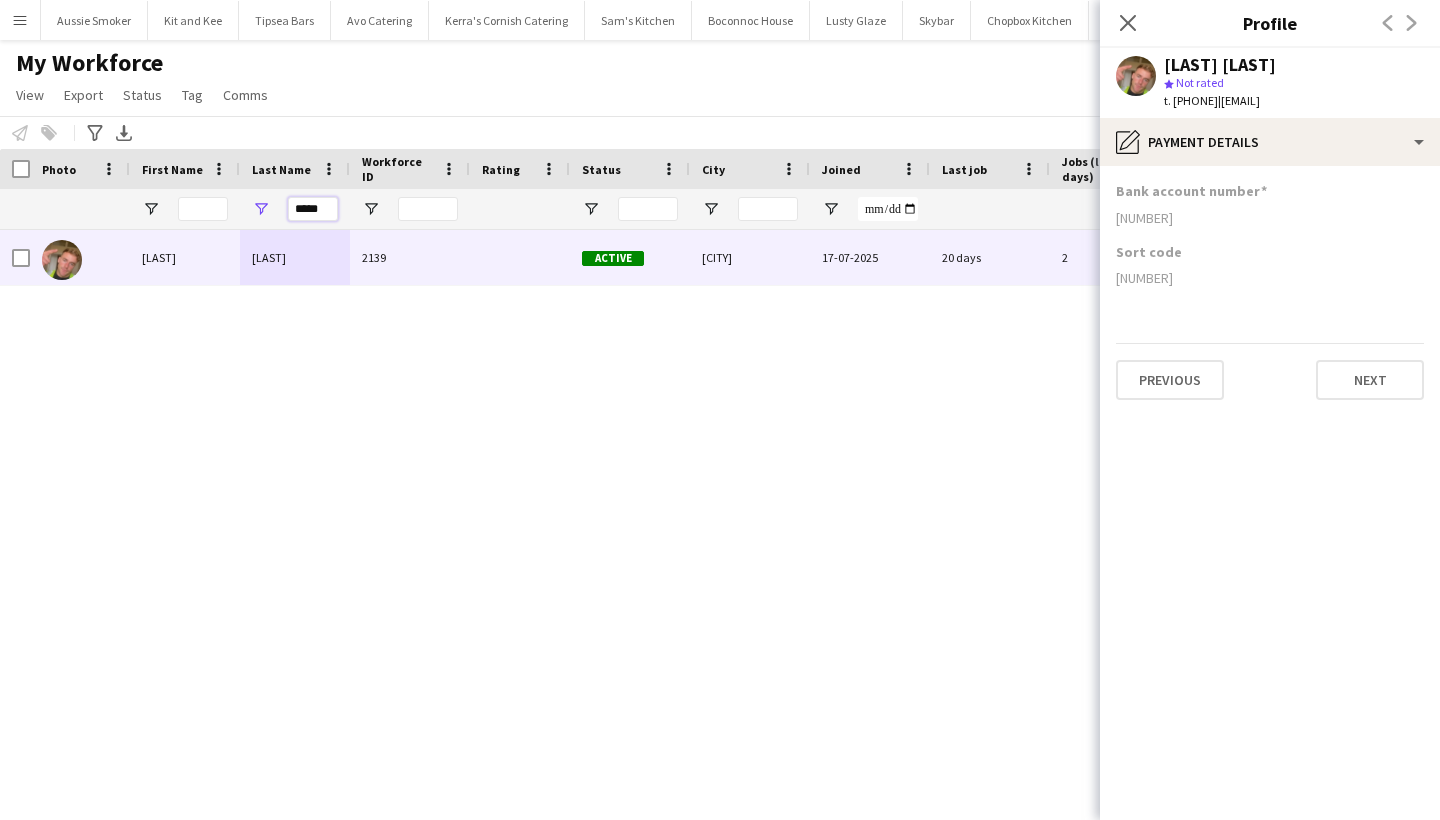 click on "*****" at bounding box center (313, 209) 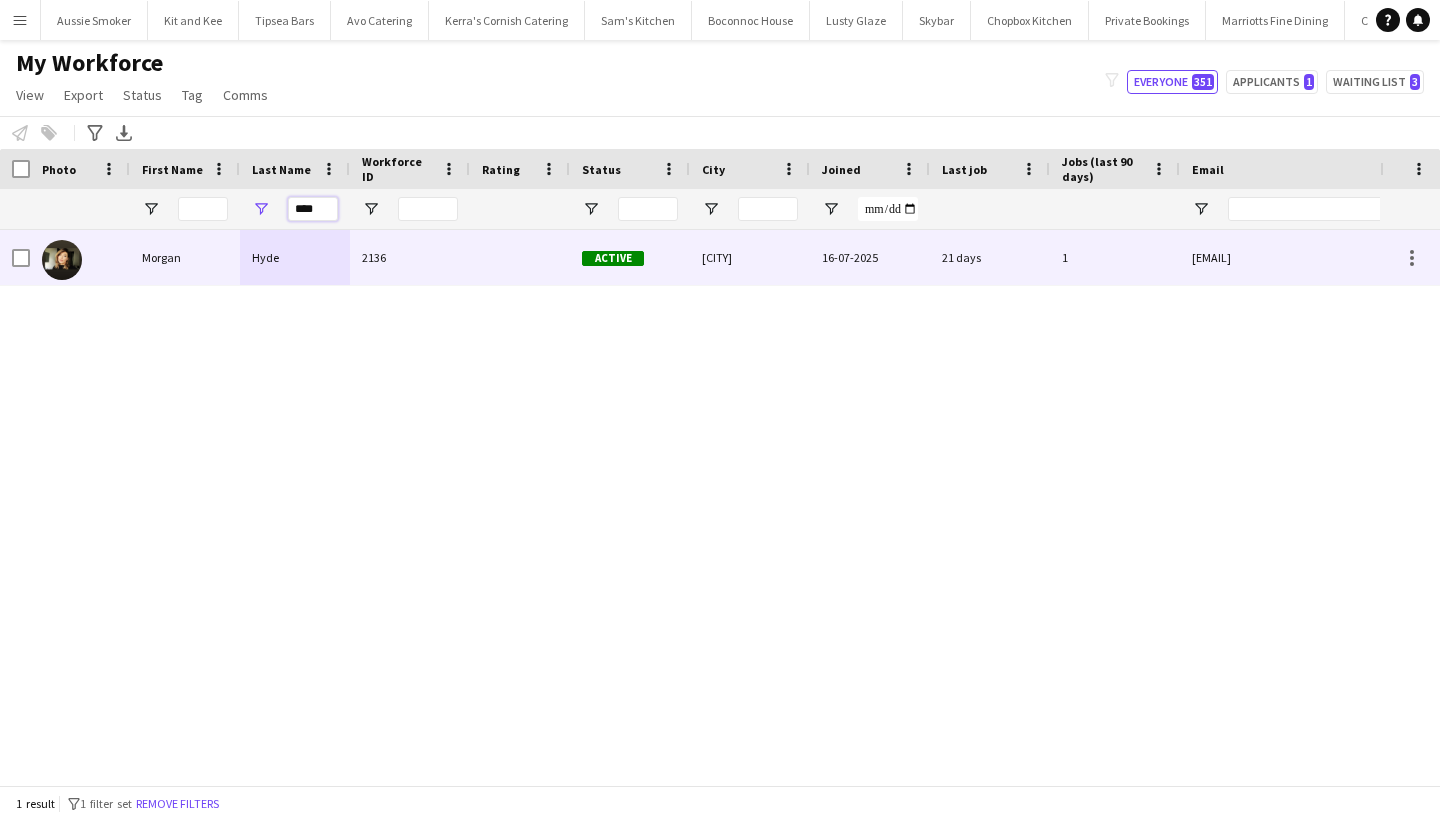 type on "****" 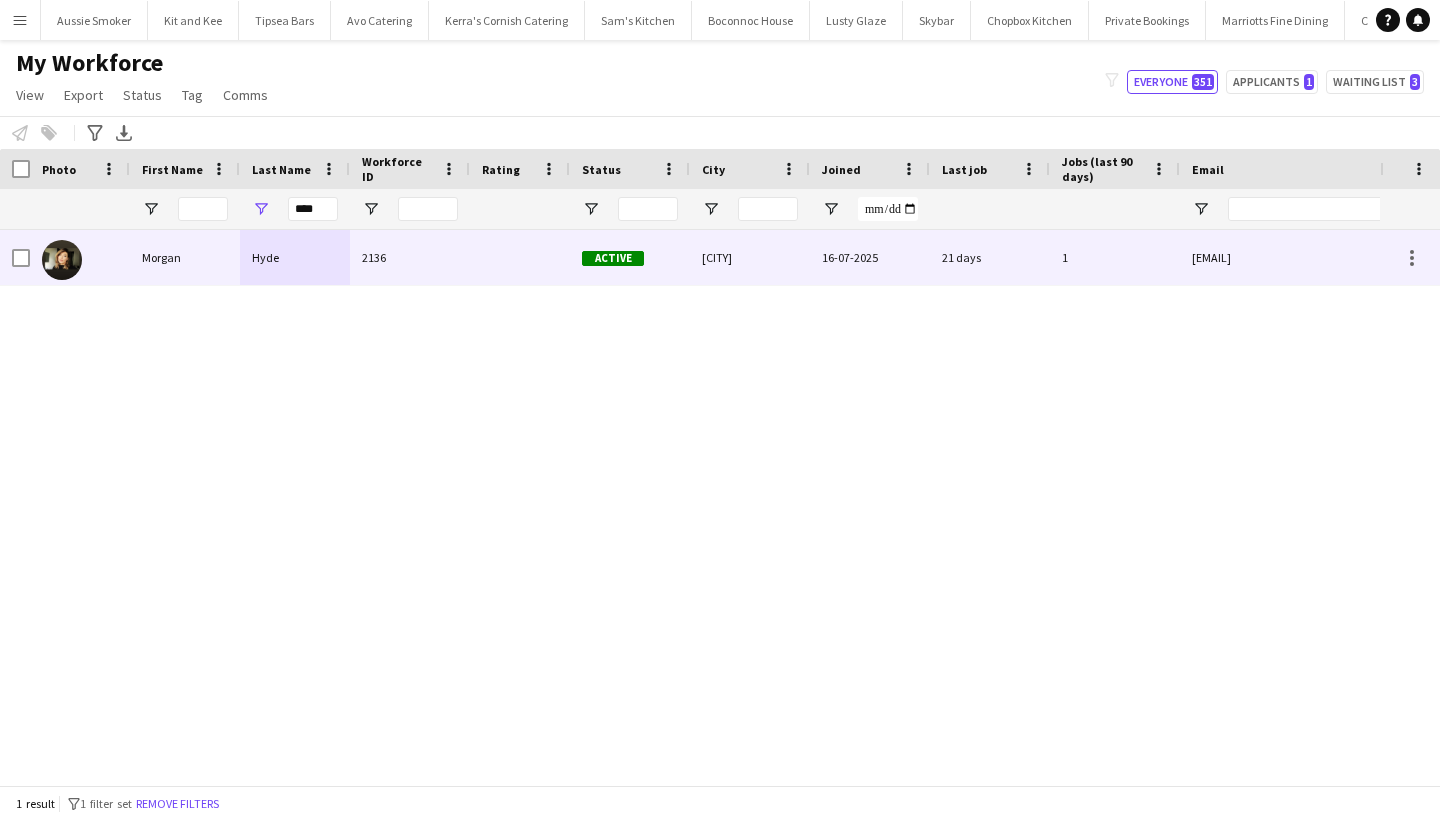 click on "Morgan" at bounding box center [185, 257] 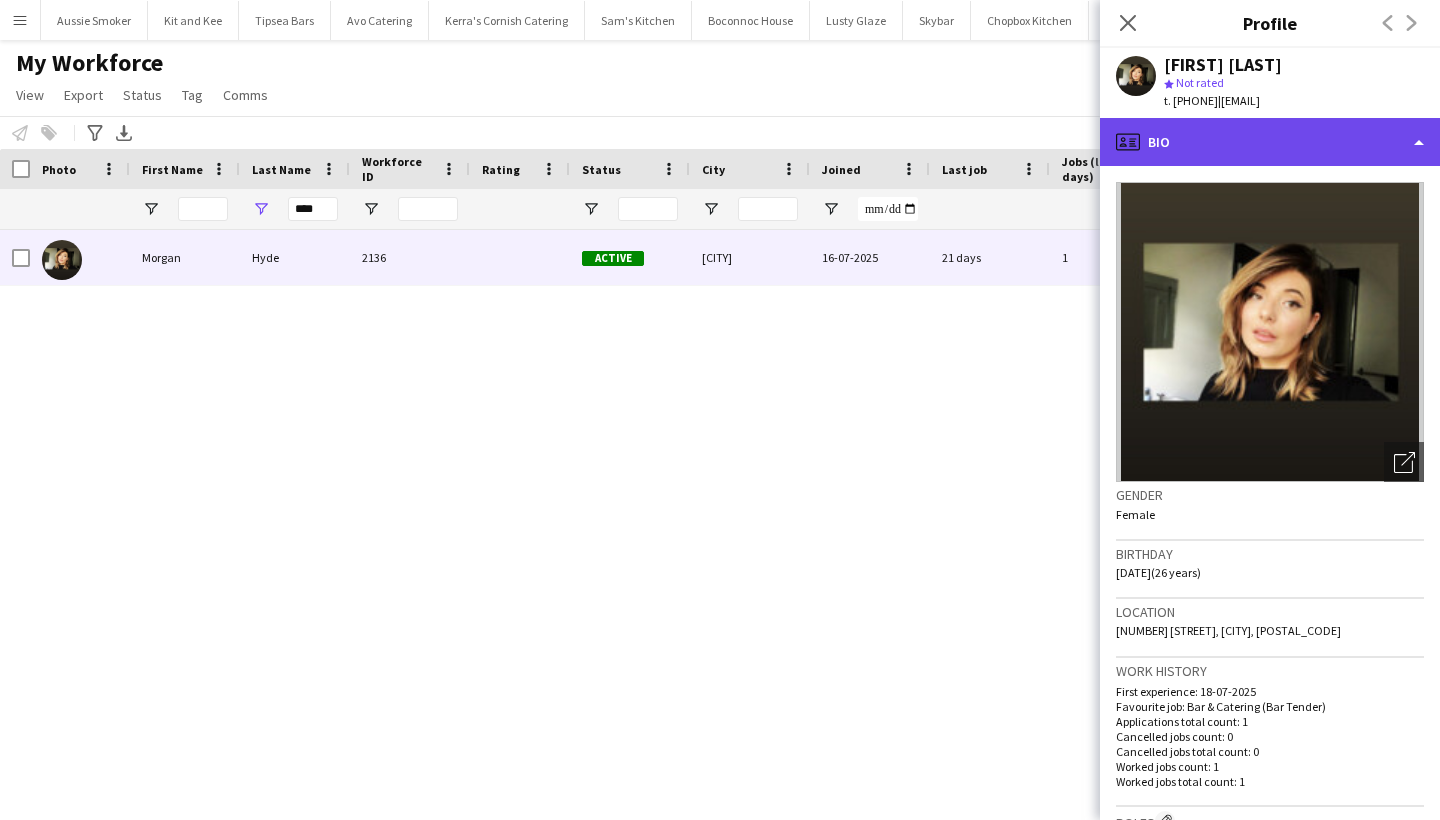 click on "profile
Bio" 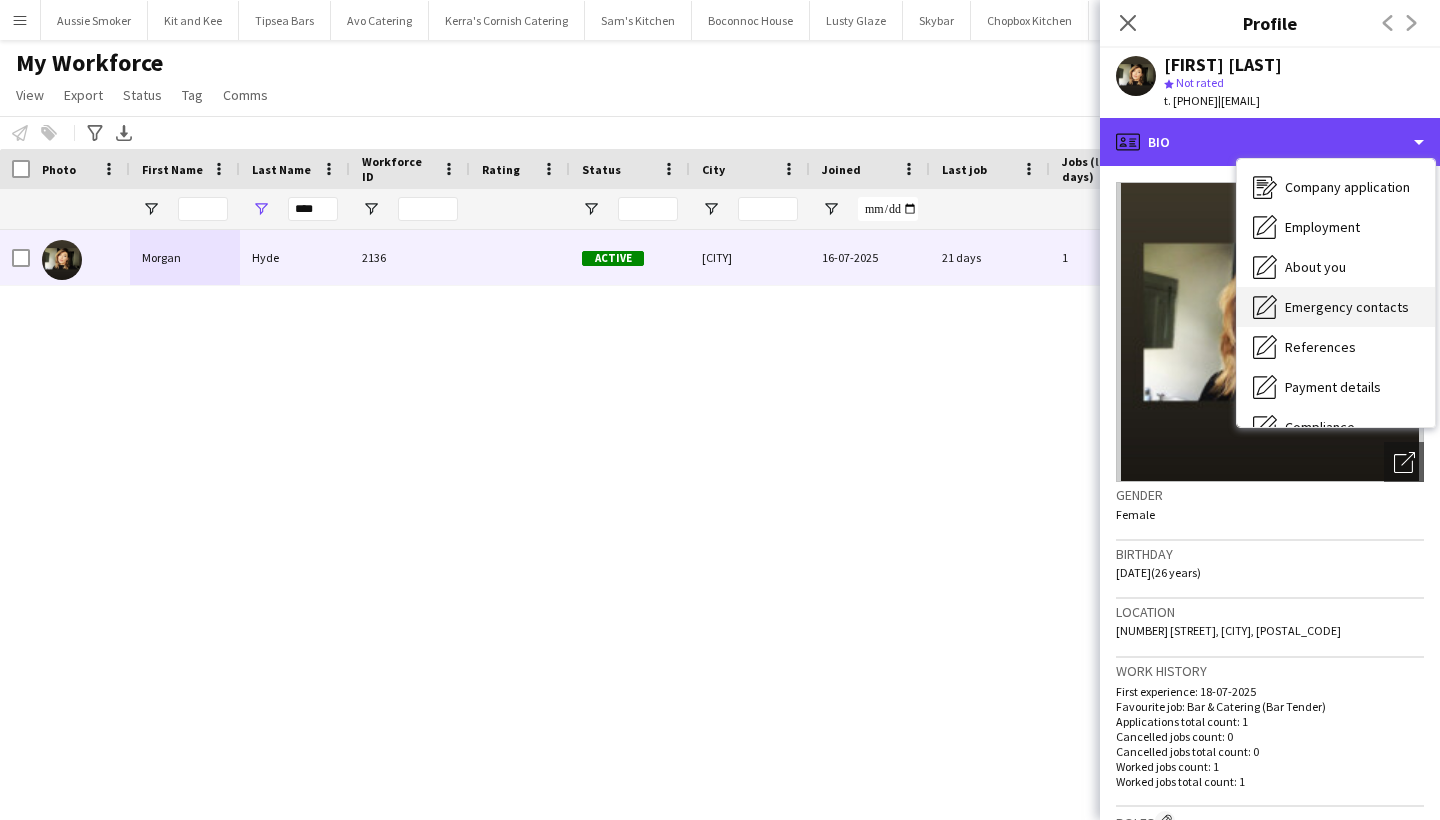 scroll, scrollTop: 42, scrollLeft: 0, axis: vertical 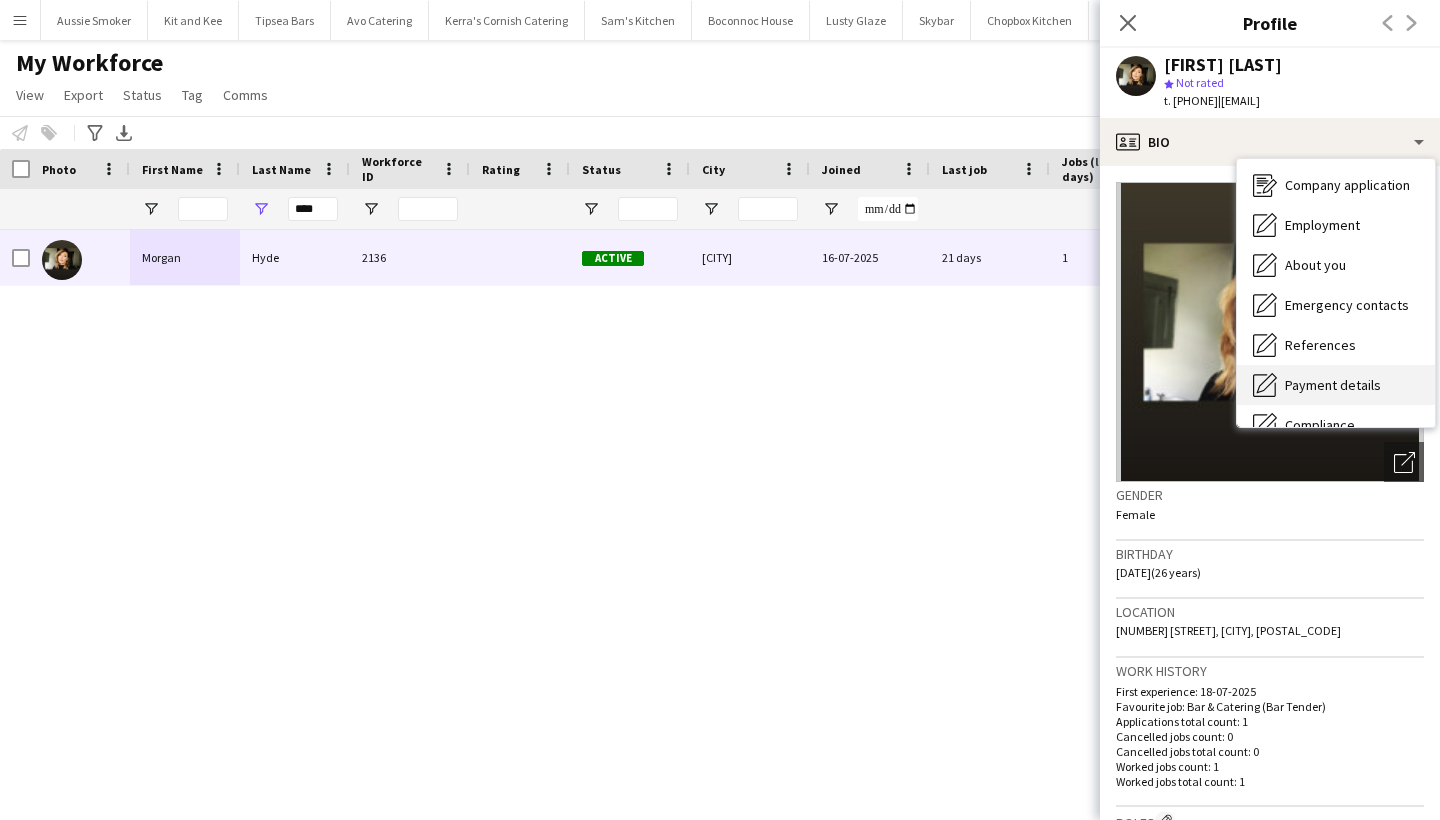click on "Payment details" at bounding box center (1333, 385) 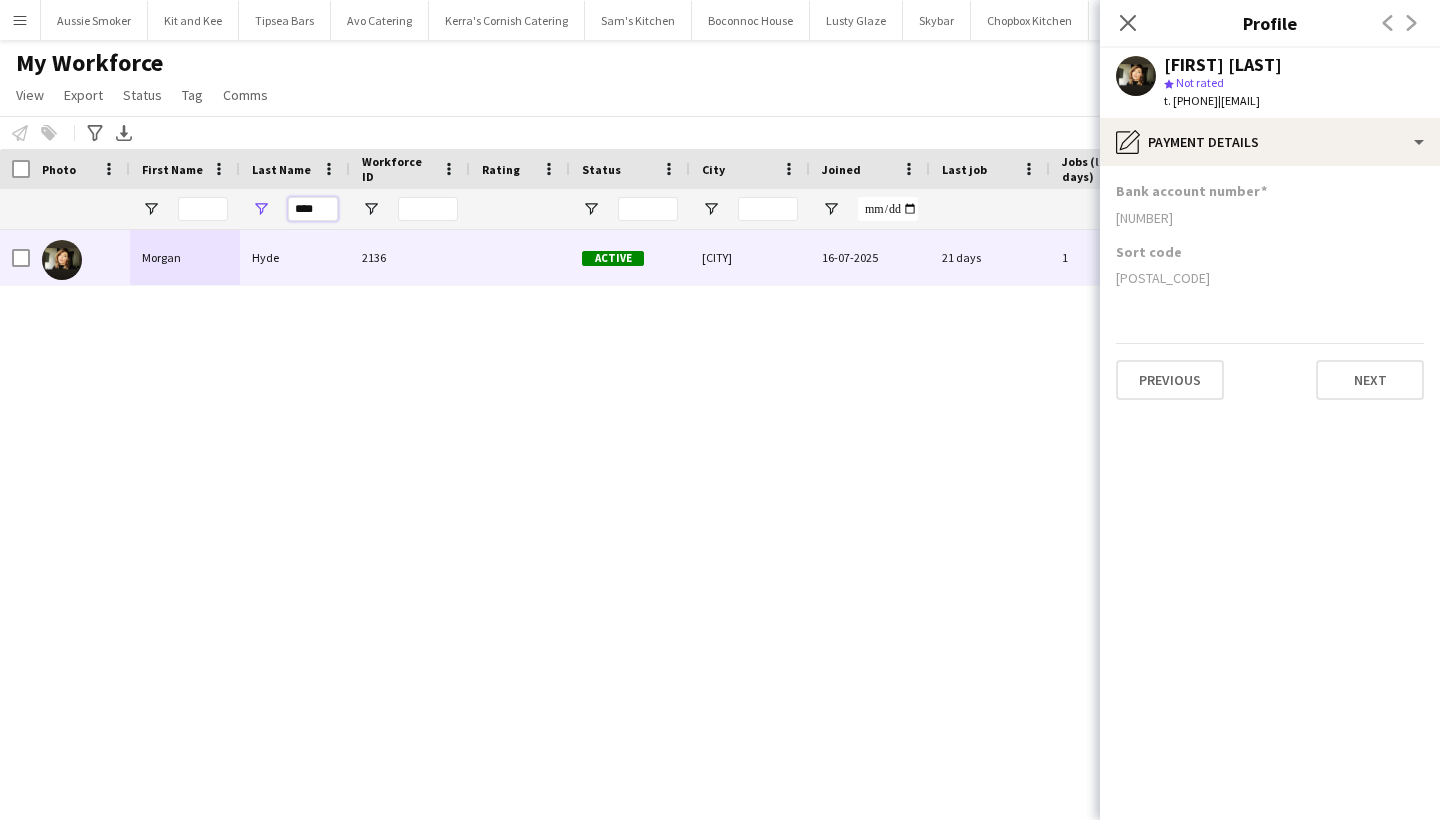 click on "****" at bounding box center [313, 209] 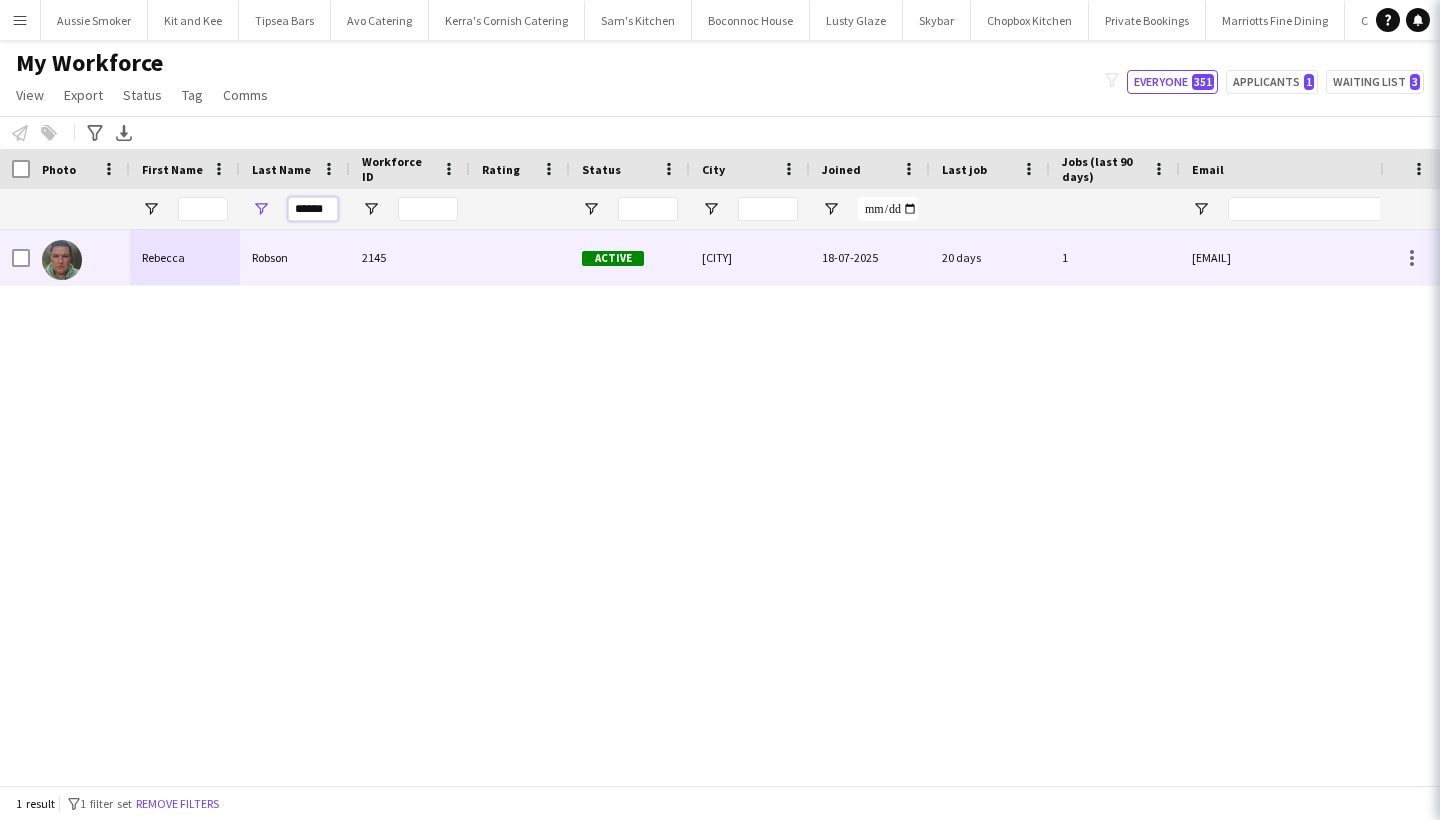 type on "******" 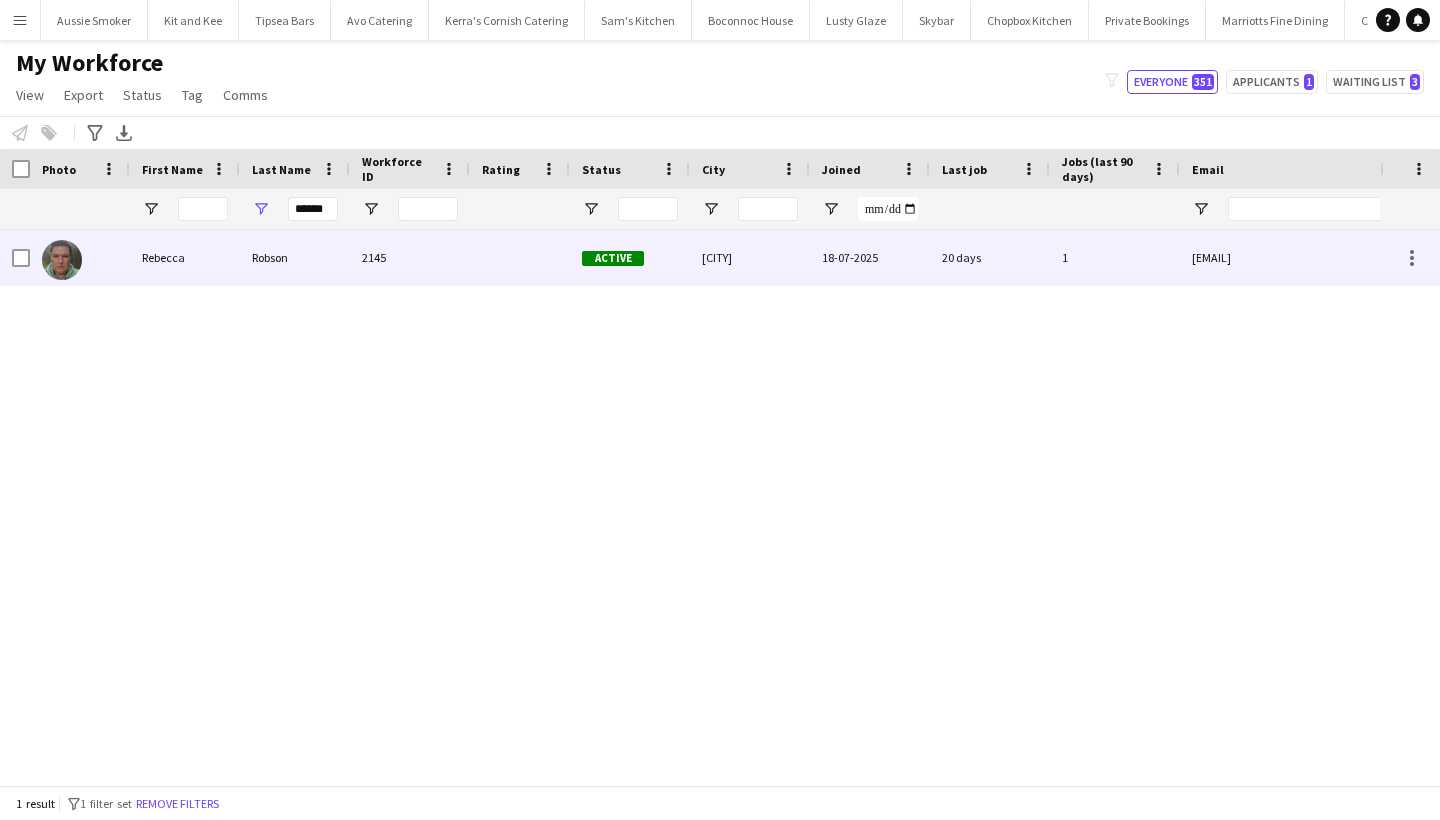 click on "Robson" at bounding box center [295, 257] 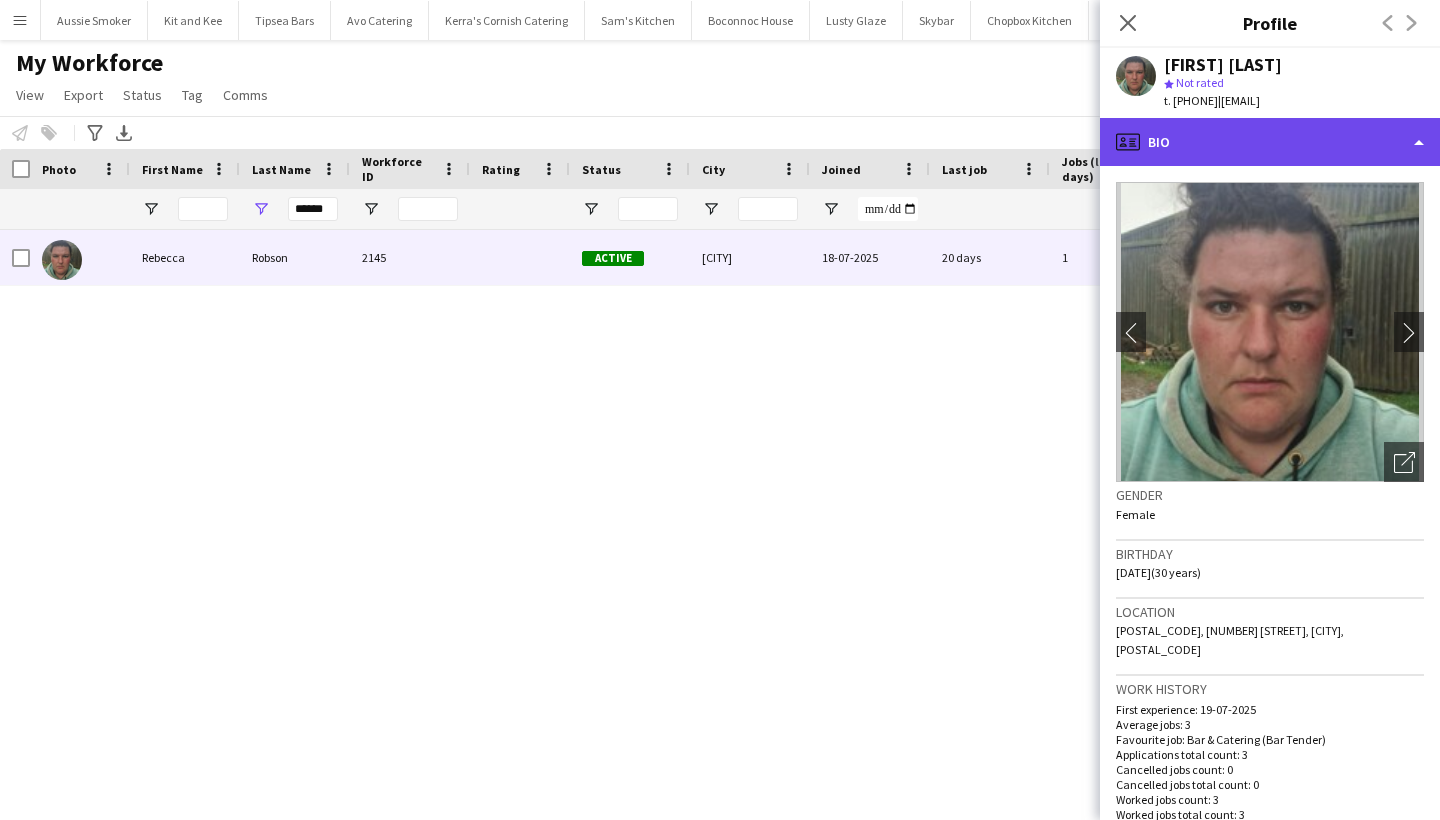 click on "profile" 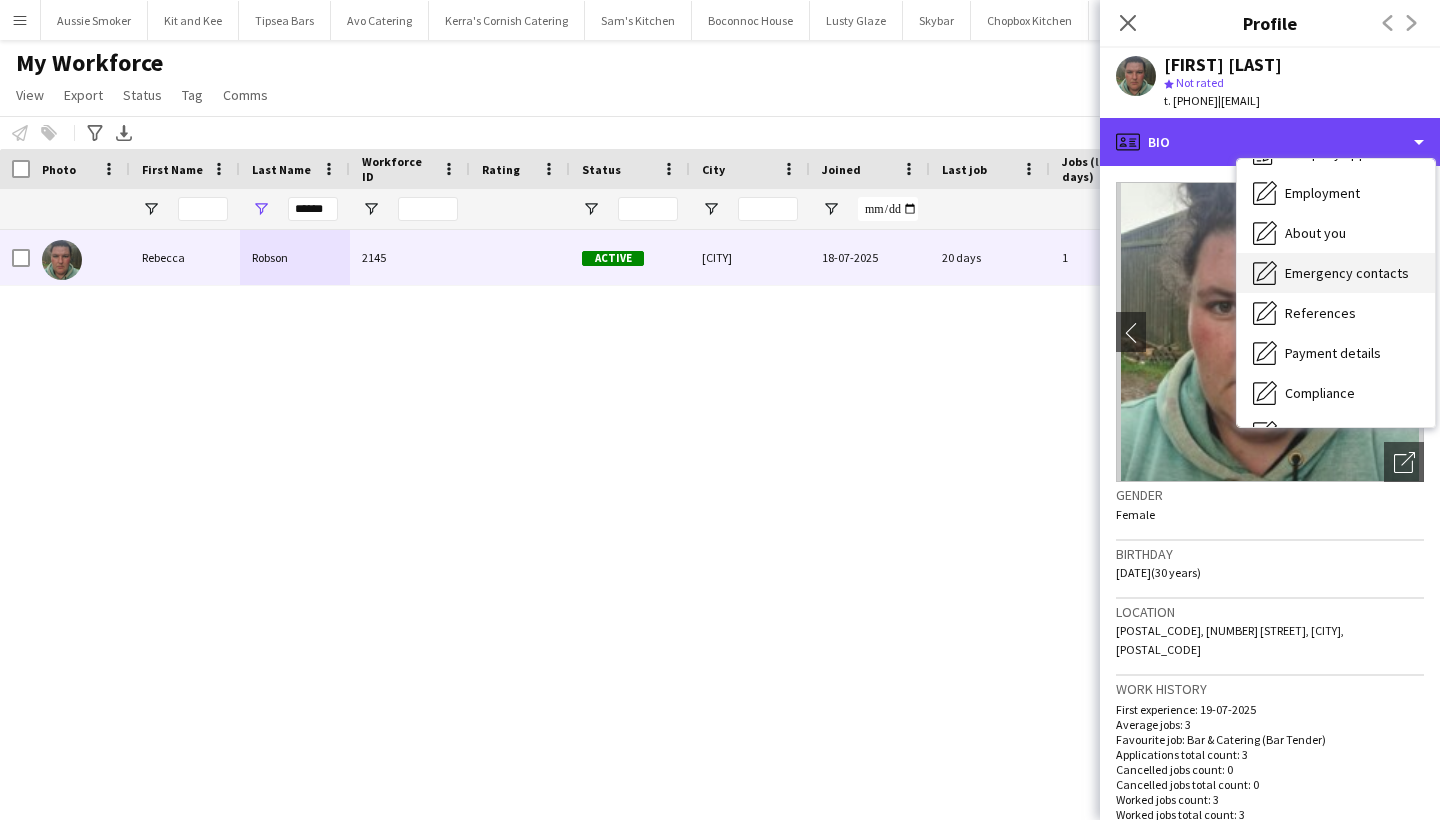 scroll, scrollTop: 81, scrollLeft: 0, axis: vertical 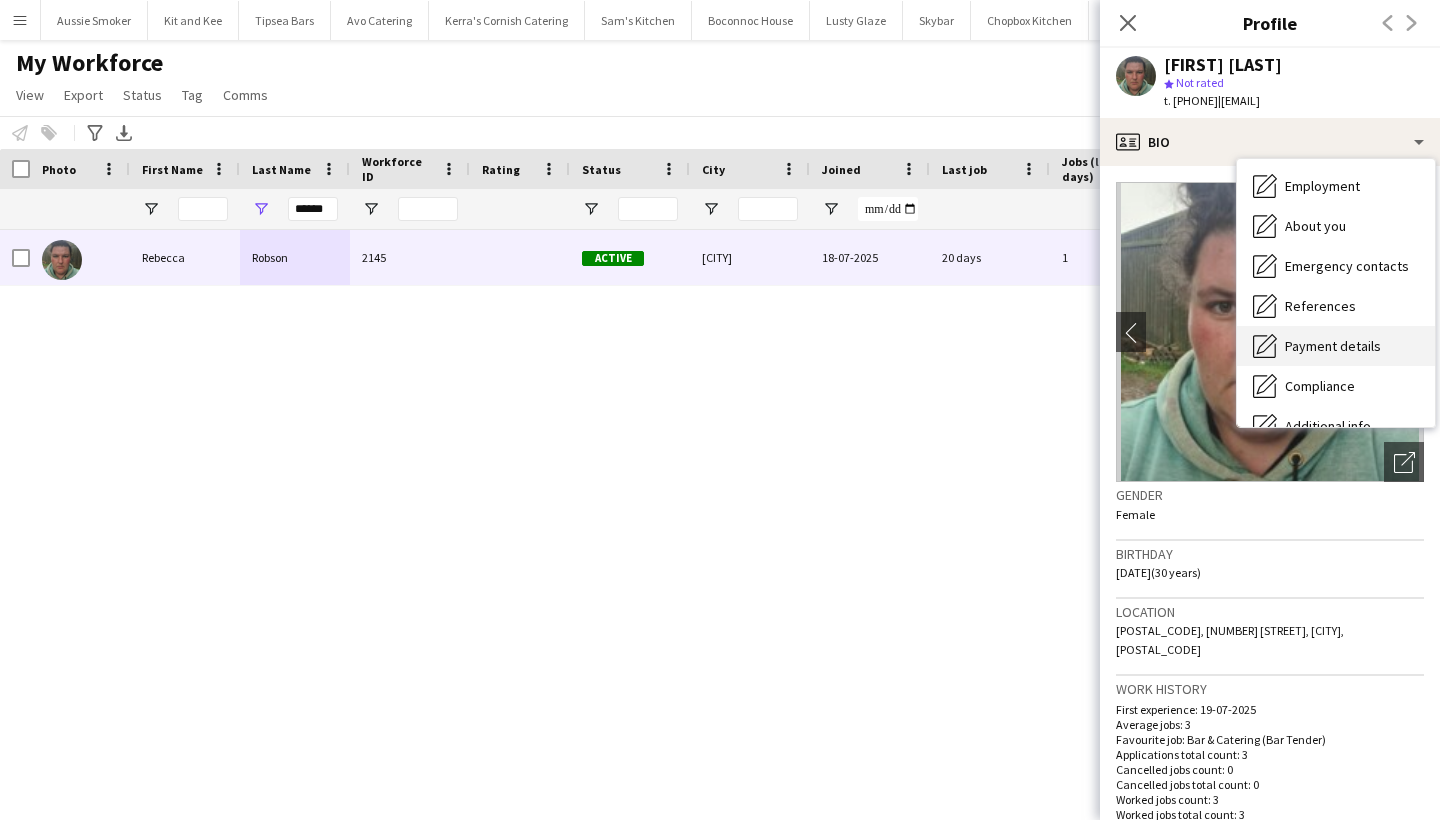 click on "Payment details" at bounding box center [1333, 346] 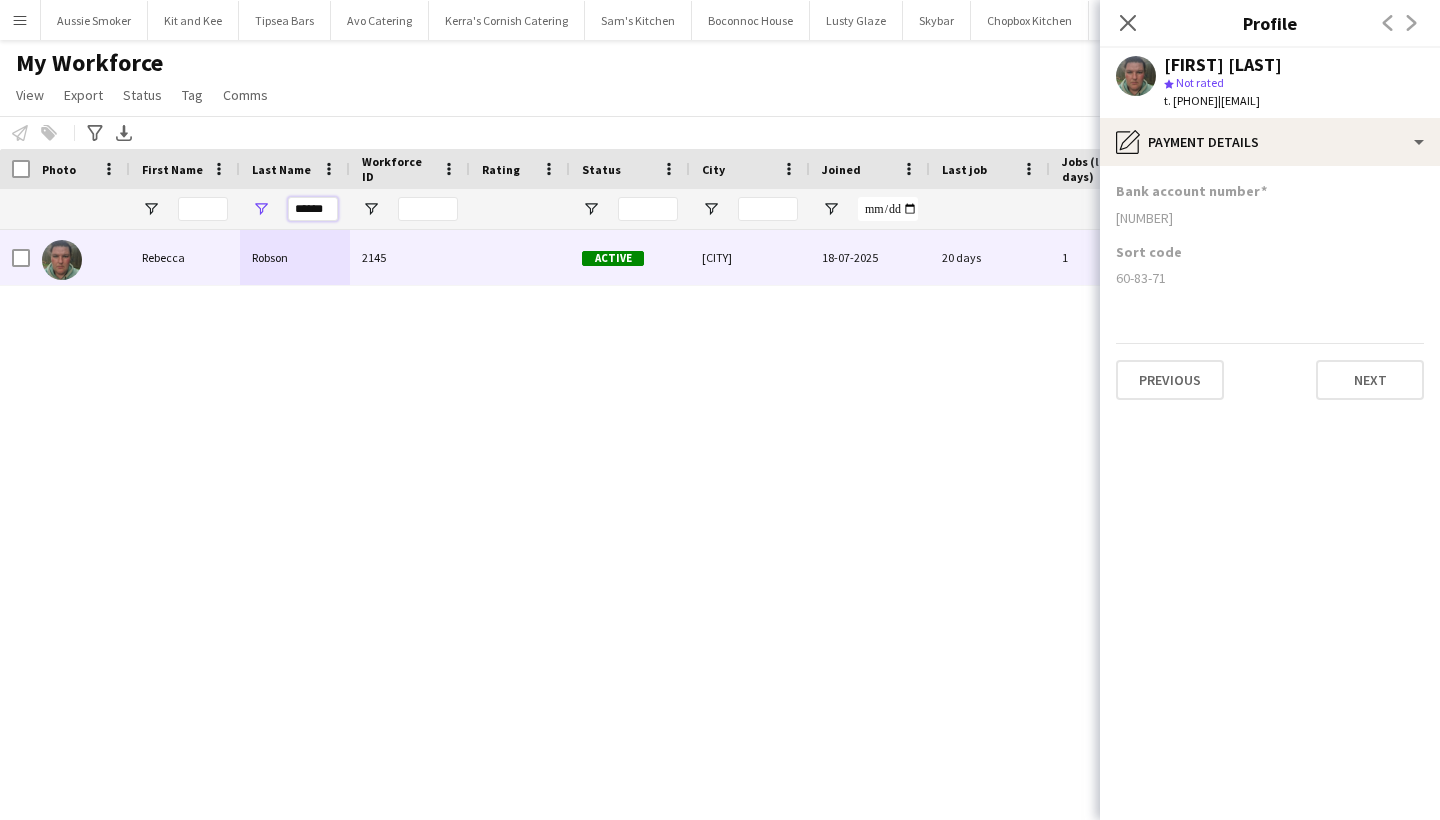 click on "******" at bounding box center [313, 209] 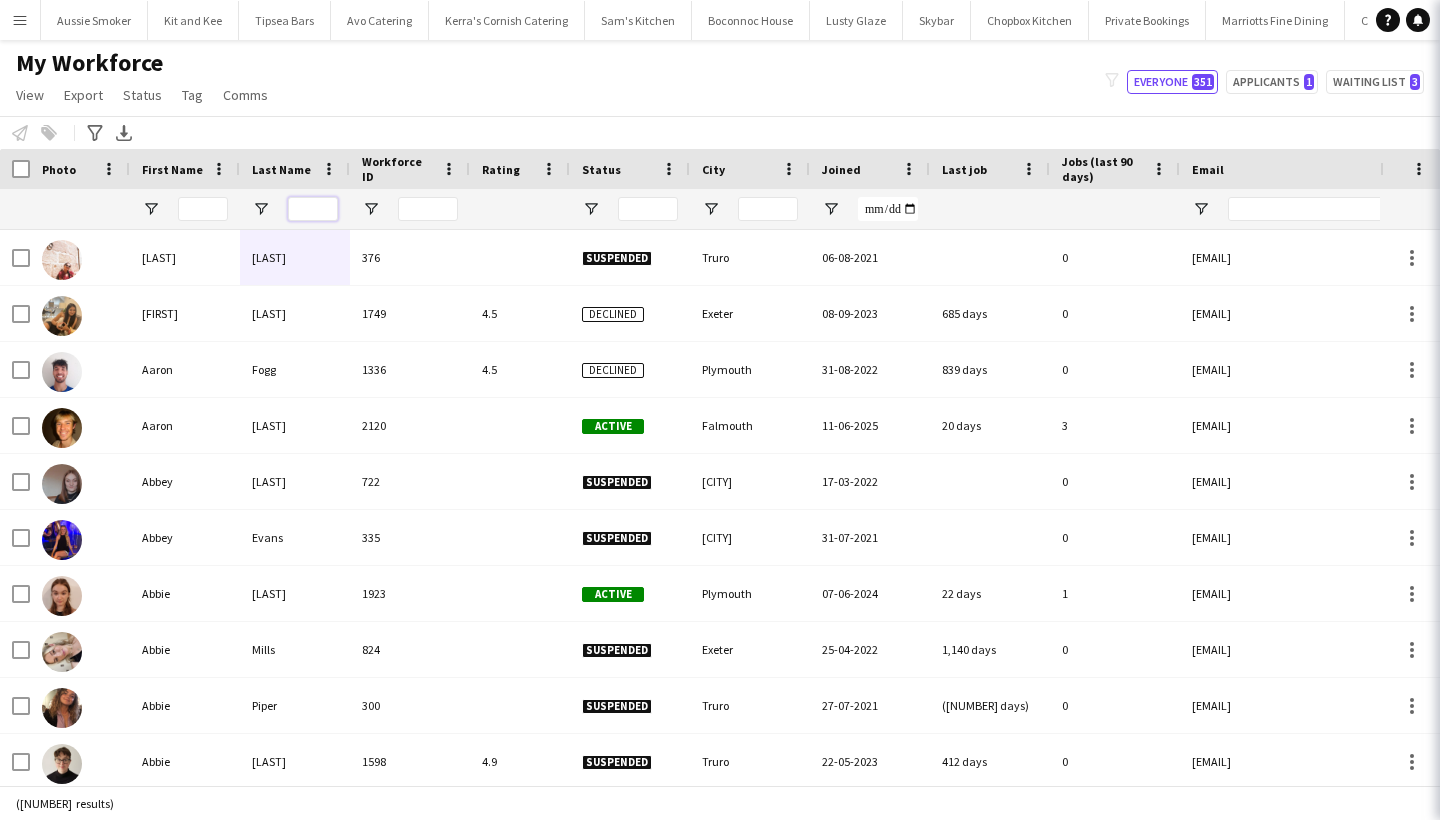 type 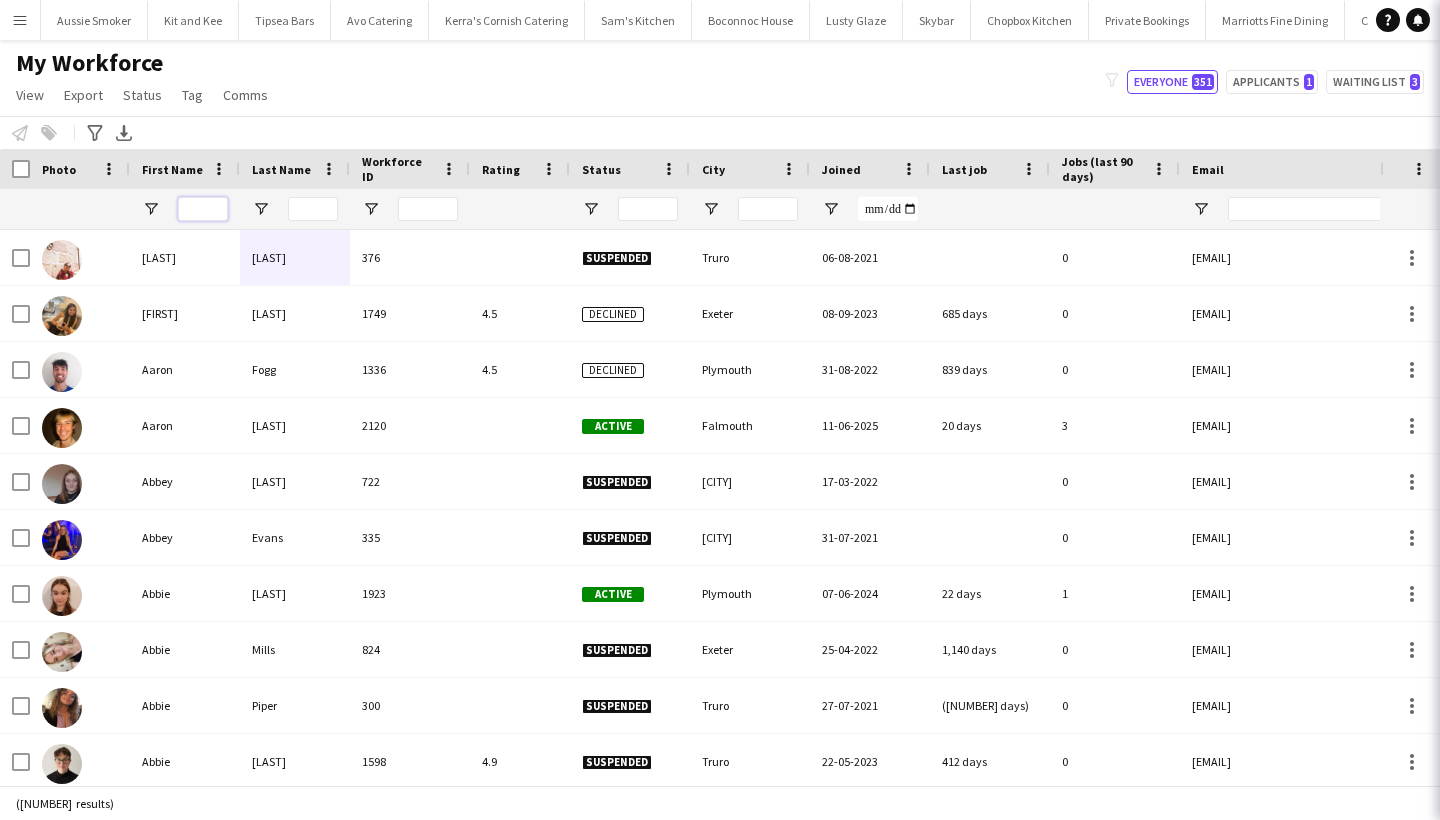 click at bounding box center [203, 209] 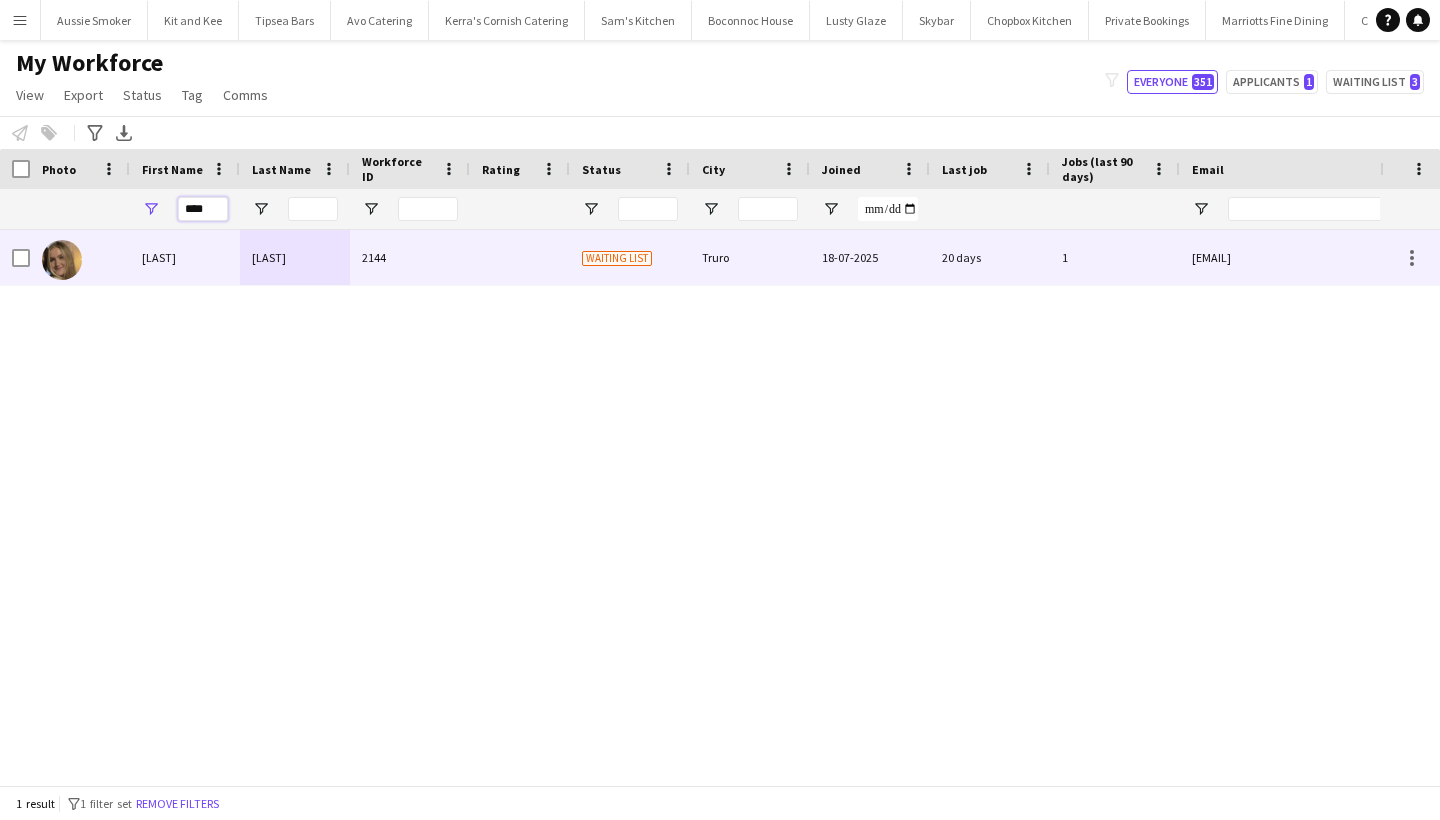 type on "****" 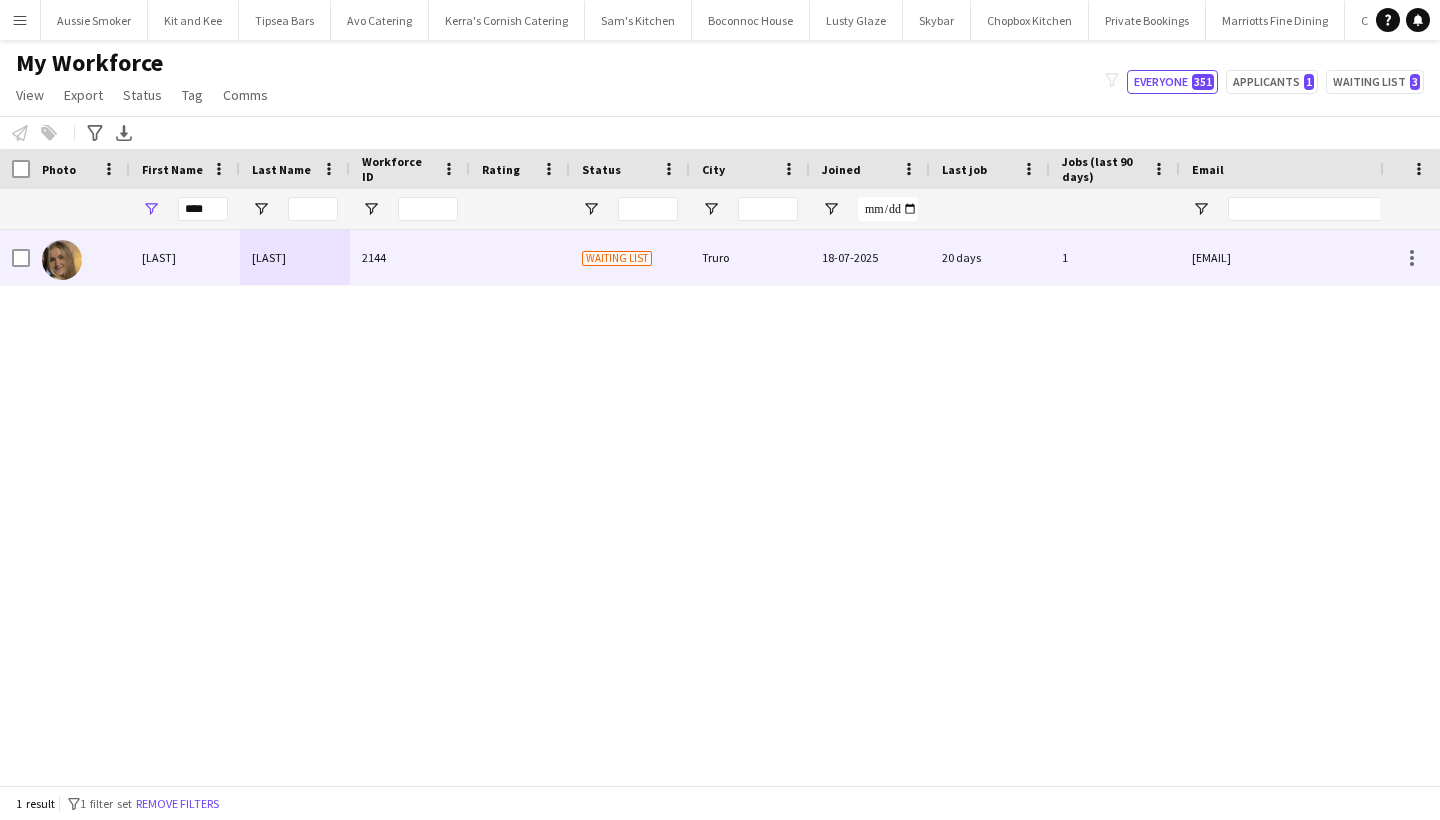 click on "[LAST]" at bounding box center (185, 257) 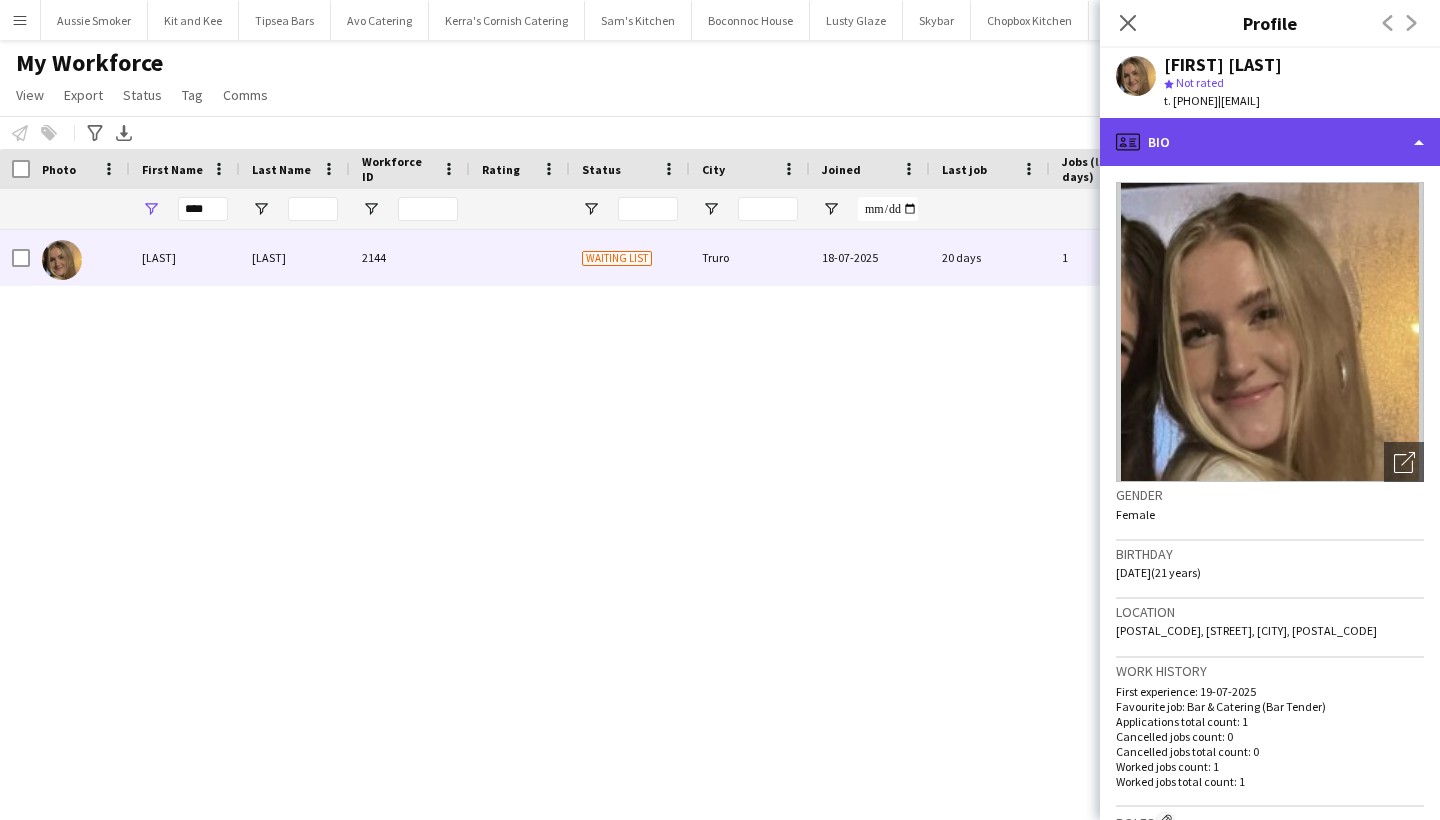 click on "profile
Bio" 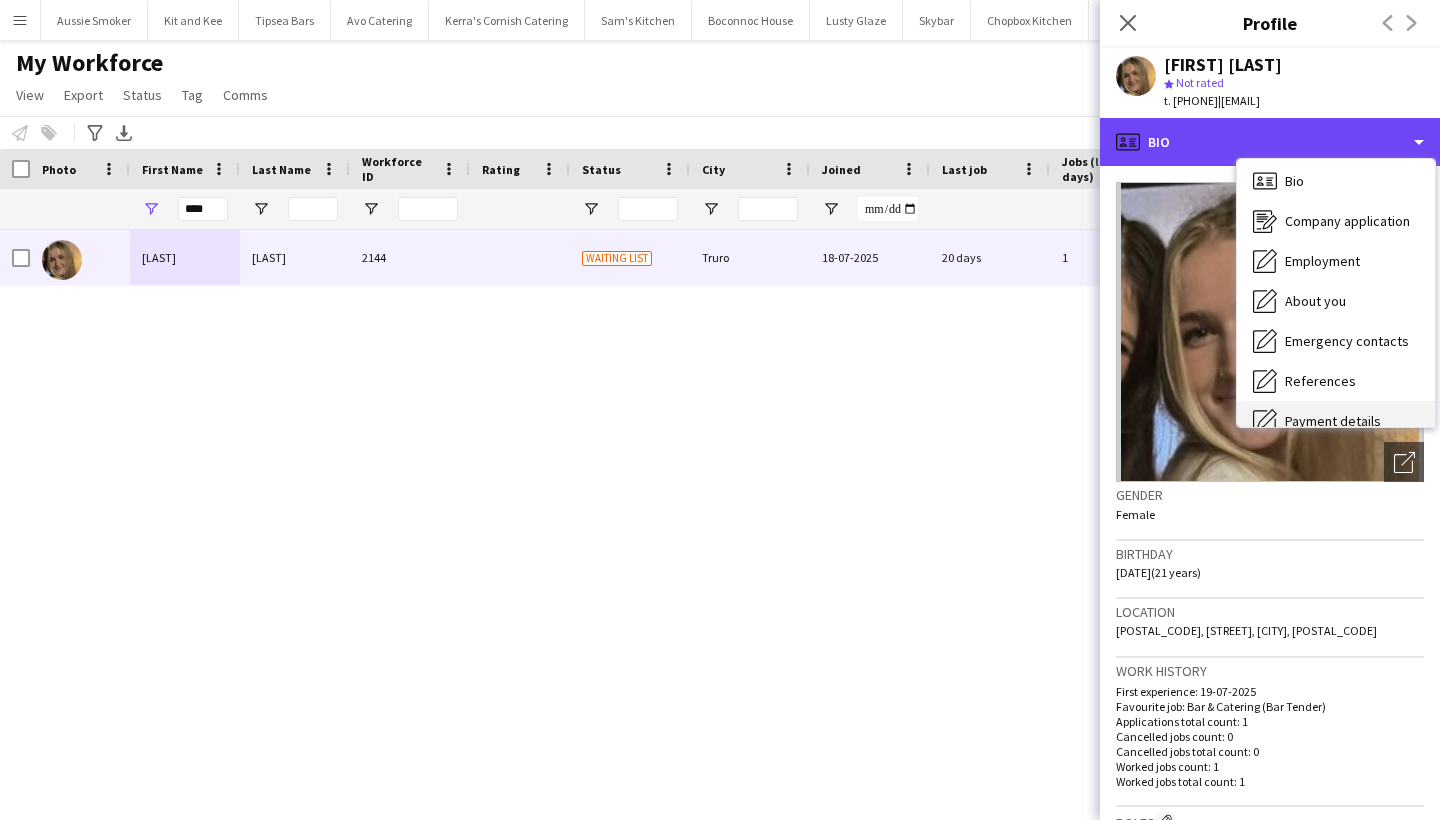 scroll, scrollTop: 13, scrollLeft: 0, axis: vertical 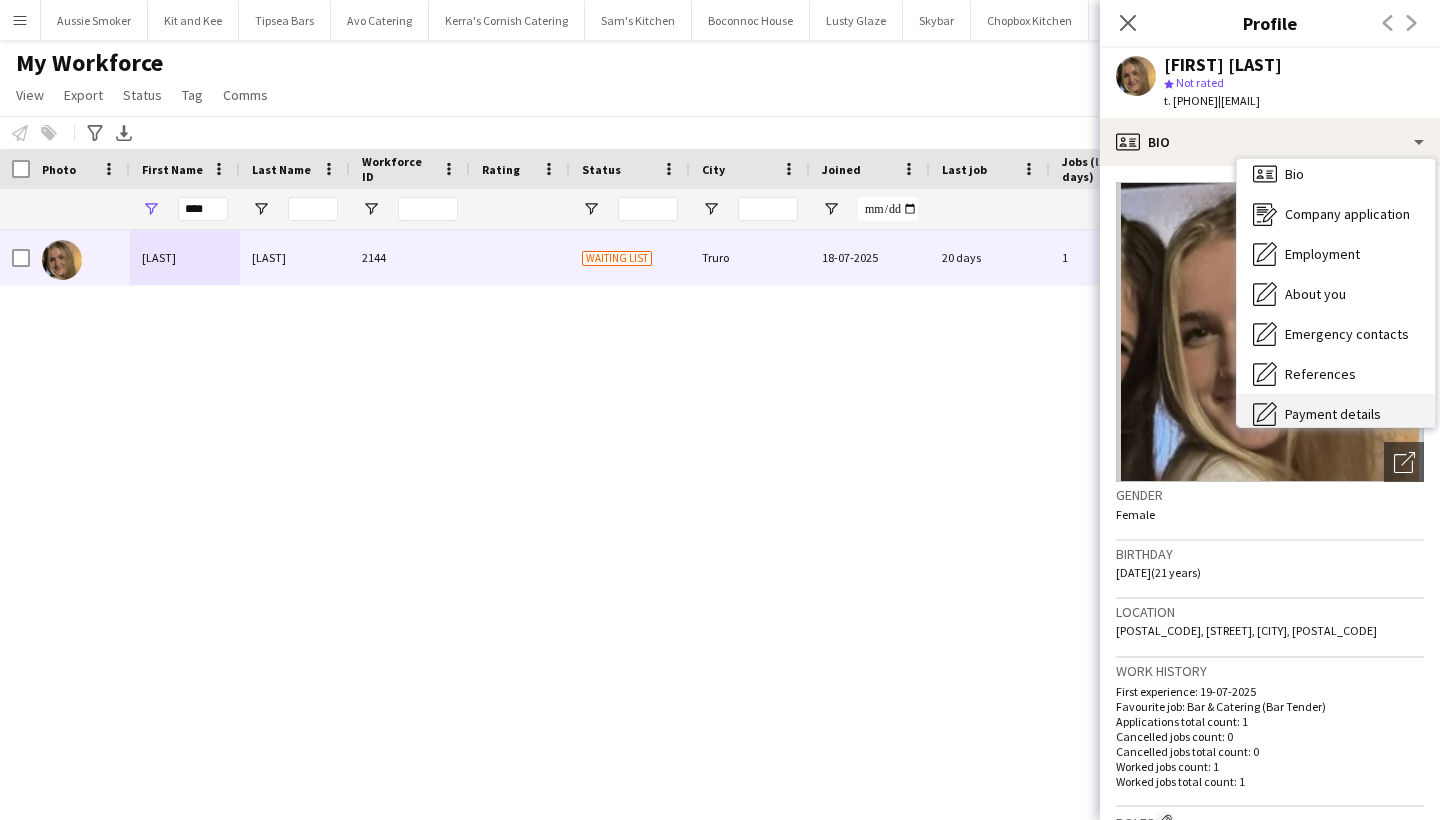 click on "Payment details" at bounding box center [1333, 414] 